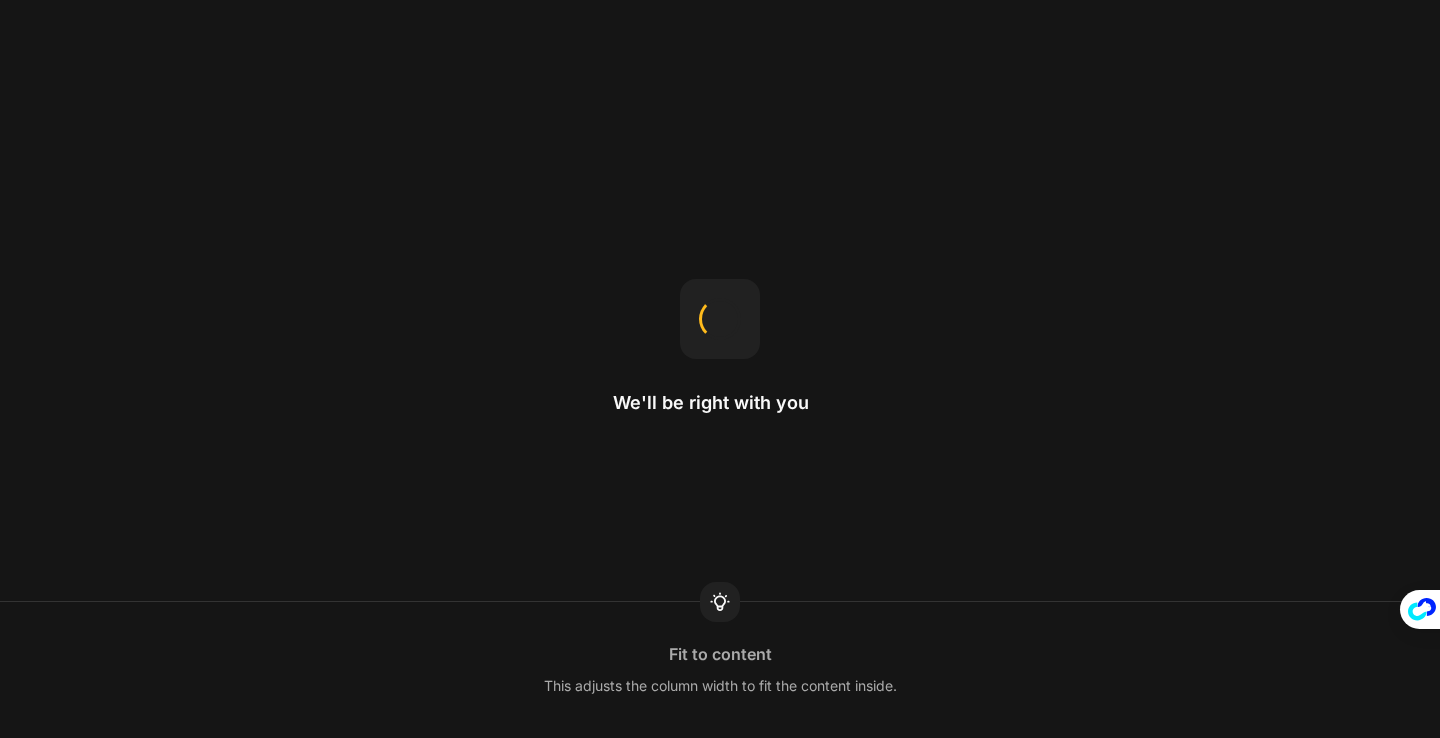 scroll, scrollTop: 0, scrollLeft: 0, axis: both 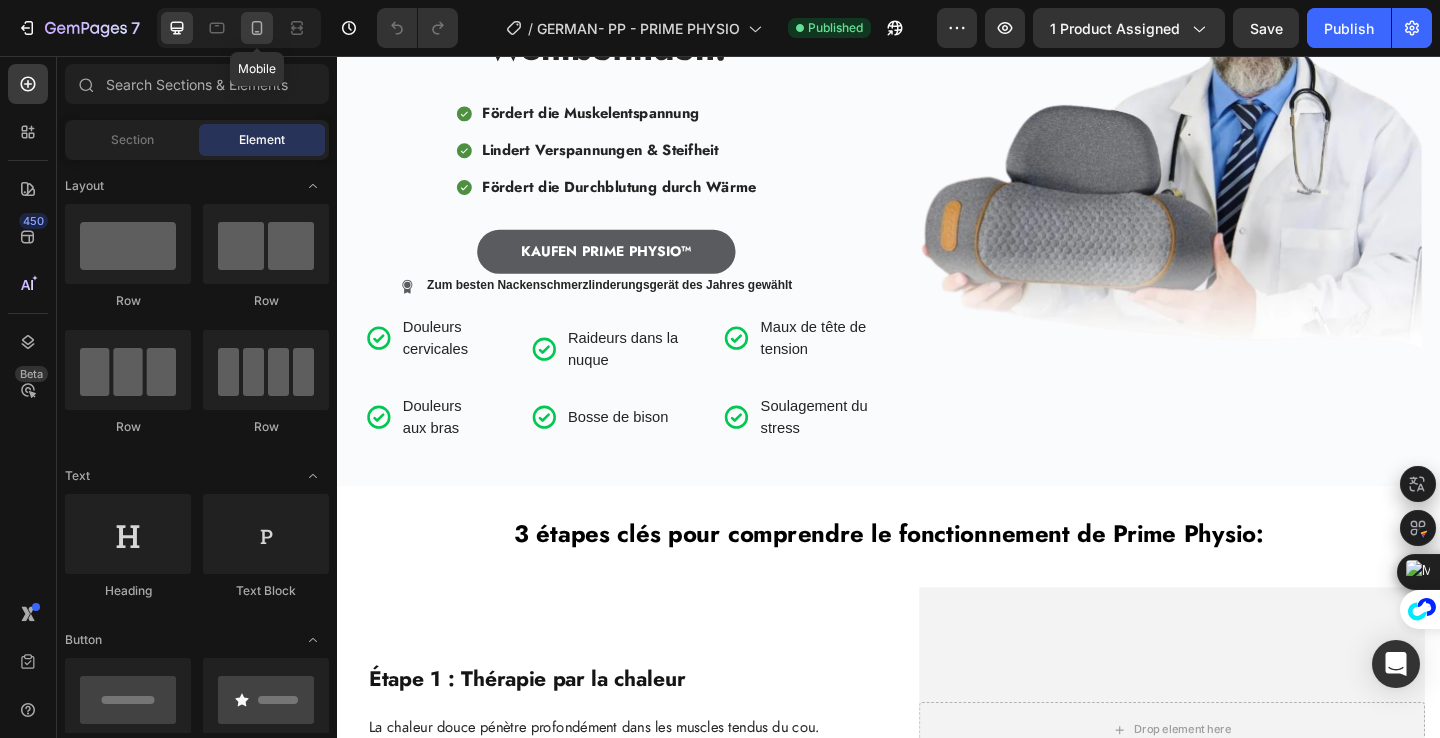 click 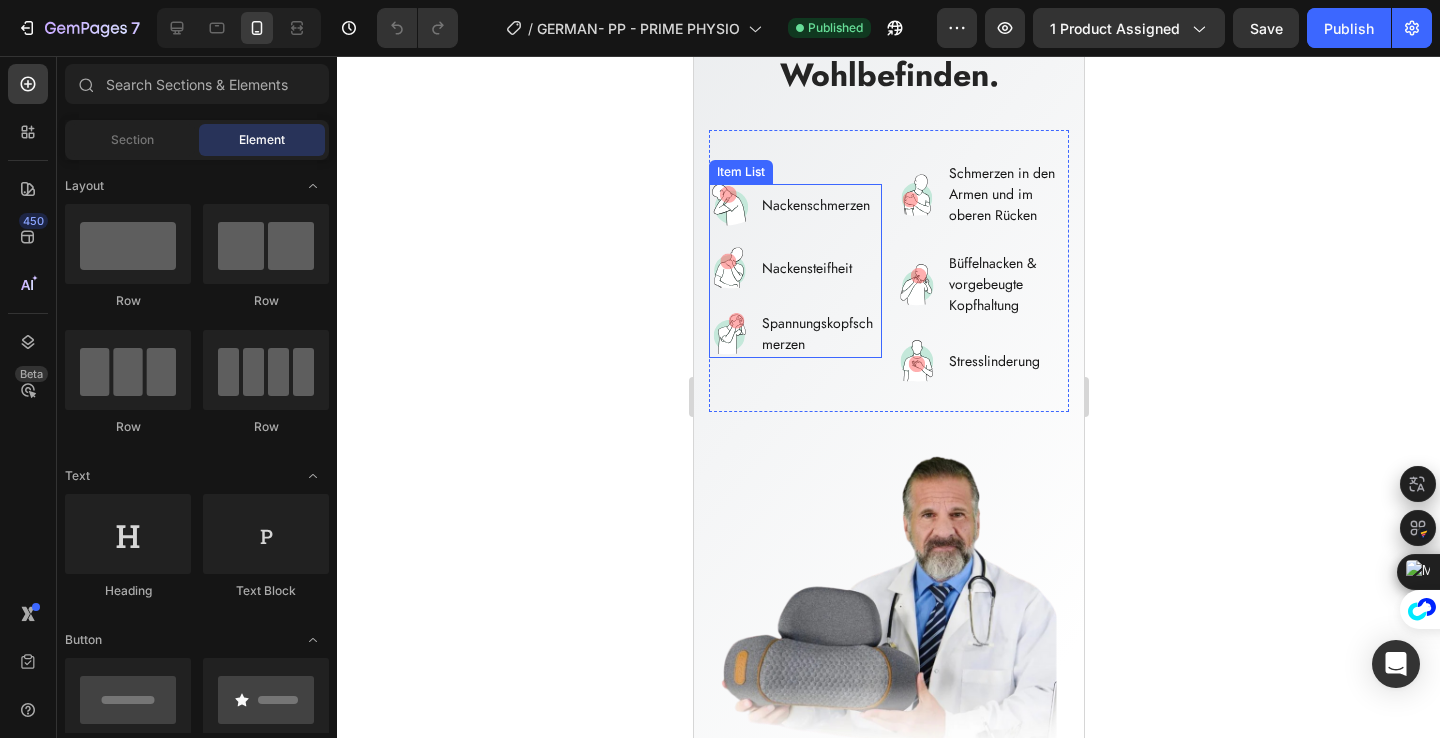 click on "Nackenschmerzen" at bounding box center [819, 205] 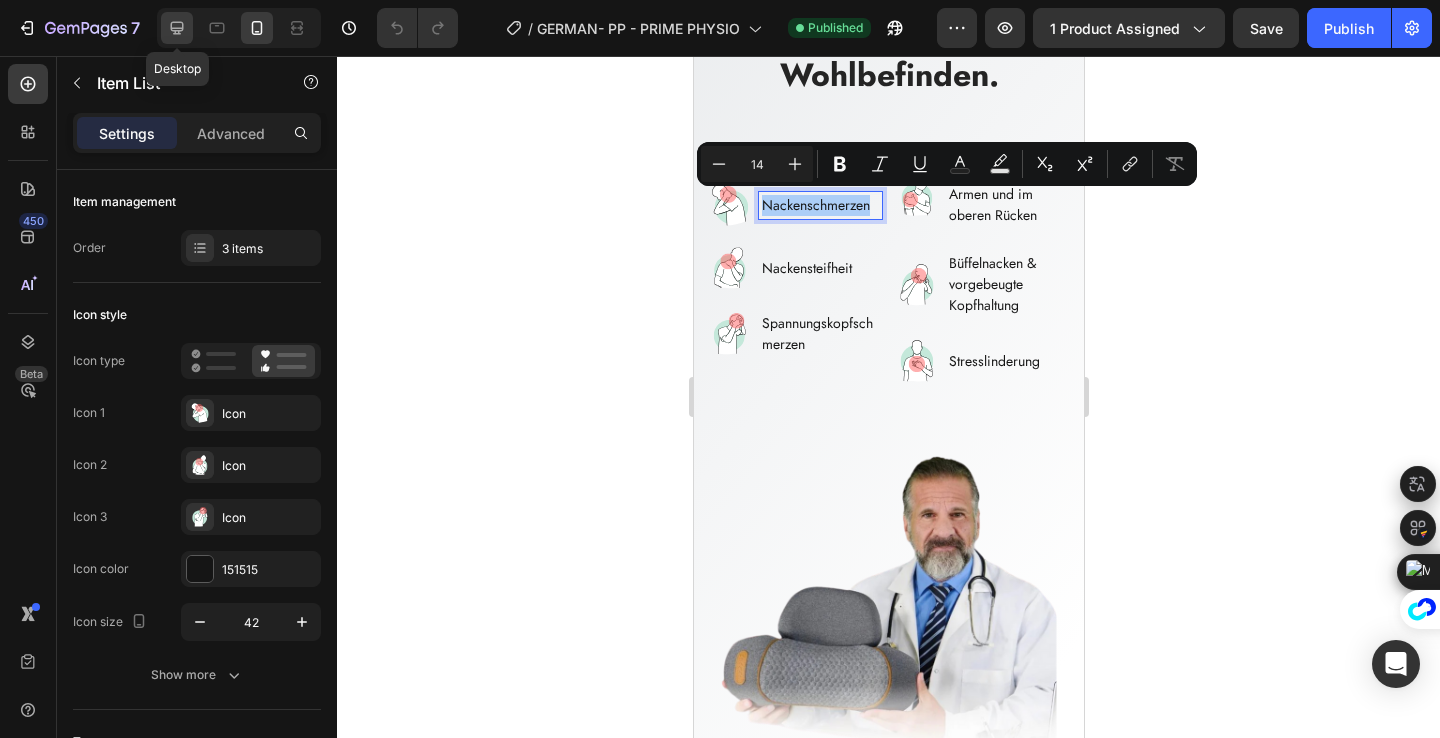 click 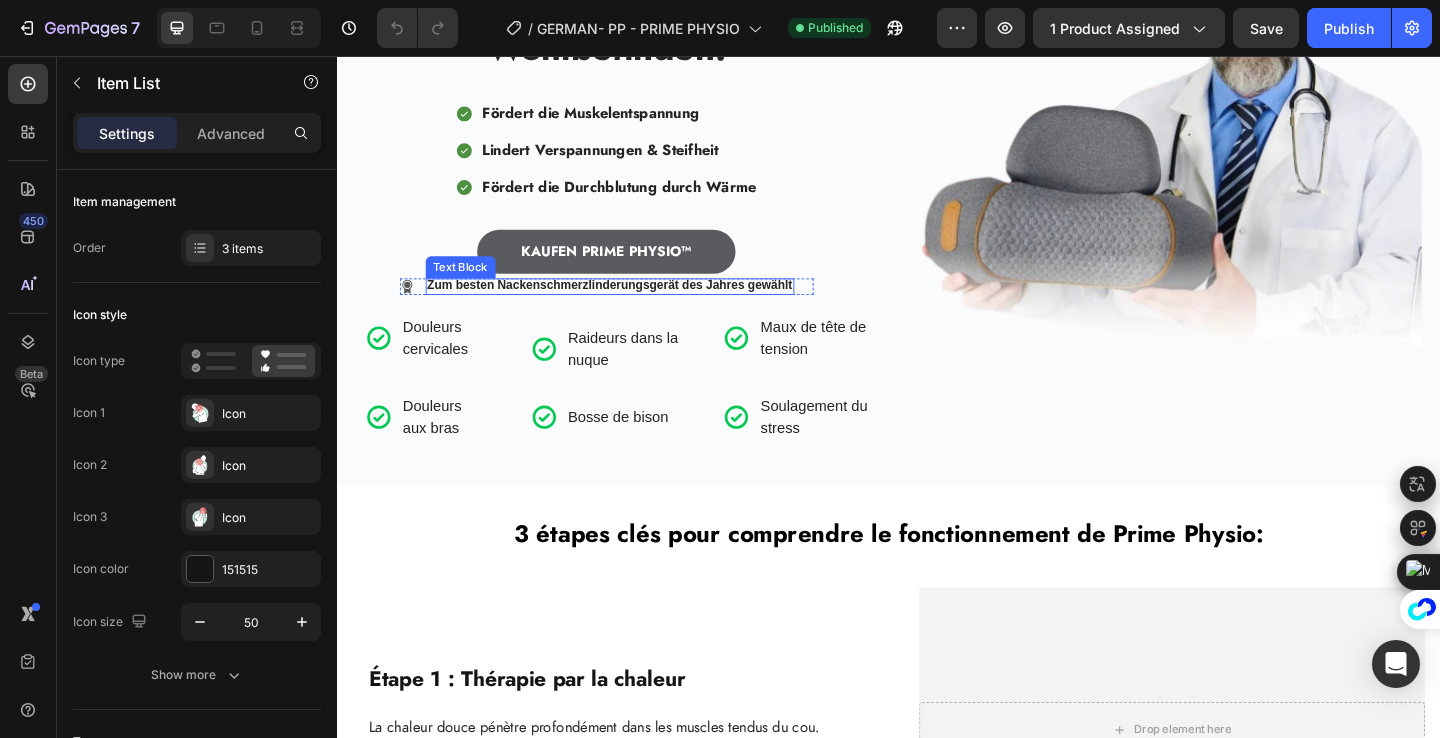 scroll, scrollTop: 239, scrollLeft: 0, axis: vertical 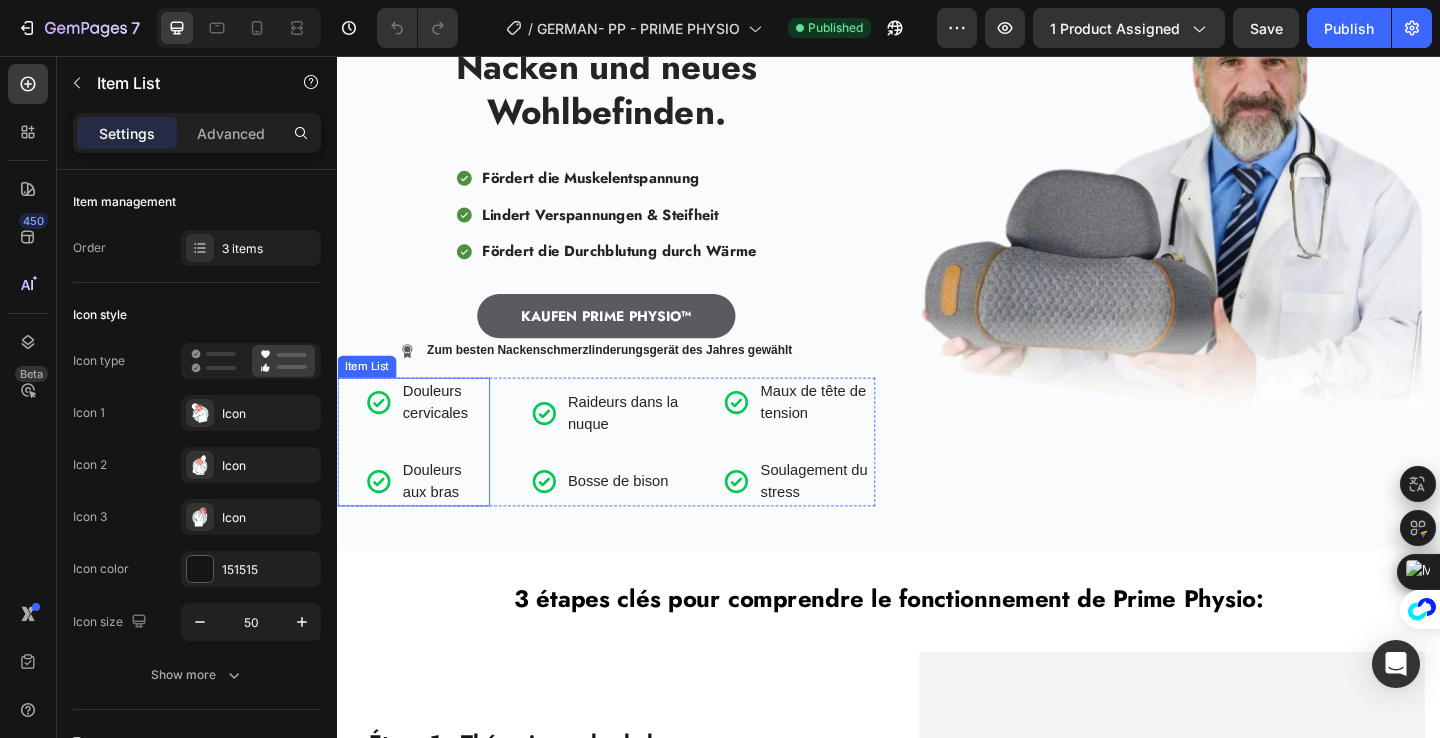 click on "Douleurs cervicales" at bounding box center (454, 433) 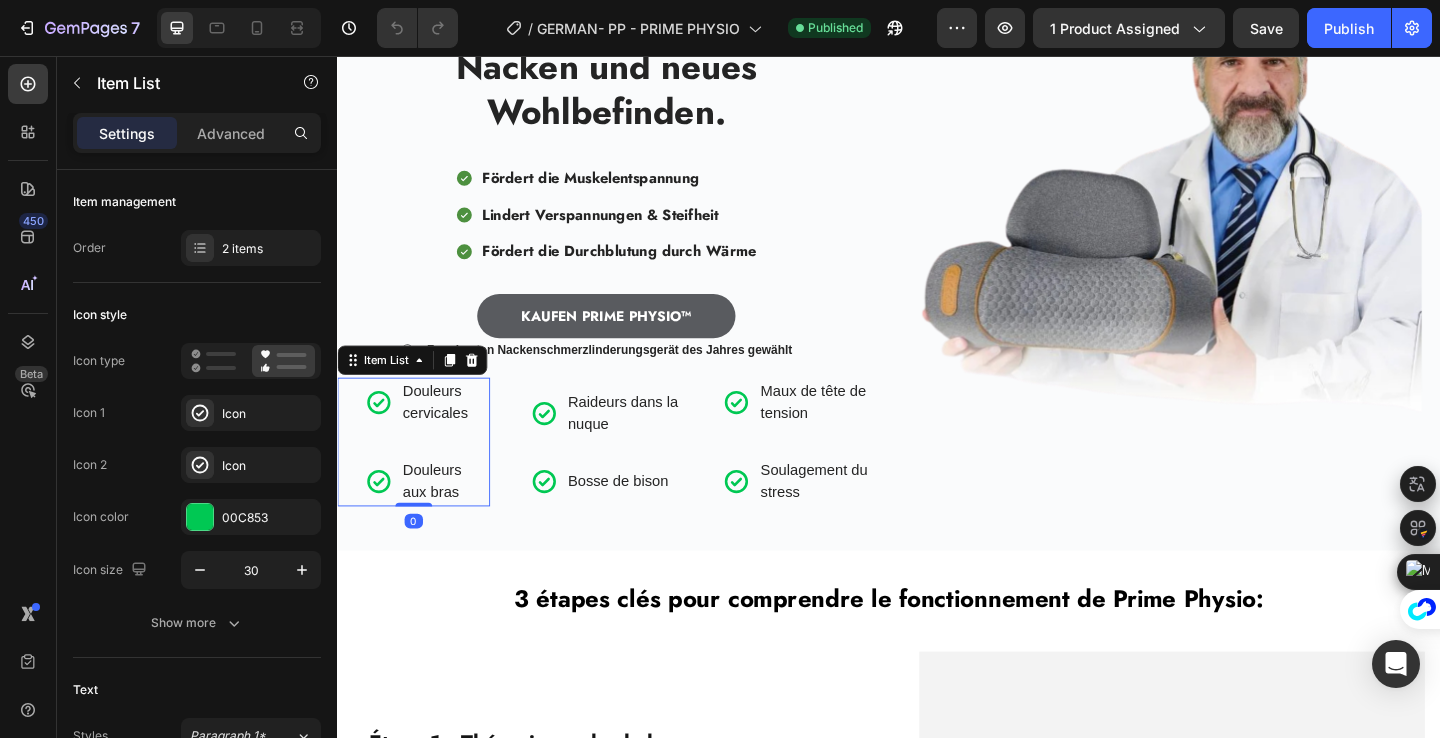 click on "Douleurs cervicales" at bounding box center (454, 433) 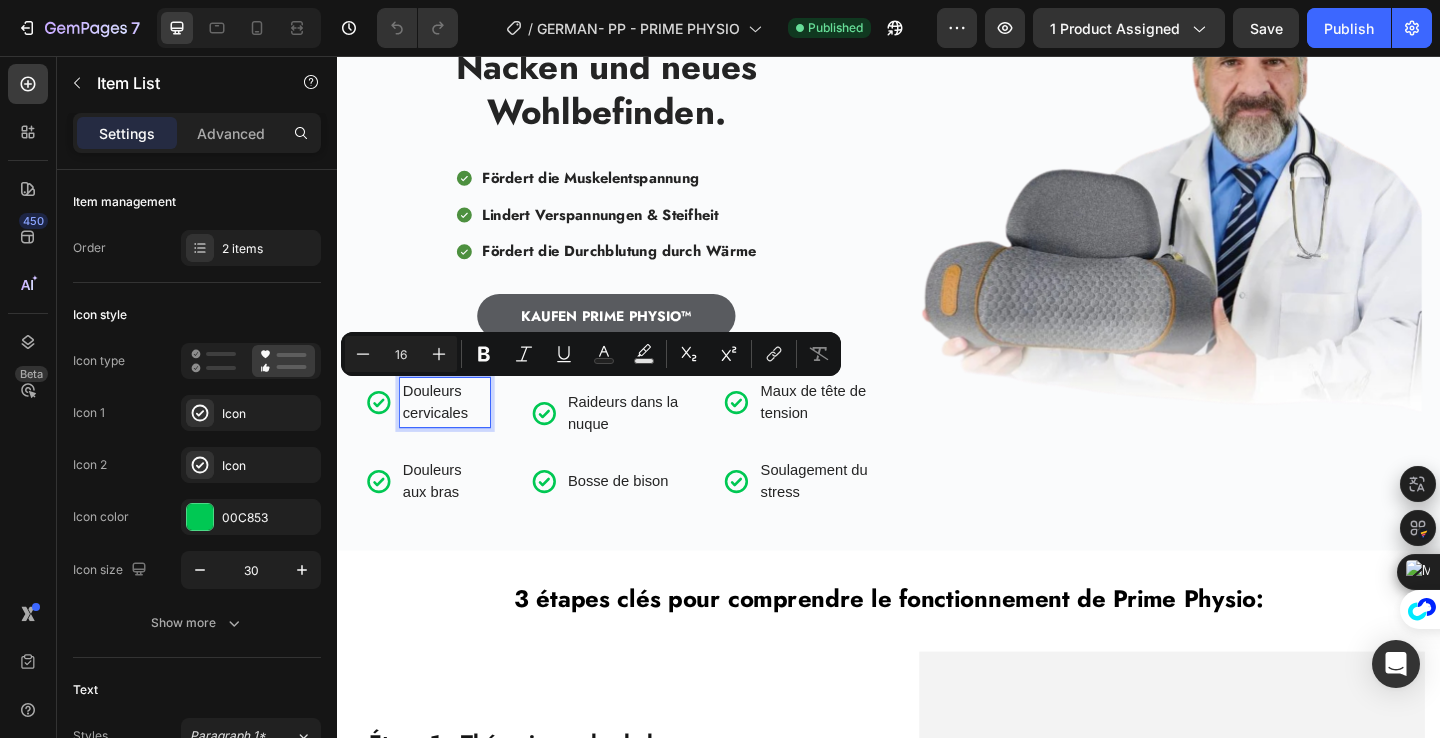 click on "Douleurs cervicales" at bounding box center [454, 433] 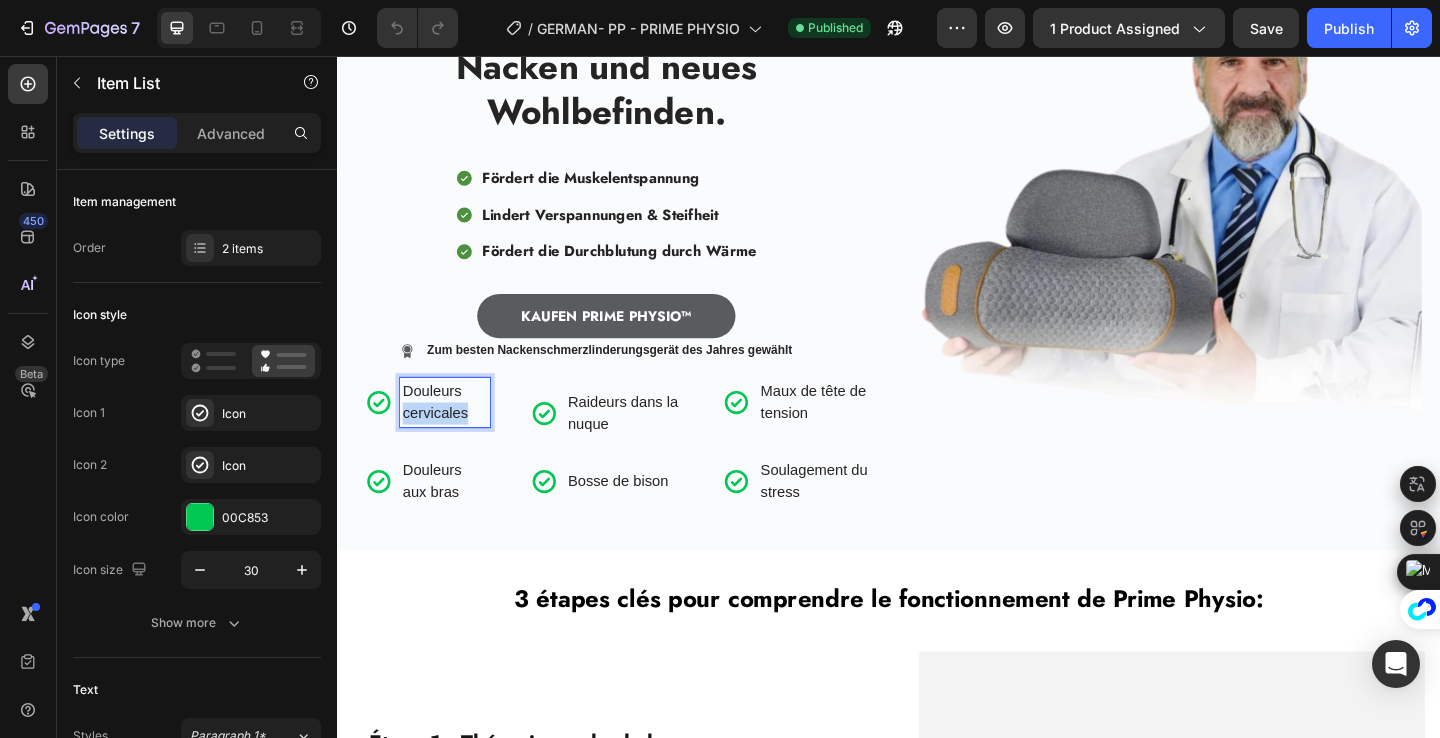 click on "Douleurs cervicales" at bounding box center (454, 433) 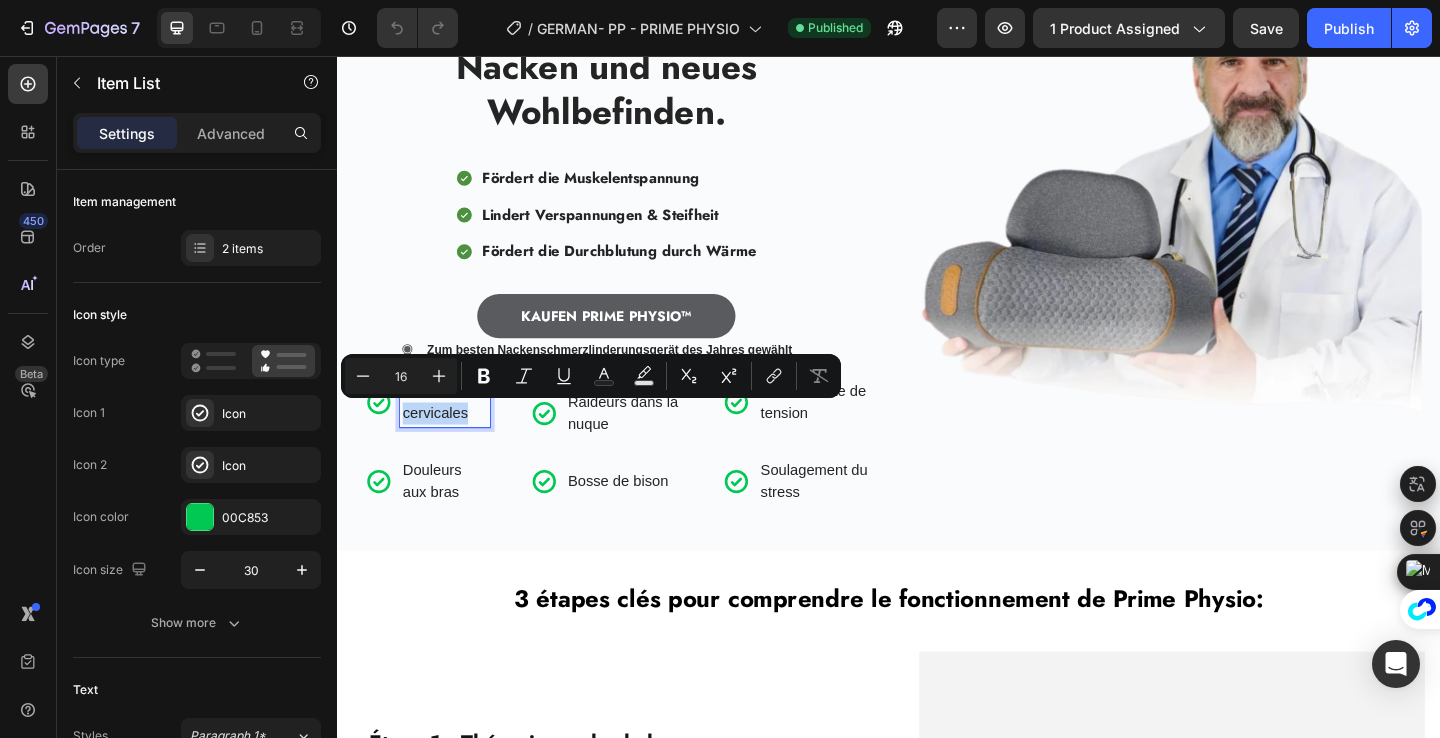 click on "Douleurs cervicales" at bounding box center [454, 433] 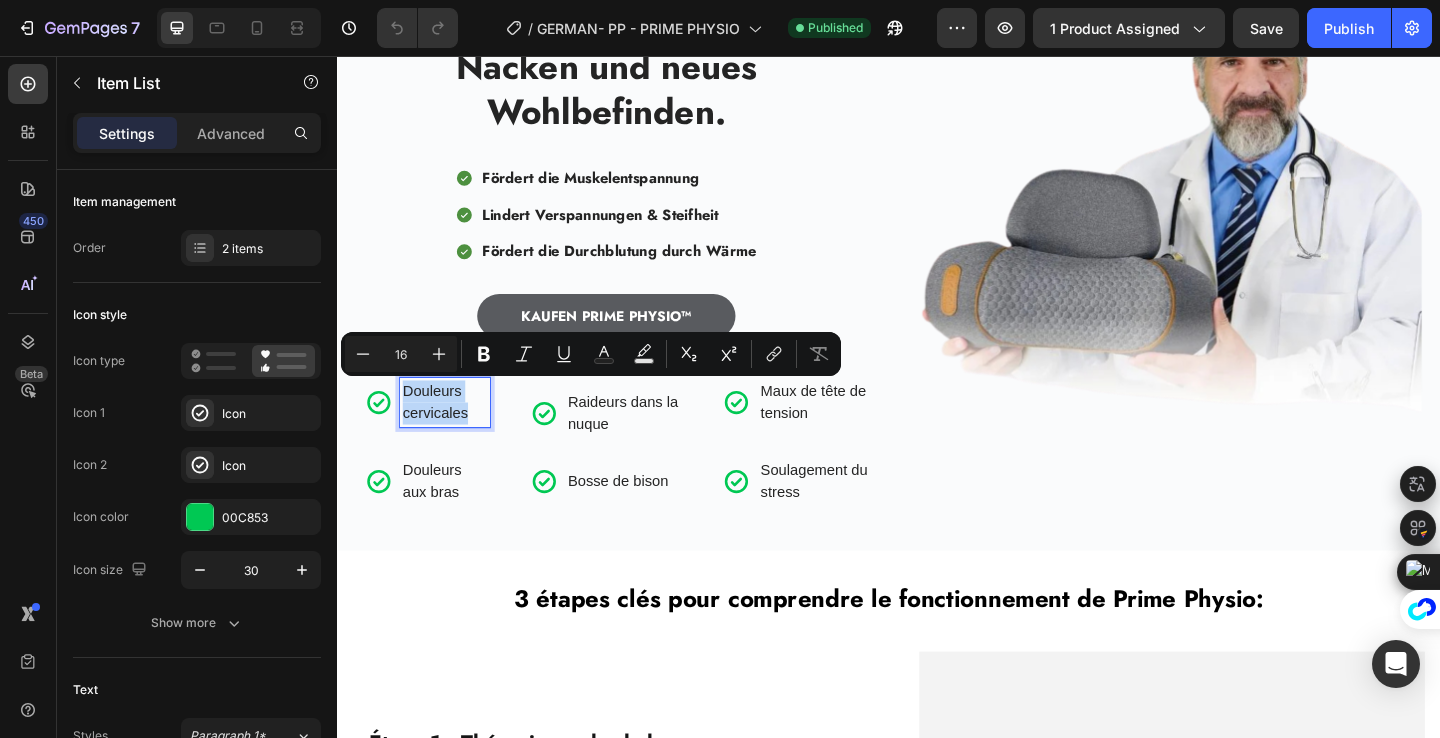 drag, startPoint x: 480, startPoint y: 440, endPoint x: 412, endPoint y: 426, distance: 69.426216 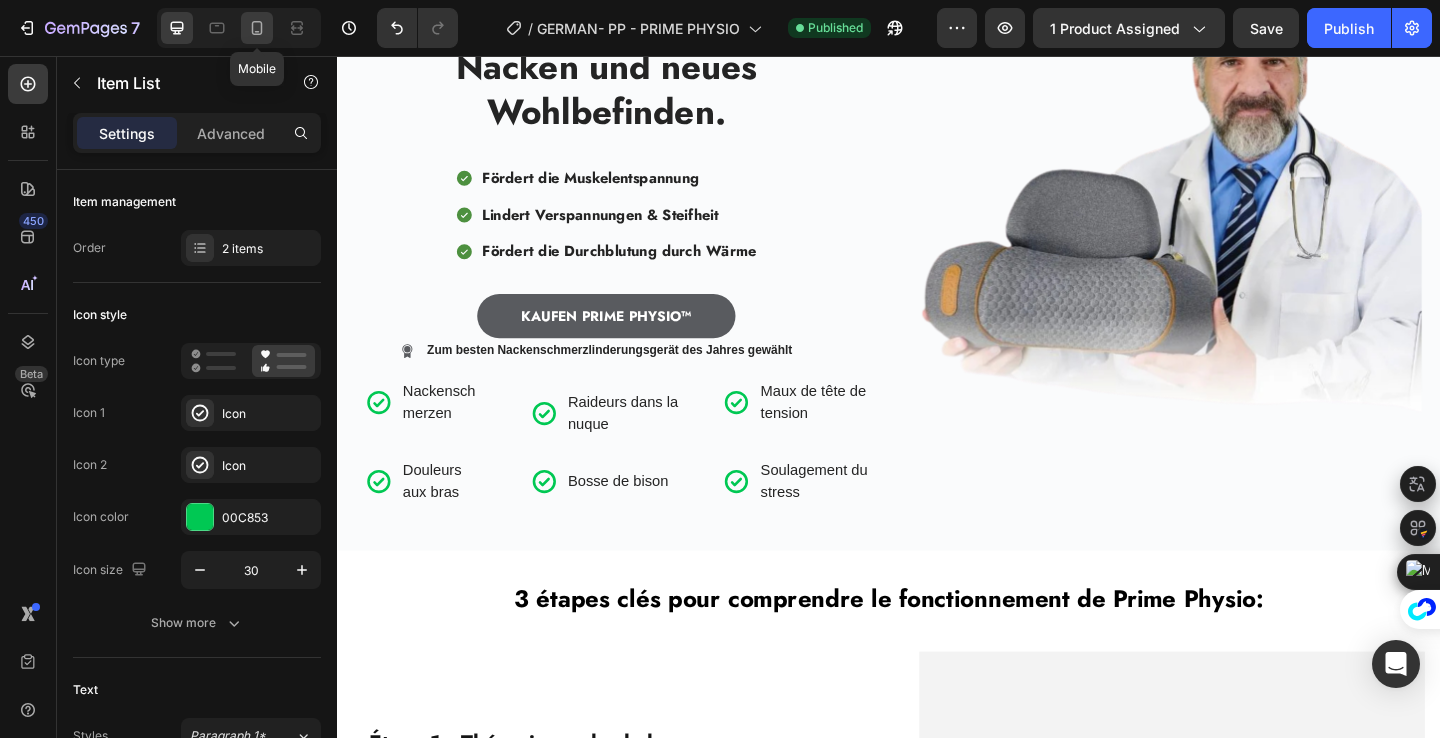 click 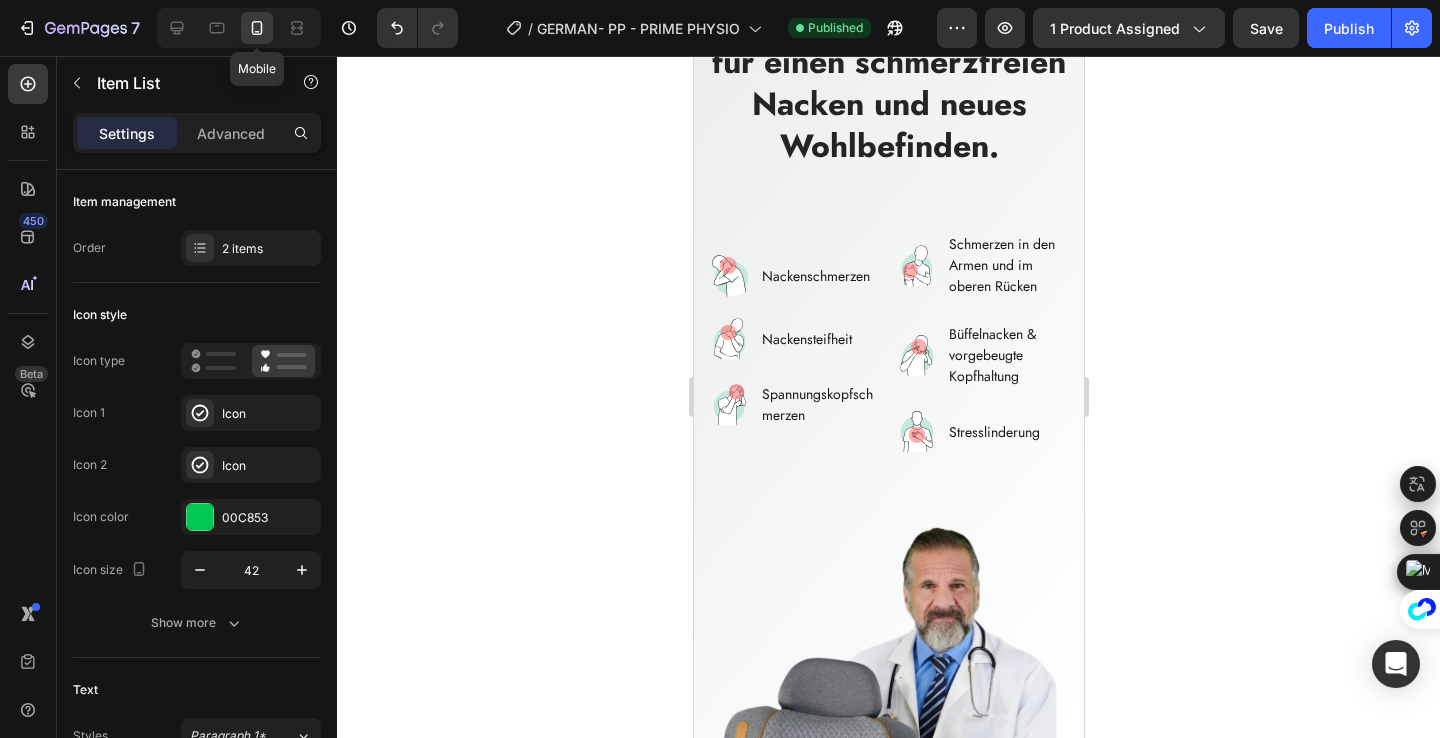 scroll, scrollTop: 169, scrollLeft: 0, axis: vertical 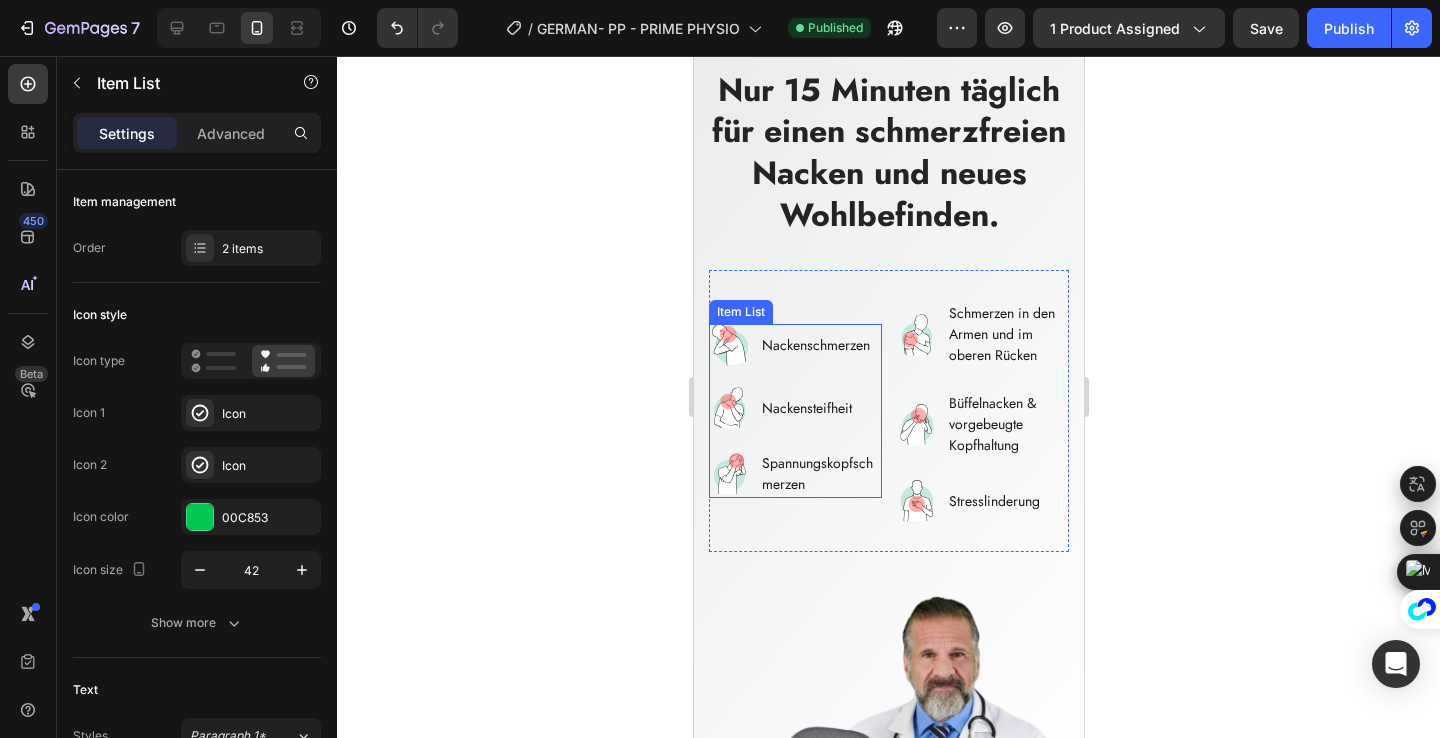 click on "Nackensteifheit" at bounding box center [819, 408] 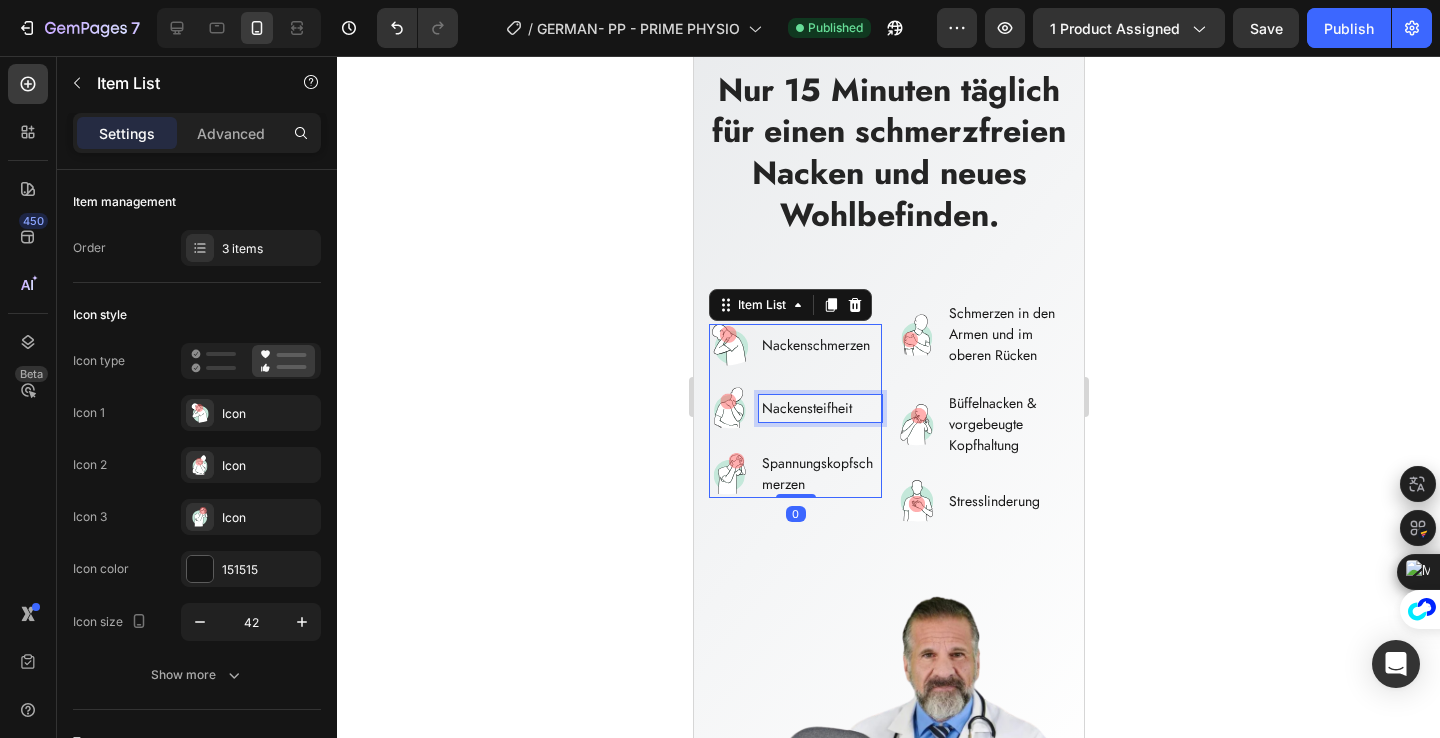 click on "Nackensteifheit" at bounding box center [819, 408] 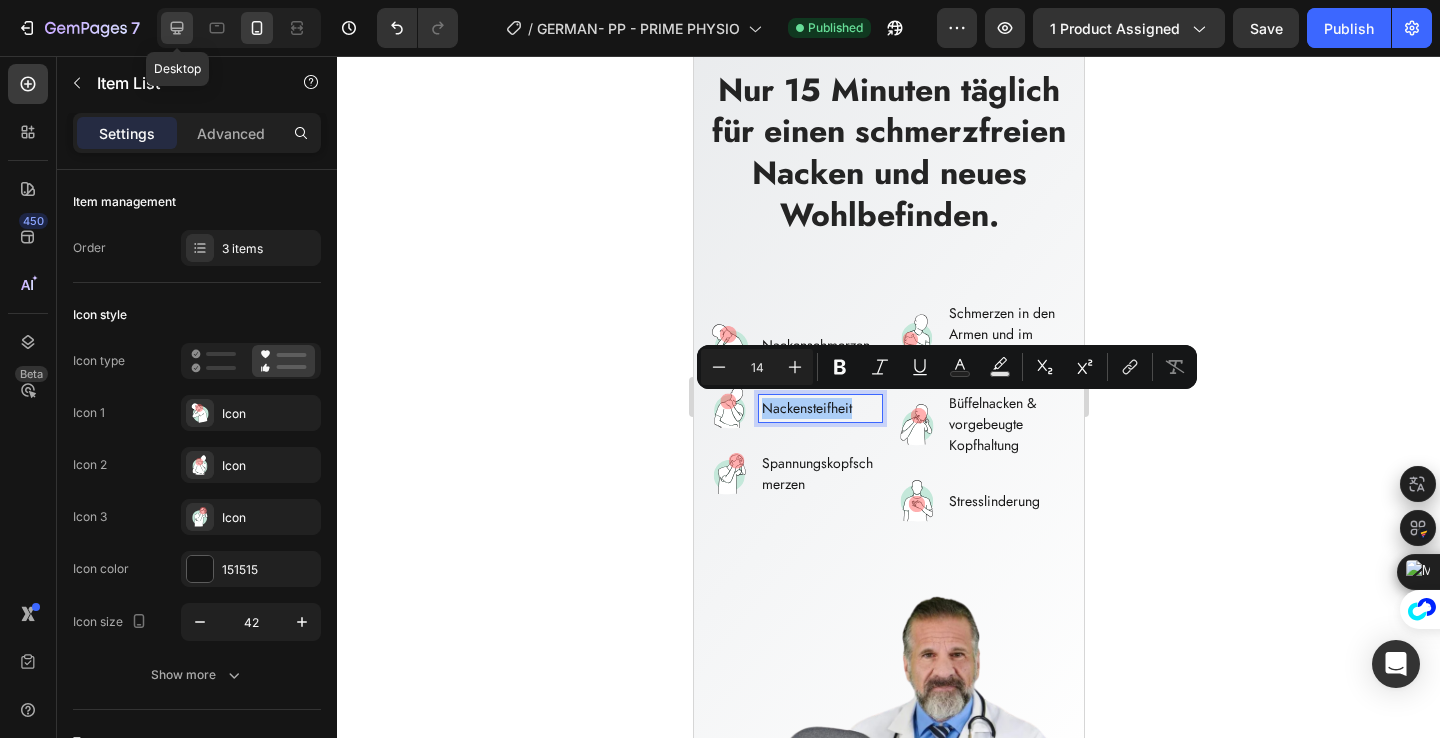 click 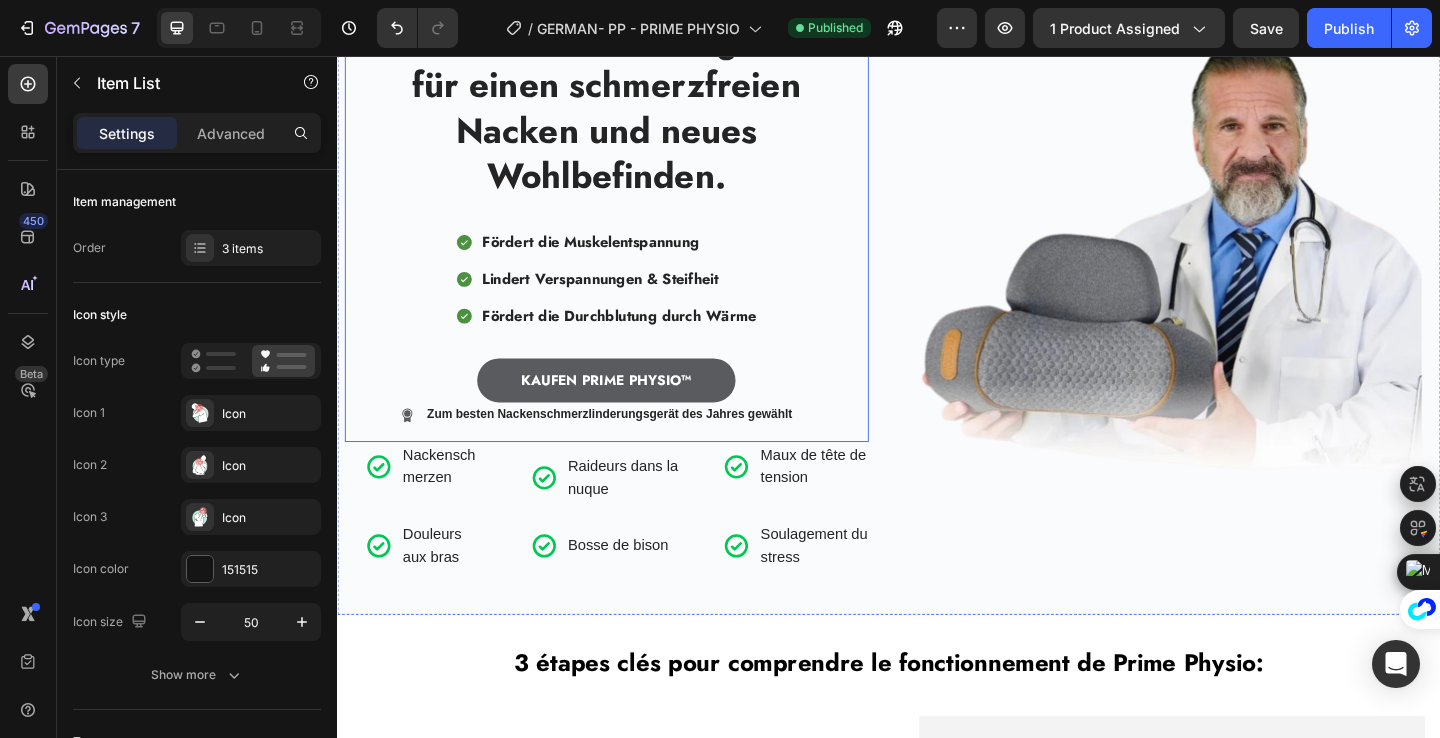 scroll, scrollTop: 99, scrollLeft: 0, axis: vertical 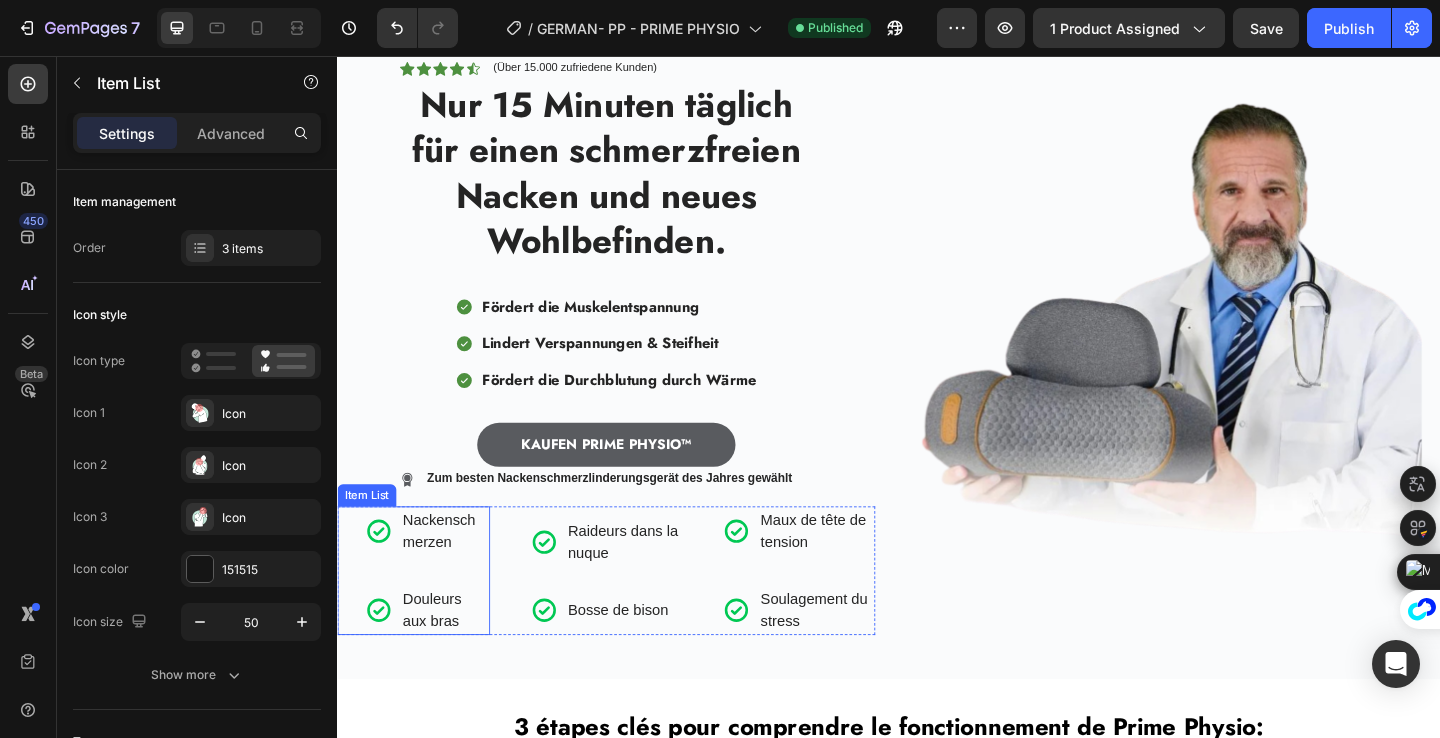 click on "Douleurs aux bras" at bounding box center (454, 659) 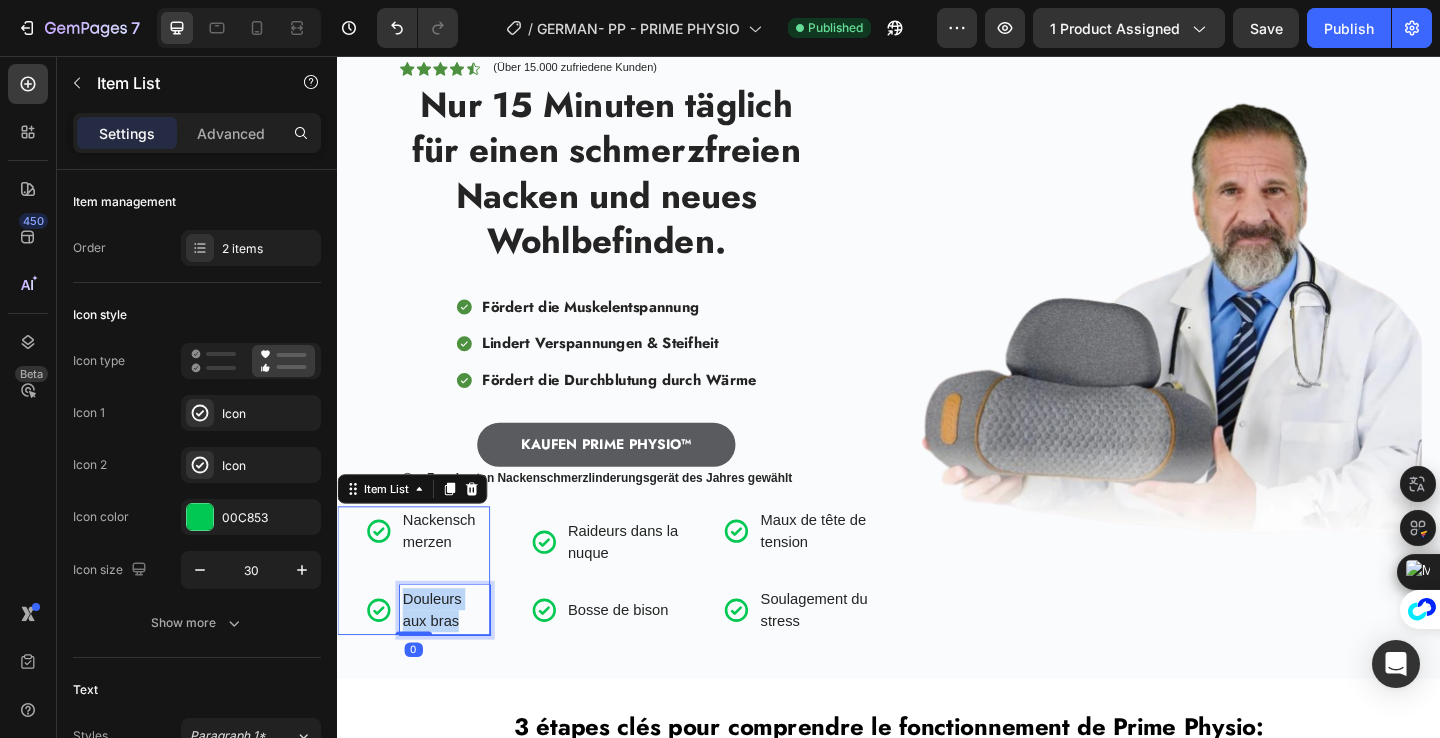 click on "Douleurs aux bras" at bounding box center (454, 659) 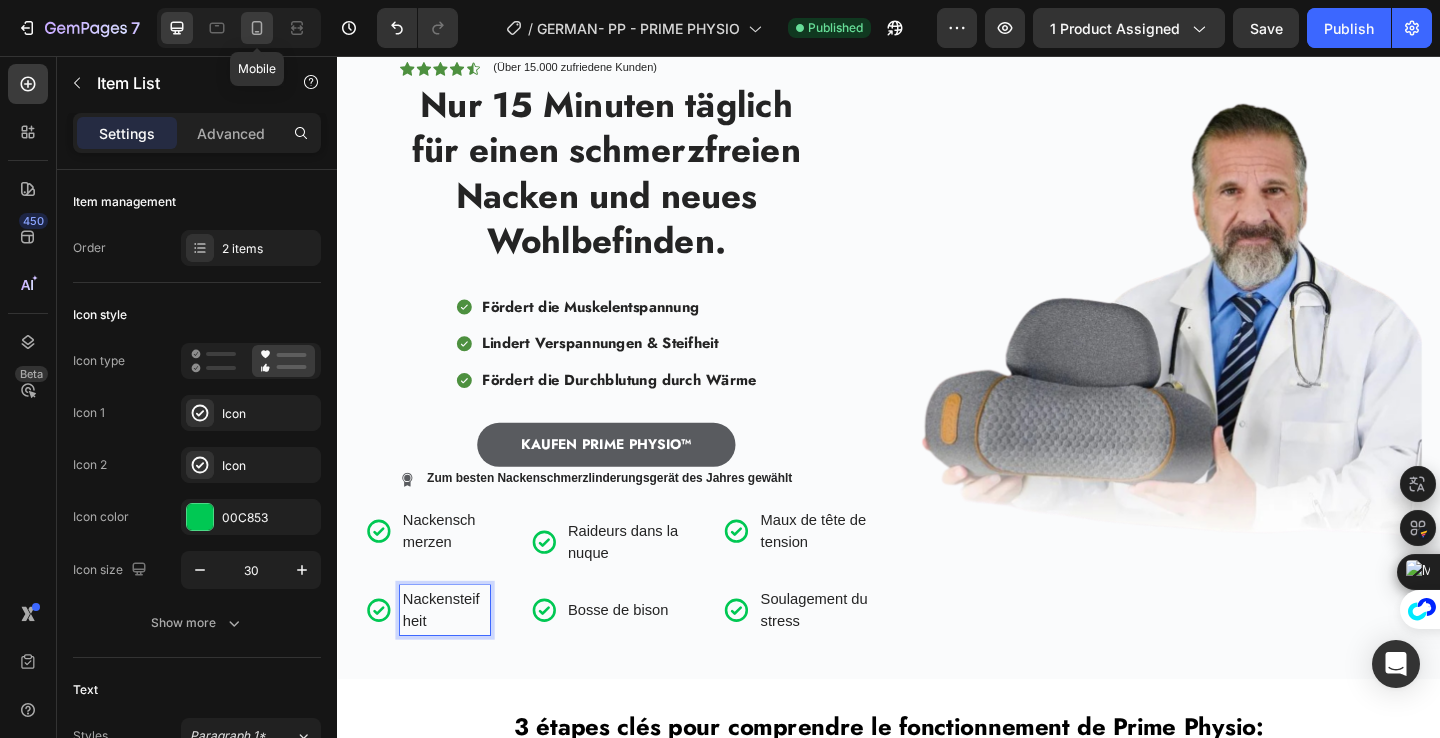 click 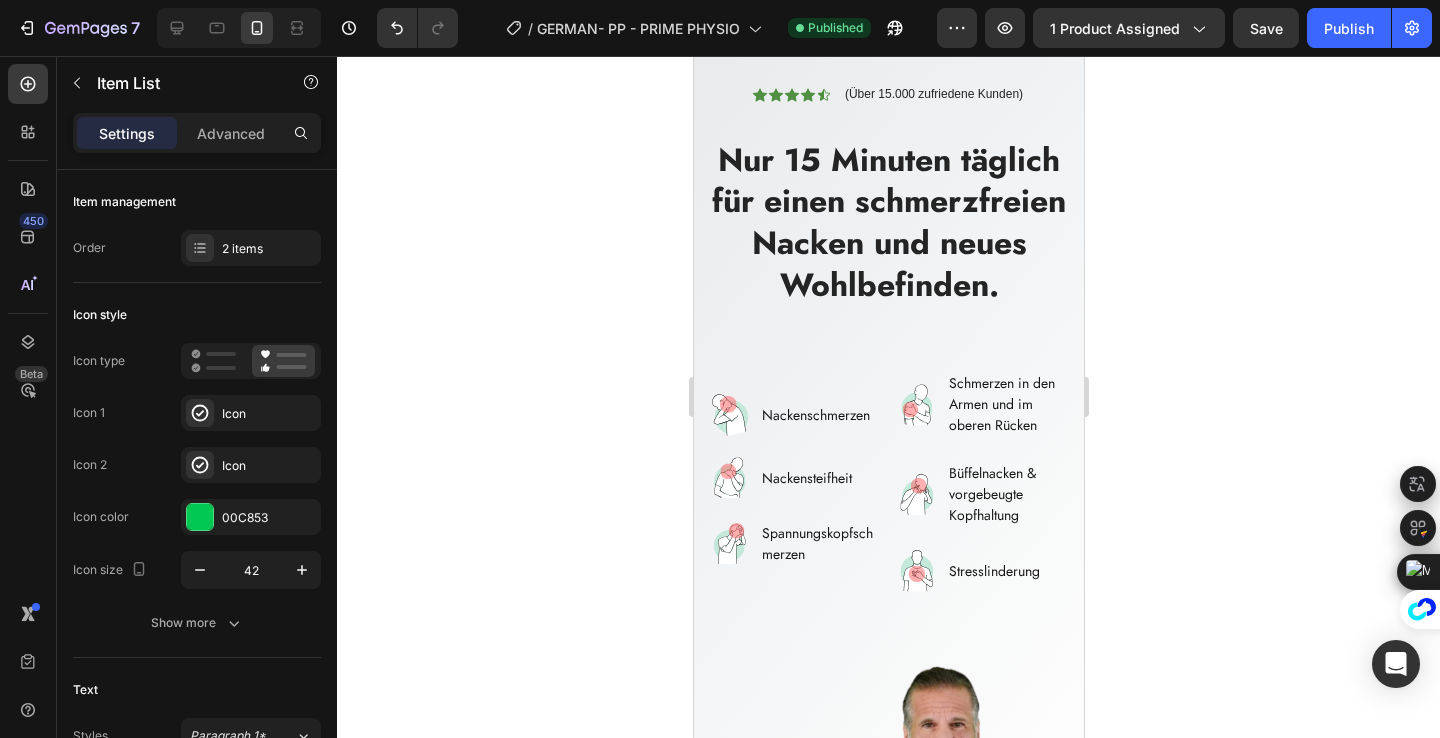 scroll, scrollTop: 29, scrollLeft: 0, axis: vertical 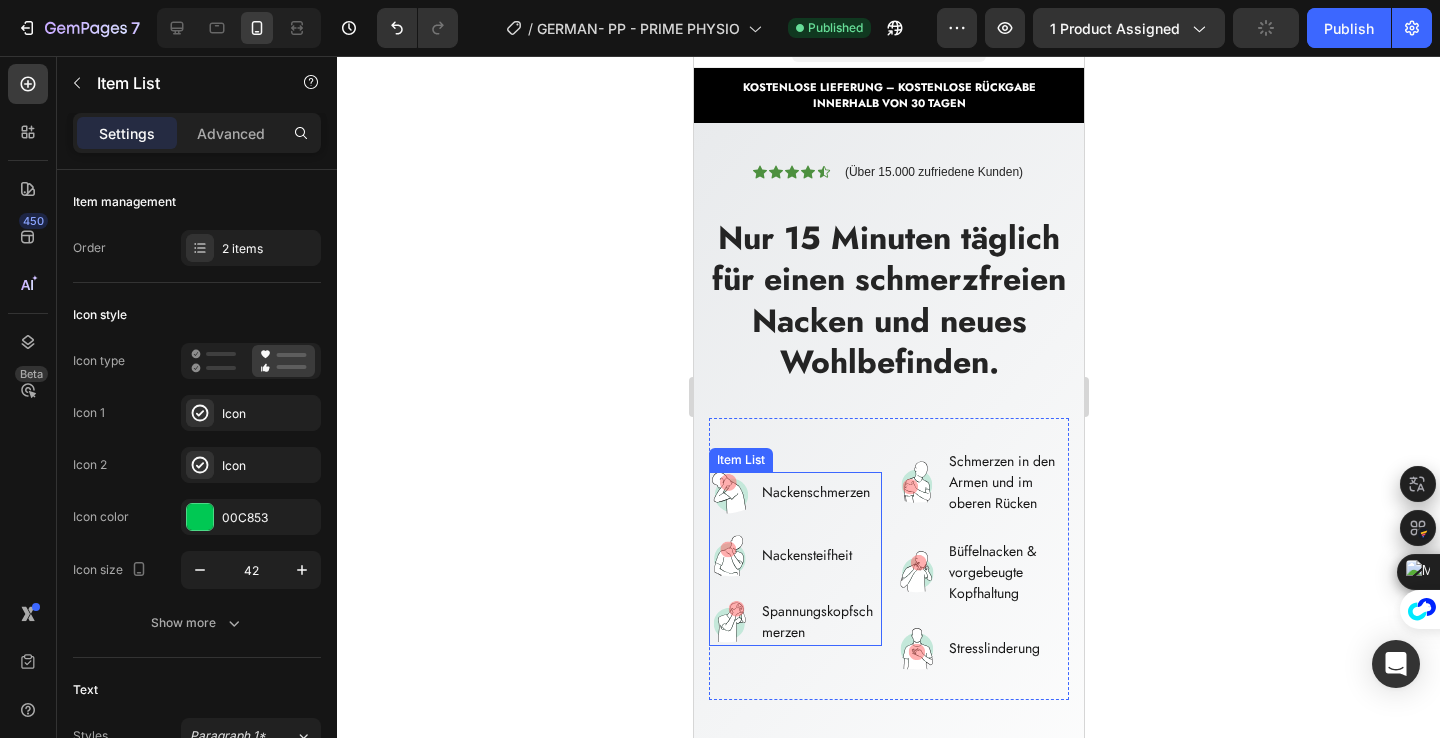 click on "Spannungskopfschmerzen" at bounding box center [819, 622] 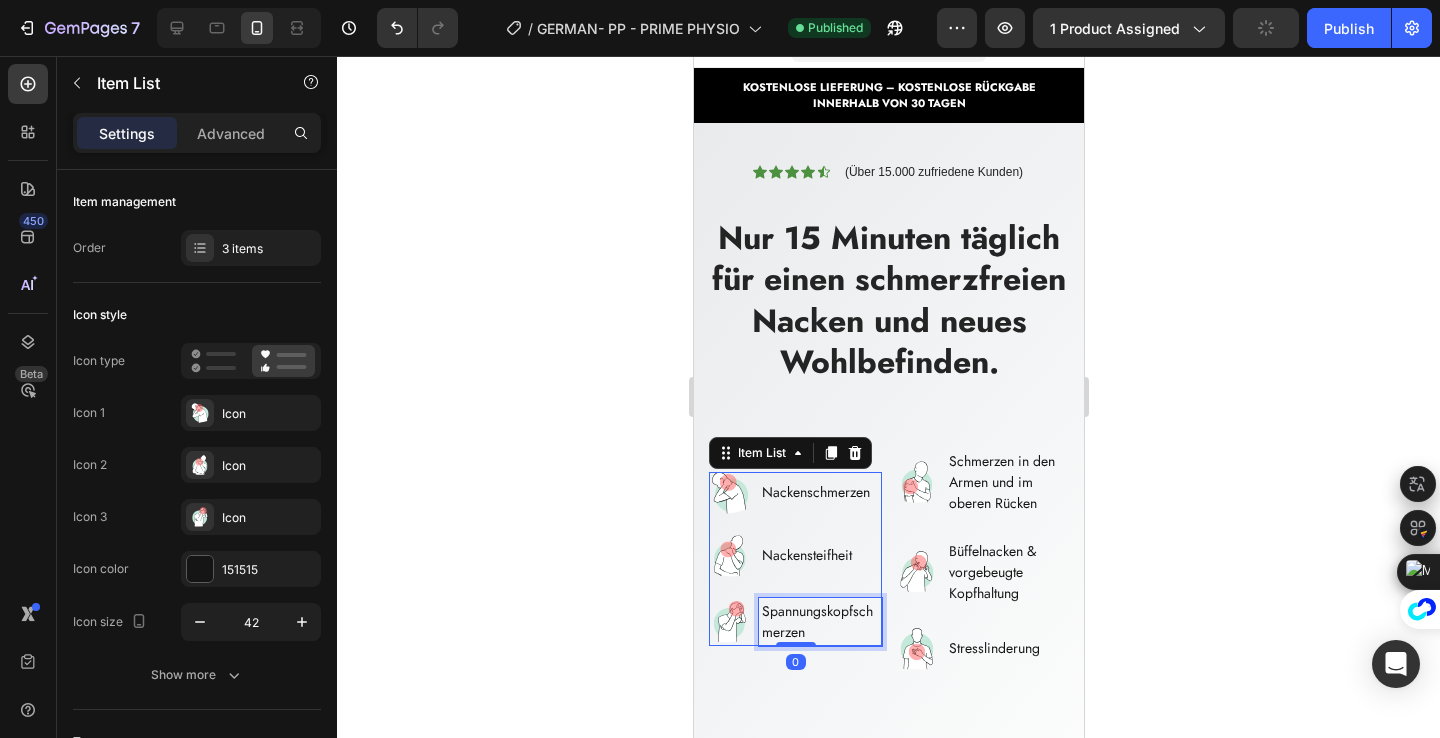 click on "Spannungskopfschmerzen" at bounding box center [819, 622] 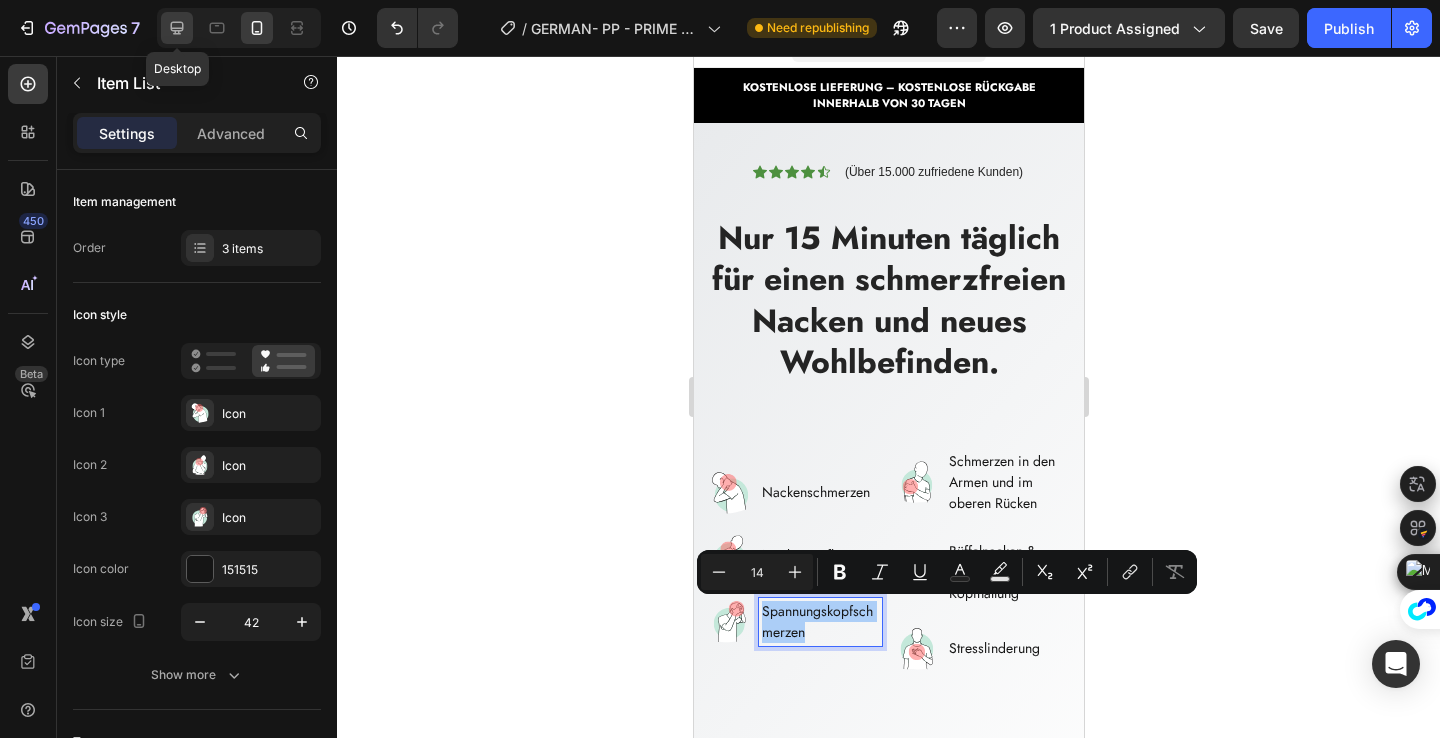 click 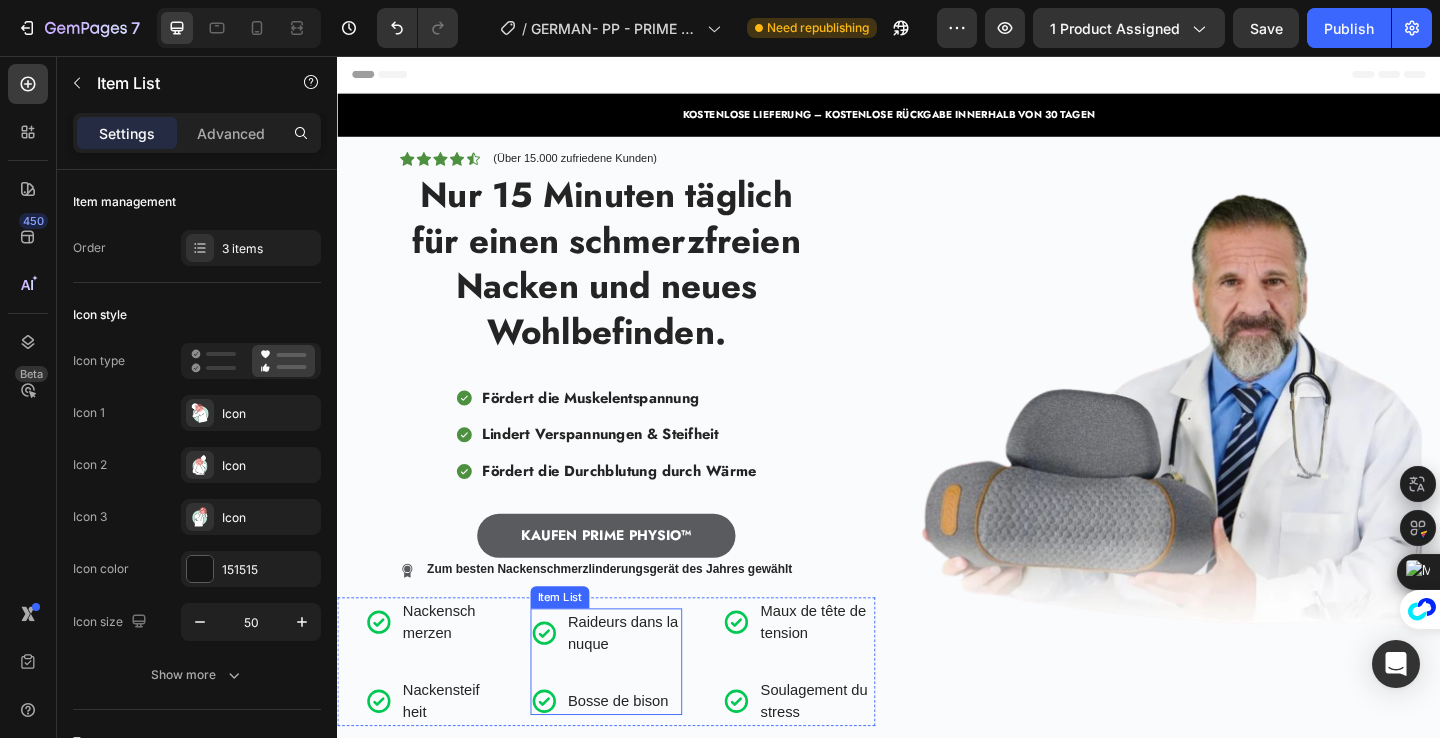 scroll, scrollTop: 112, scrollLeft: 0, axis: vertical 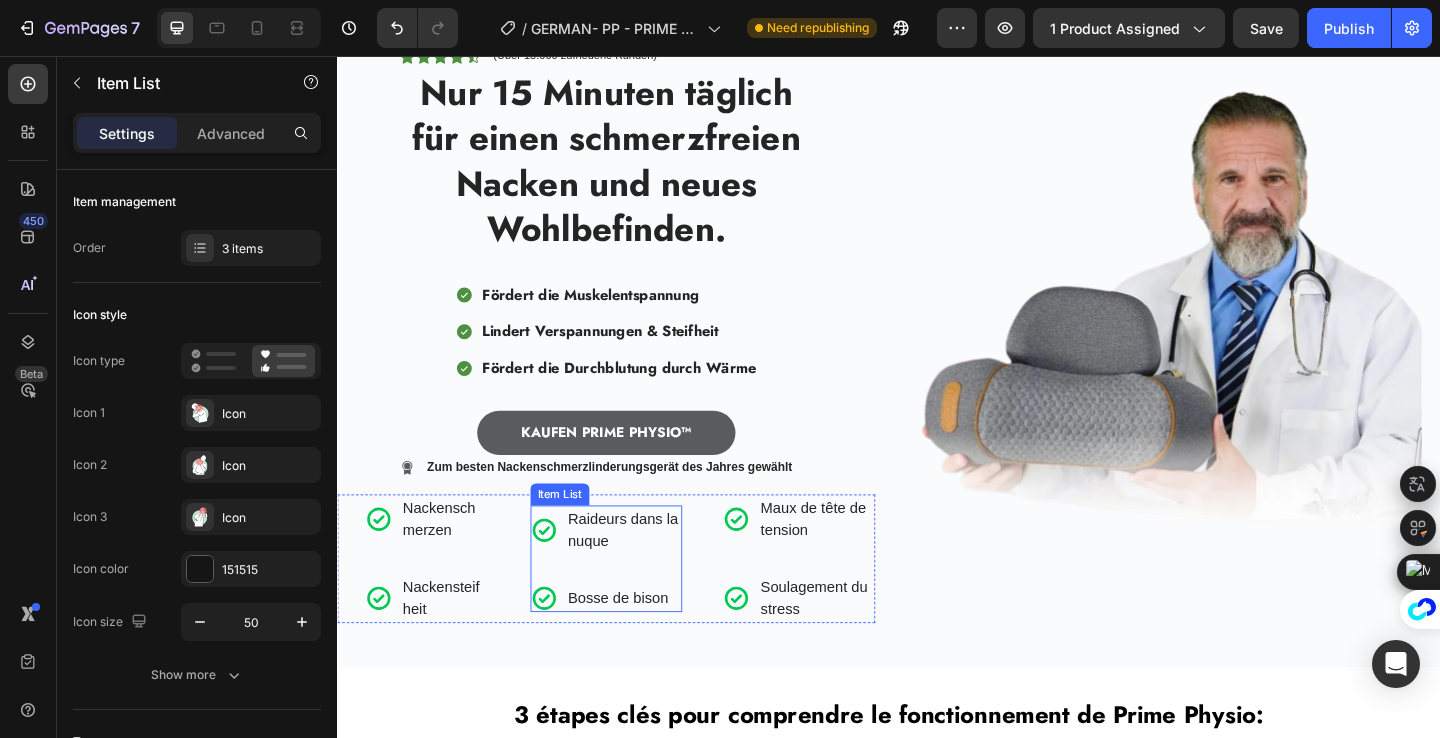 click on "Raideurs dans la nuque" at bounding box center (649, 572) 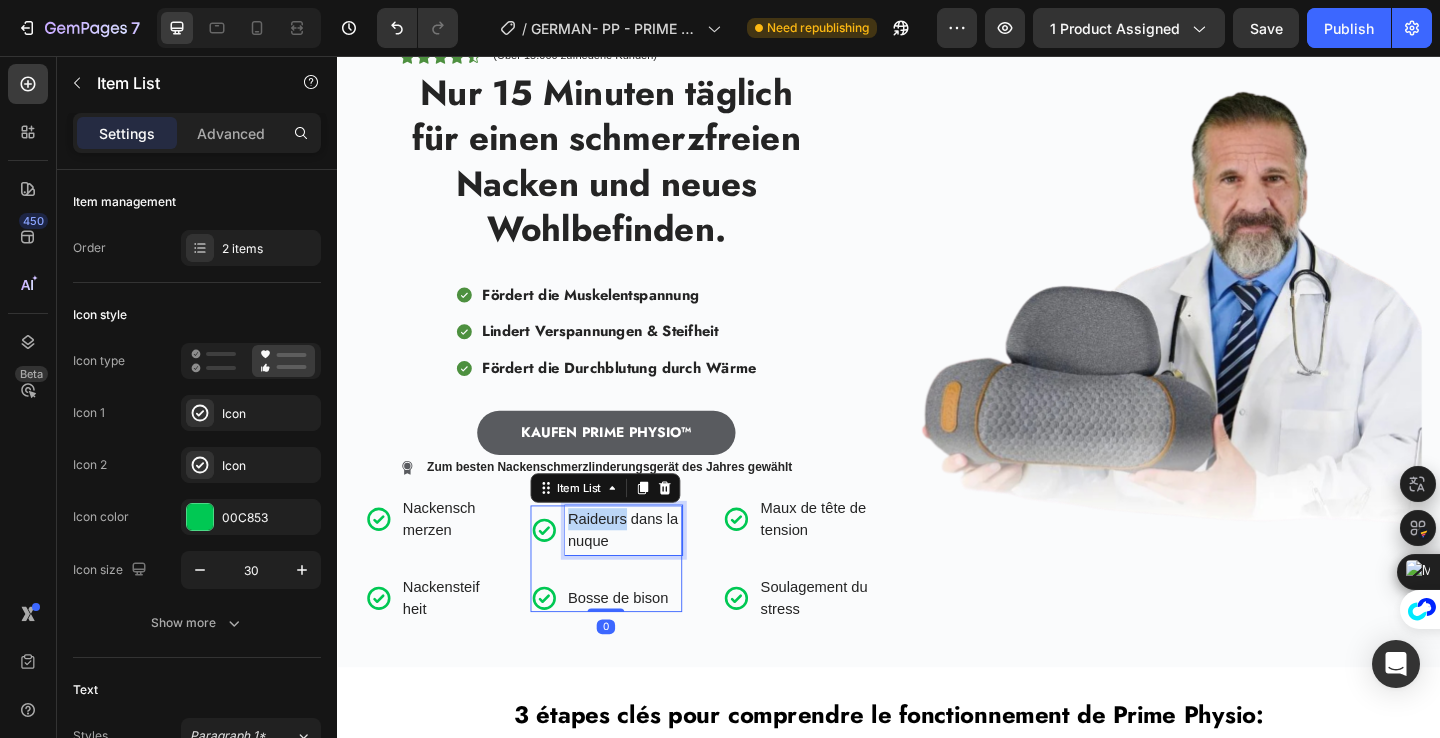 click on "Raideurs dans la nuque" at bounding box center (649, 572) 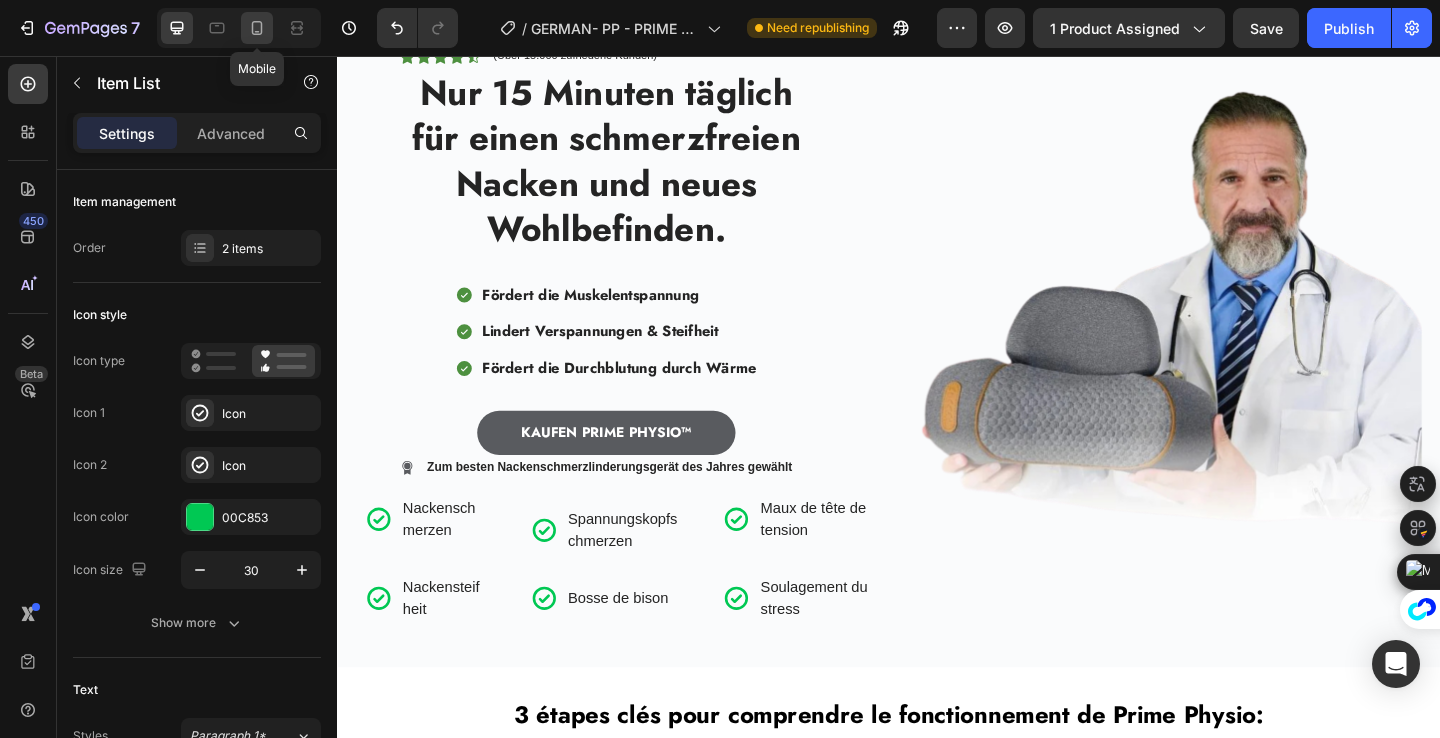 click 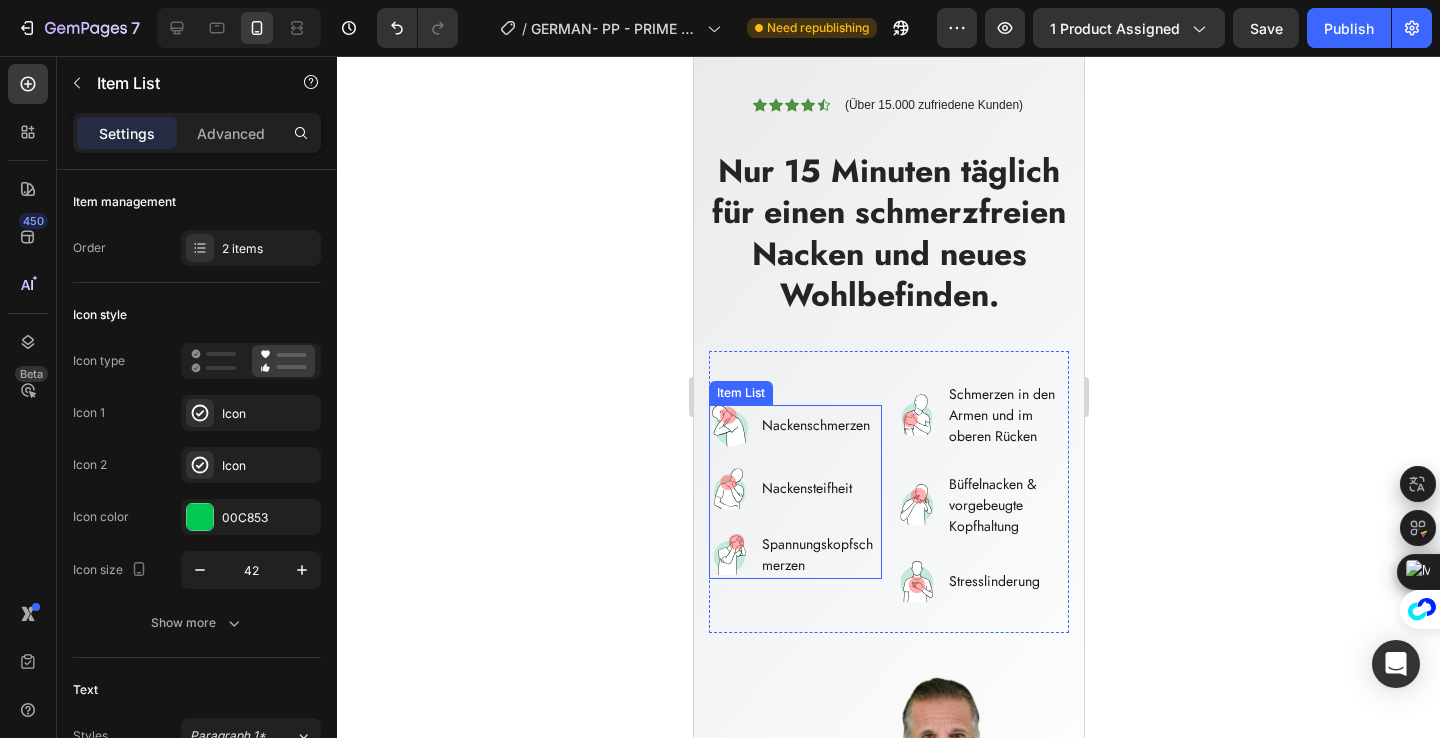 scroll, scrollTop: 101, scrollLeft: 0, axis: vertical 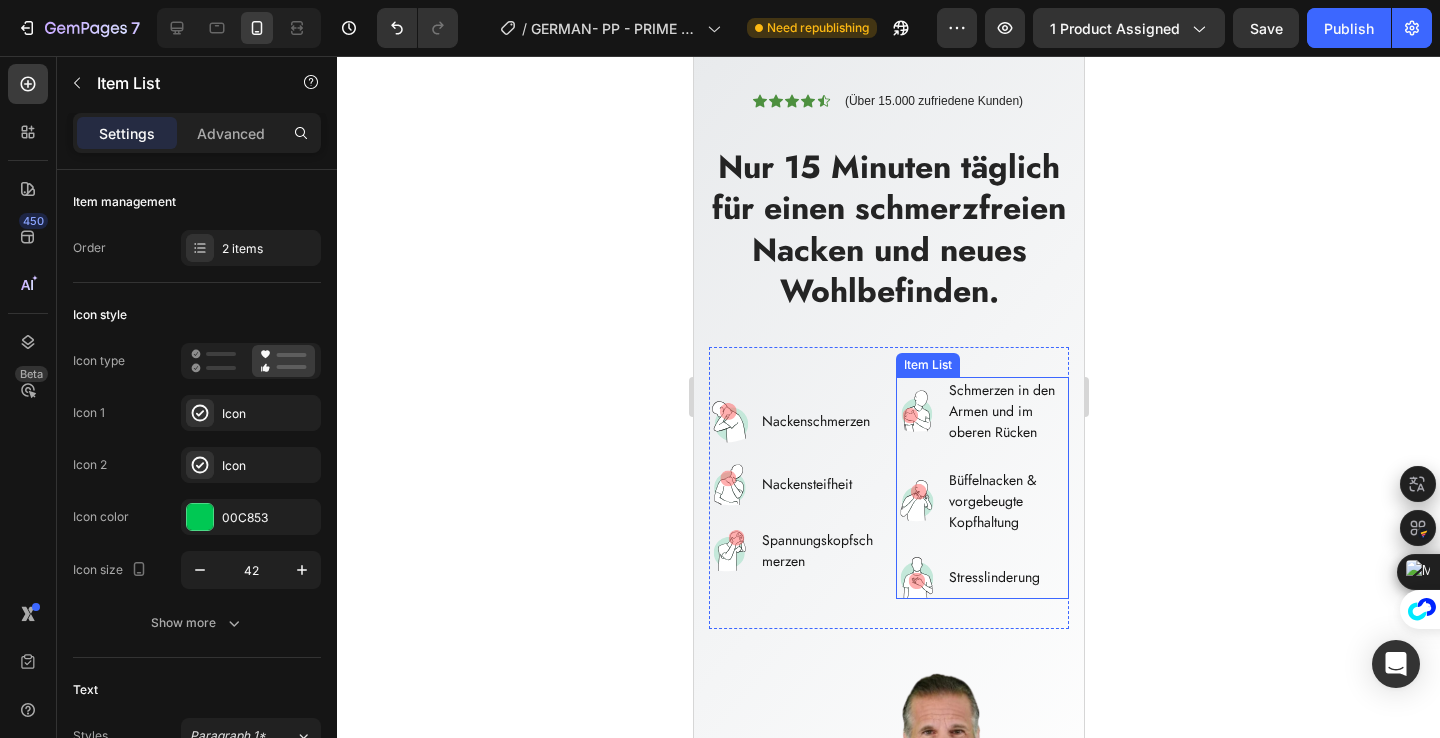 click on "Schmerzen in den Armen und im oberen Rücken" at bounding box center (1006, 411) 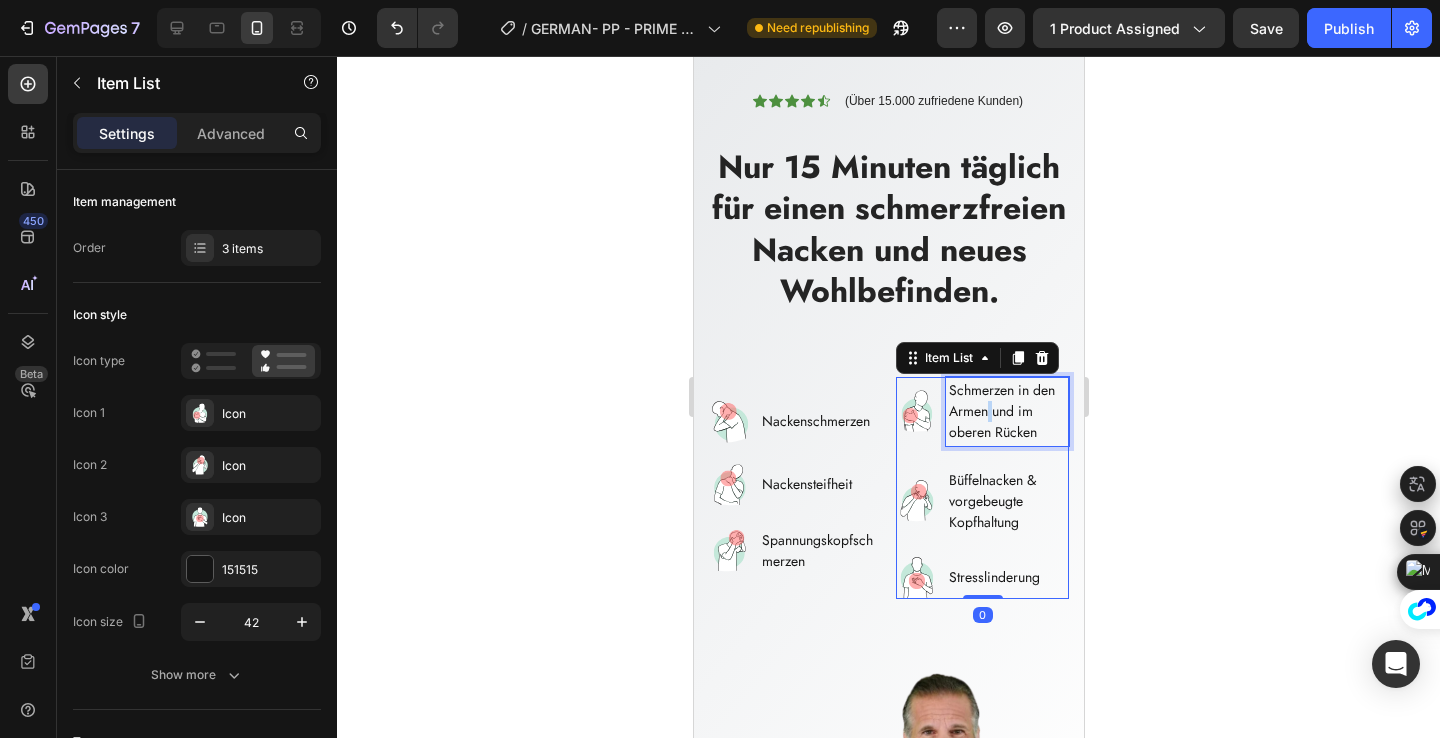 click on "Schmerzen in den Armen und im oberen Rücken" at bounding box center (1006, 411) 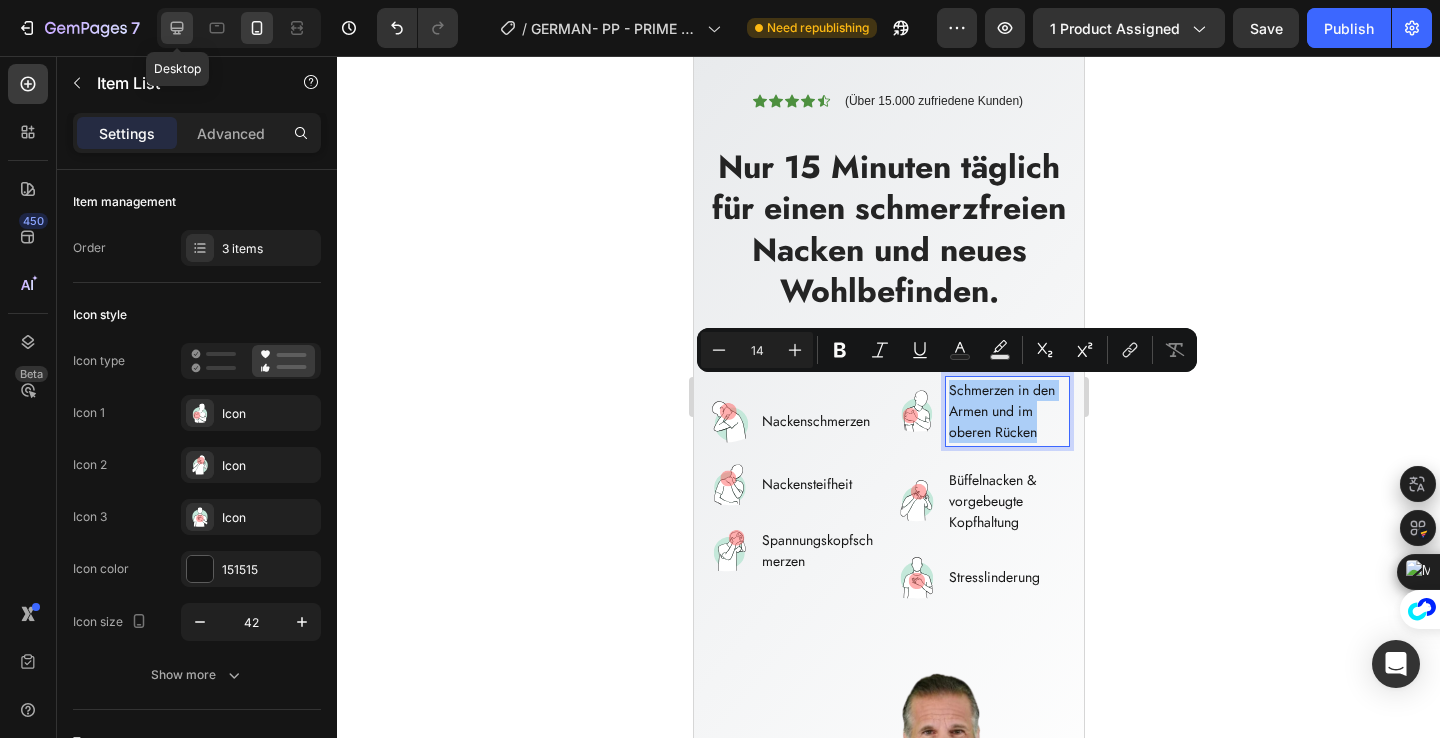 click 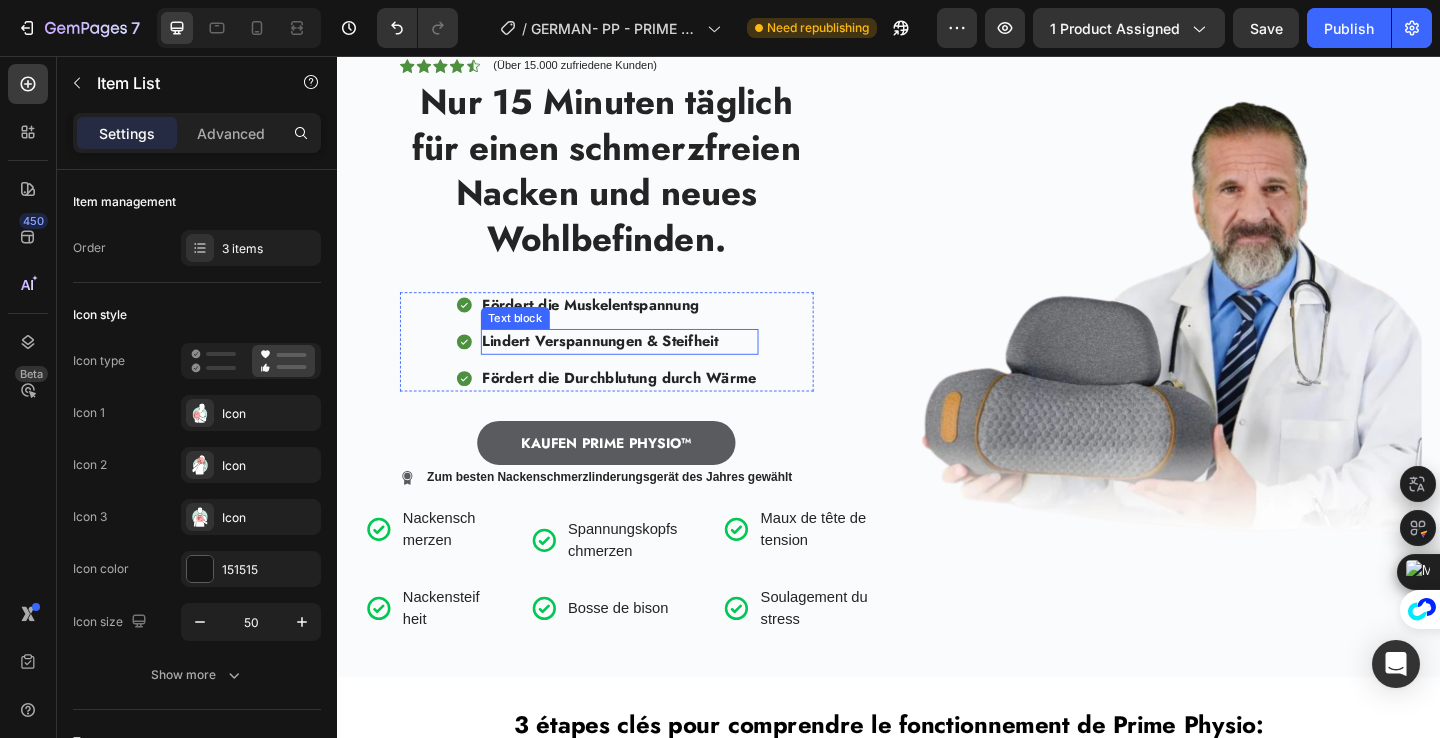 scroll, scrollTop: 31, scrollLeft: 0, axis: vertical 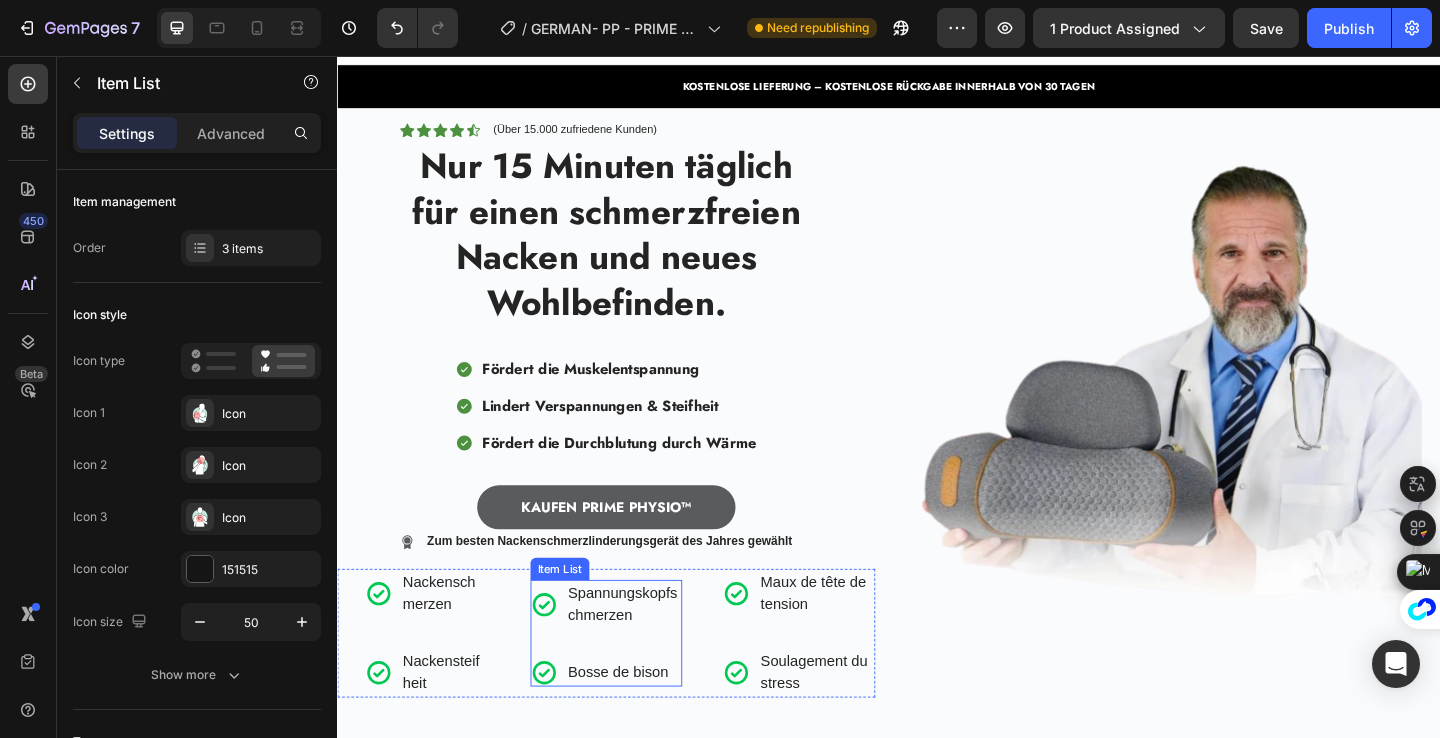 click on "Bosse de bison" at bounding box center (649, 727) 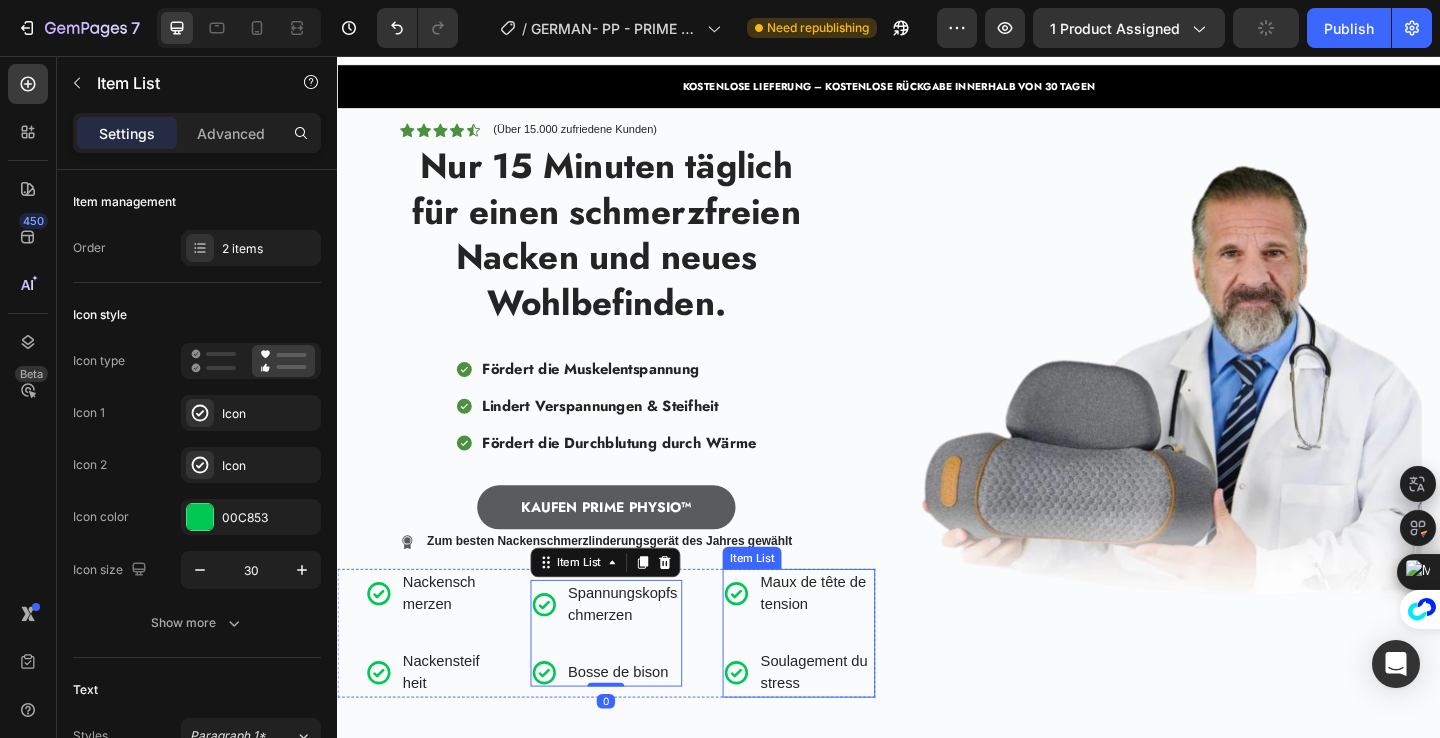 click on "Maux de tête de tension" at bounding box center (858, 641) 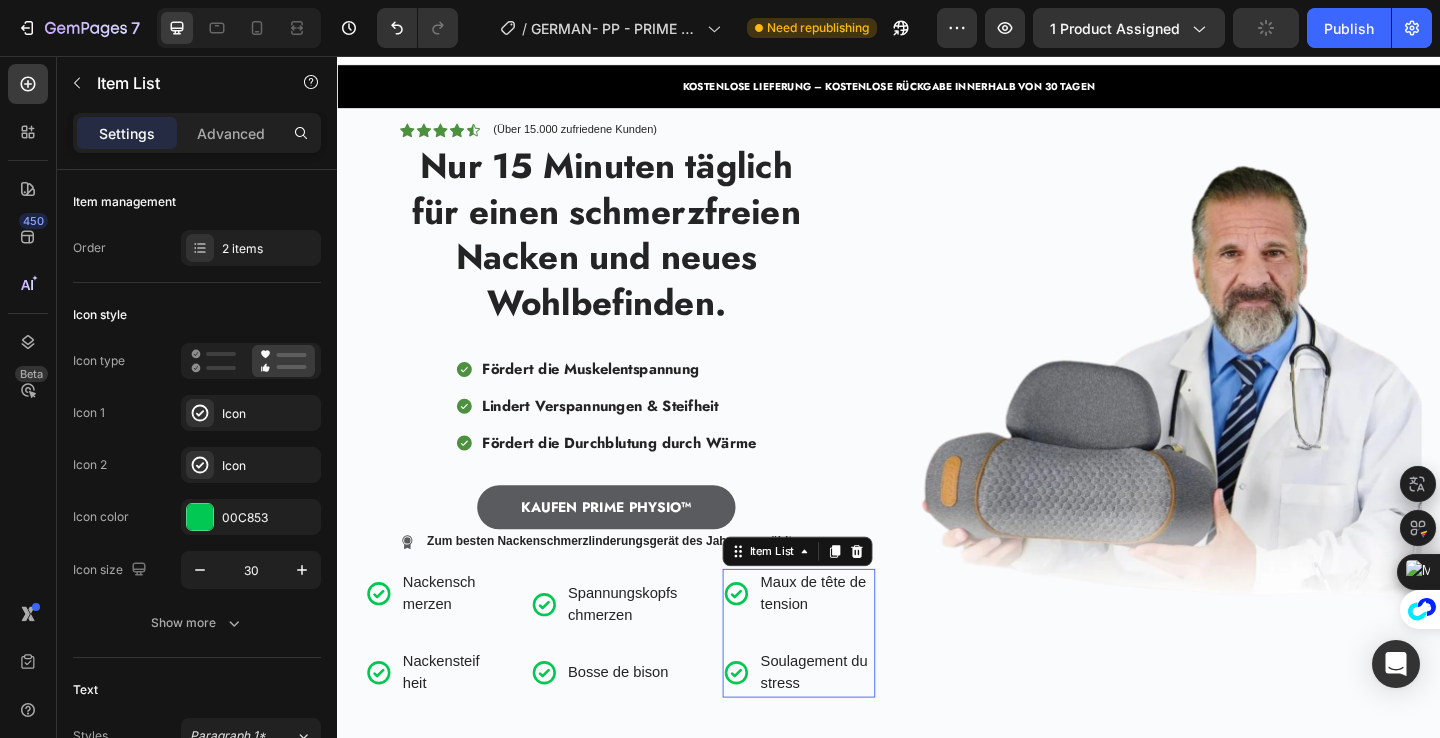 click on "Maux de tête de tension" at bounding box center [858, 641] 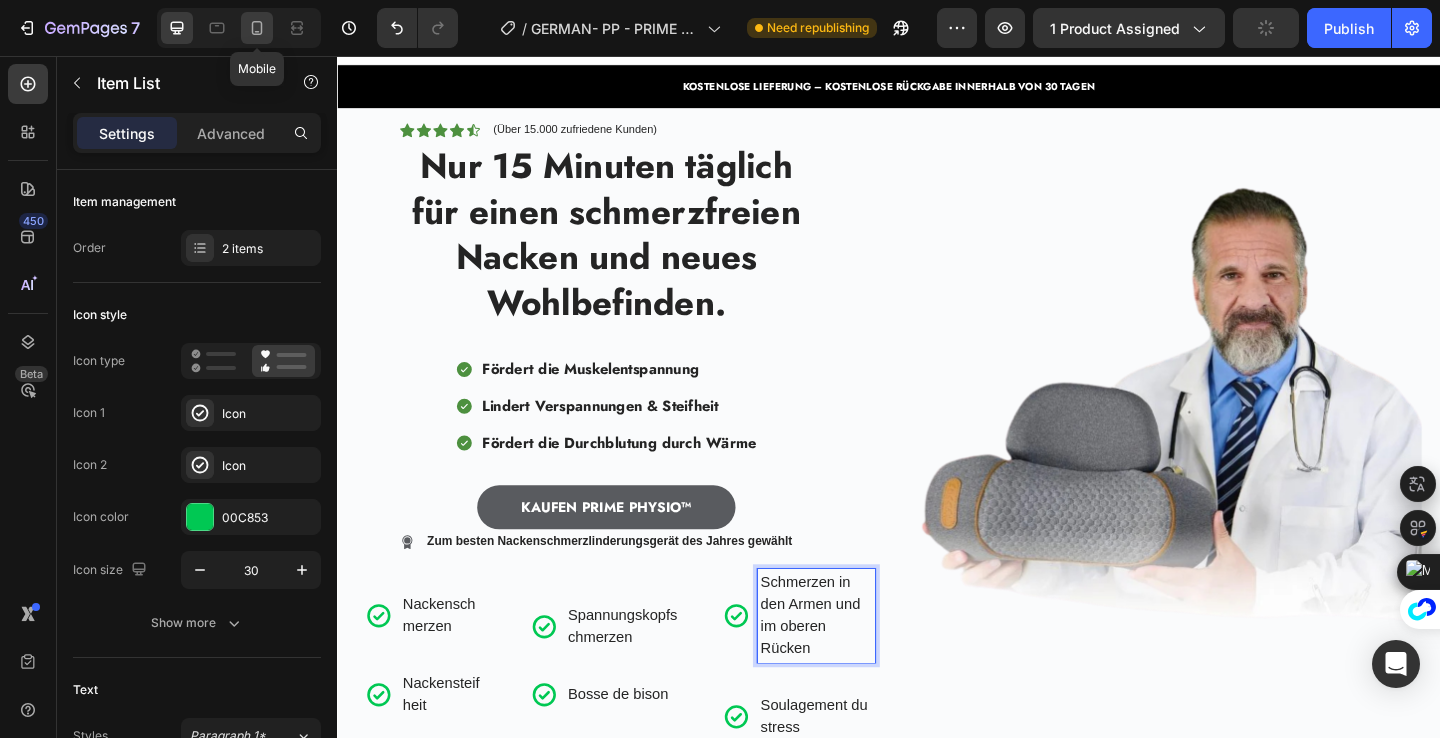 click 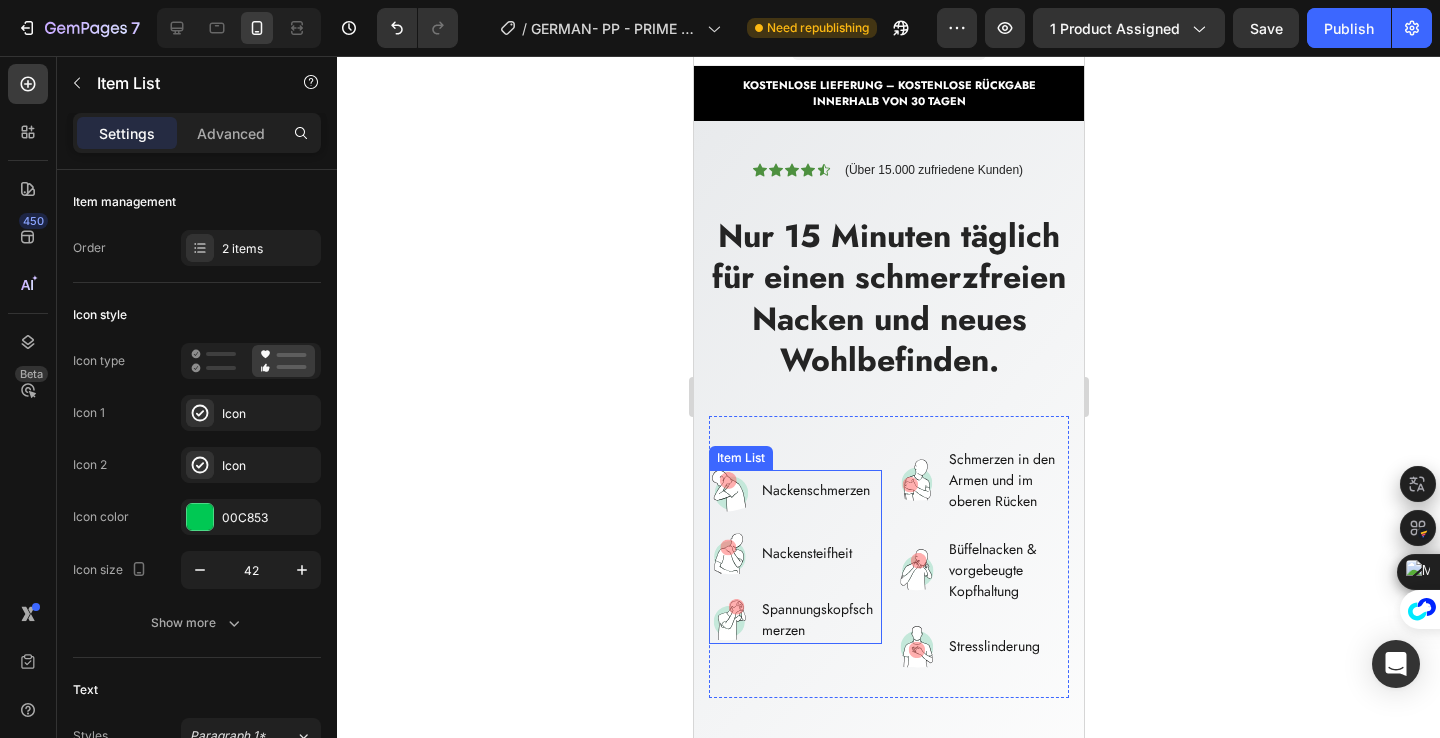scroll, scrollTop: 0, scrollLeft: 0, axis: both 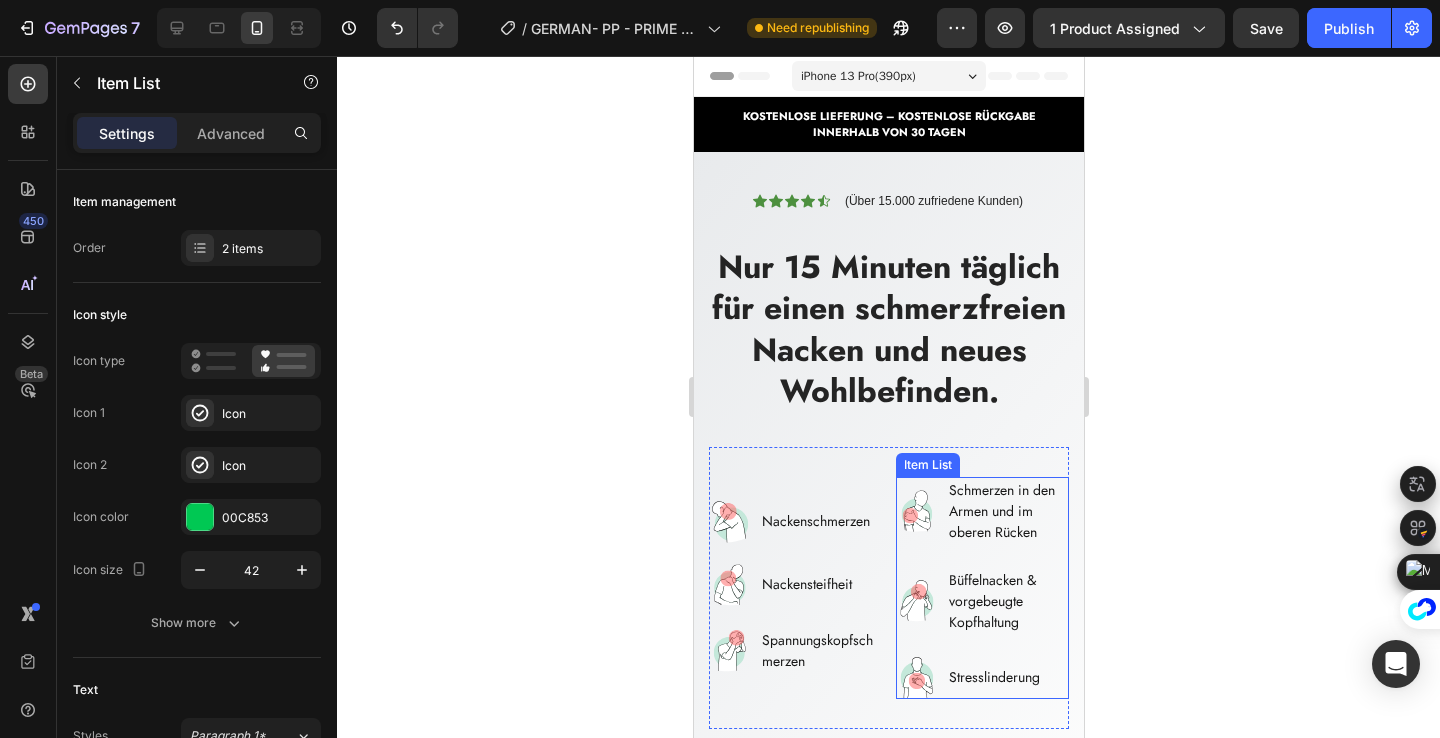 click on "Büffelnacken & vorgebeugte Kopfhaltung" at bounding box center [1006, 601] 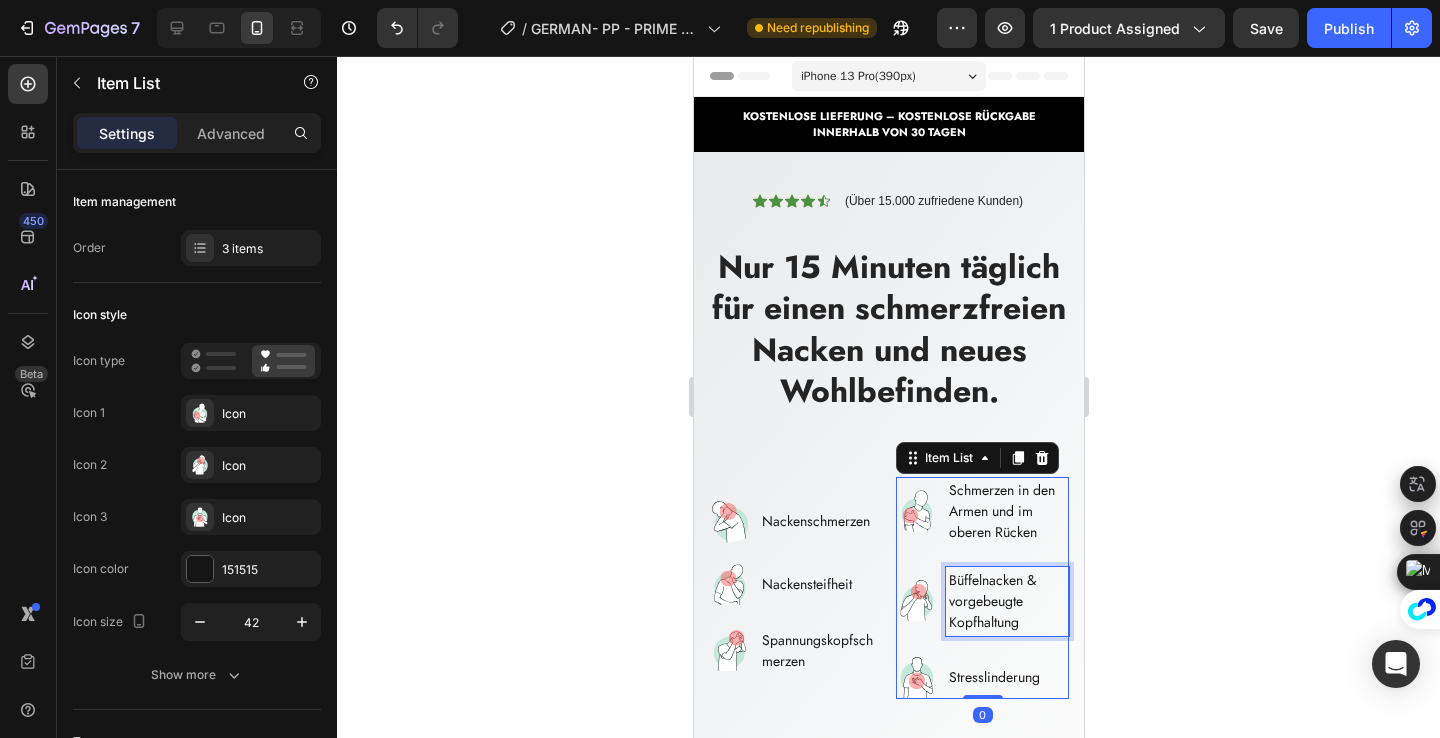 click on "Büffelnacken & vorgebeugte Kopfhaltung" at bounding box center (1006, 601) 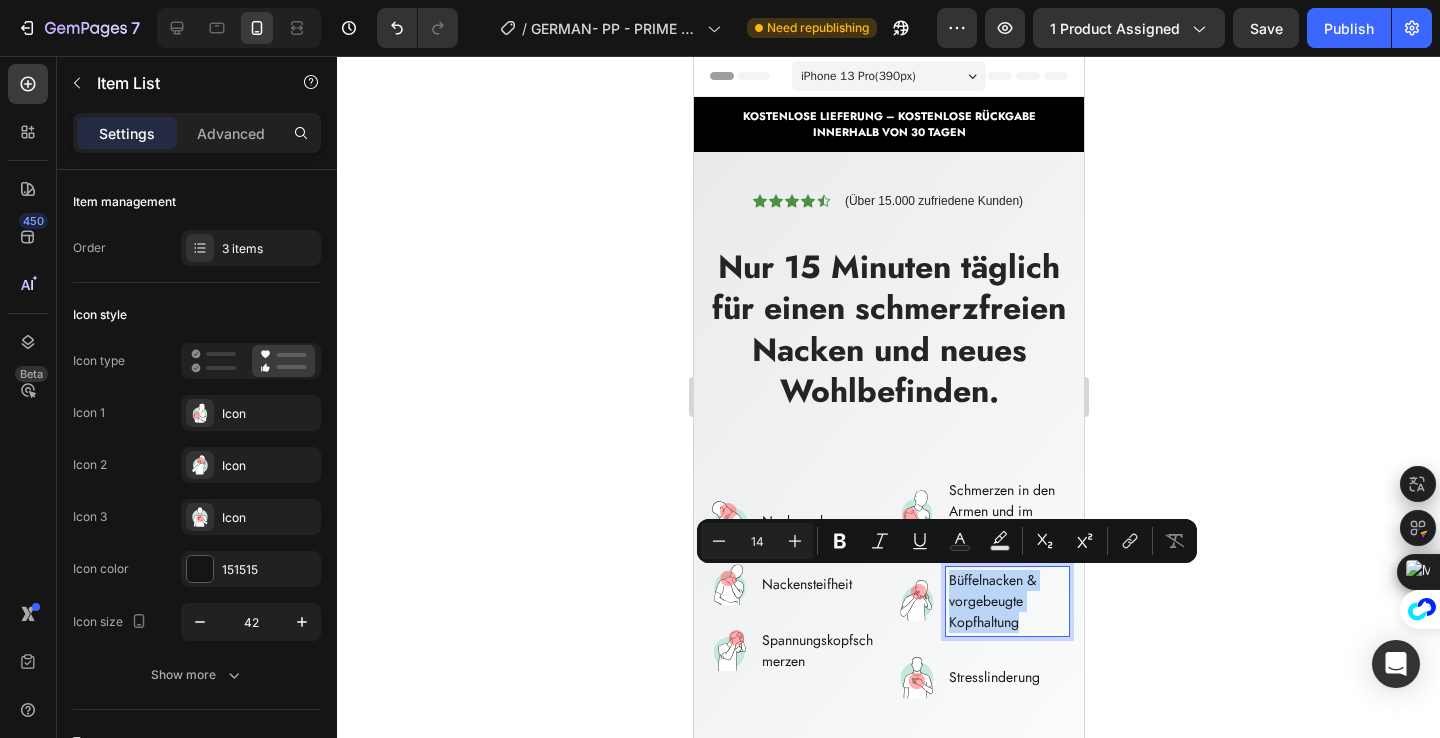 copy on "Büffelnacken & vorgebeugte Kopfhaltung" 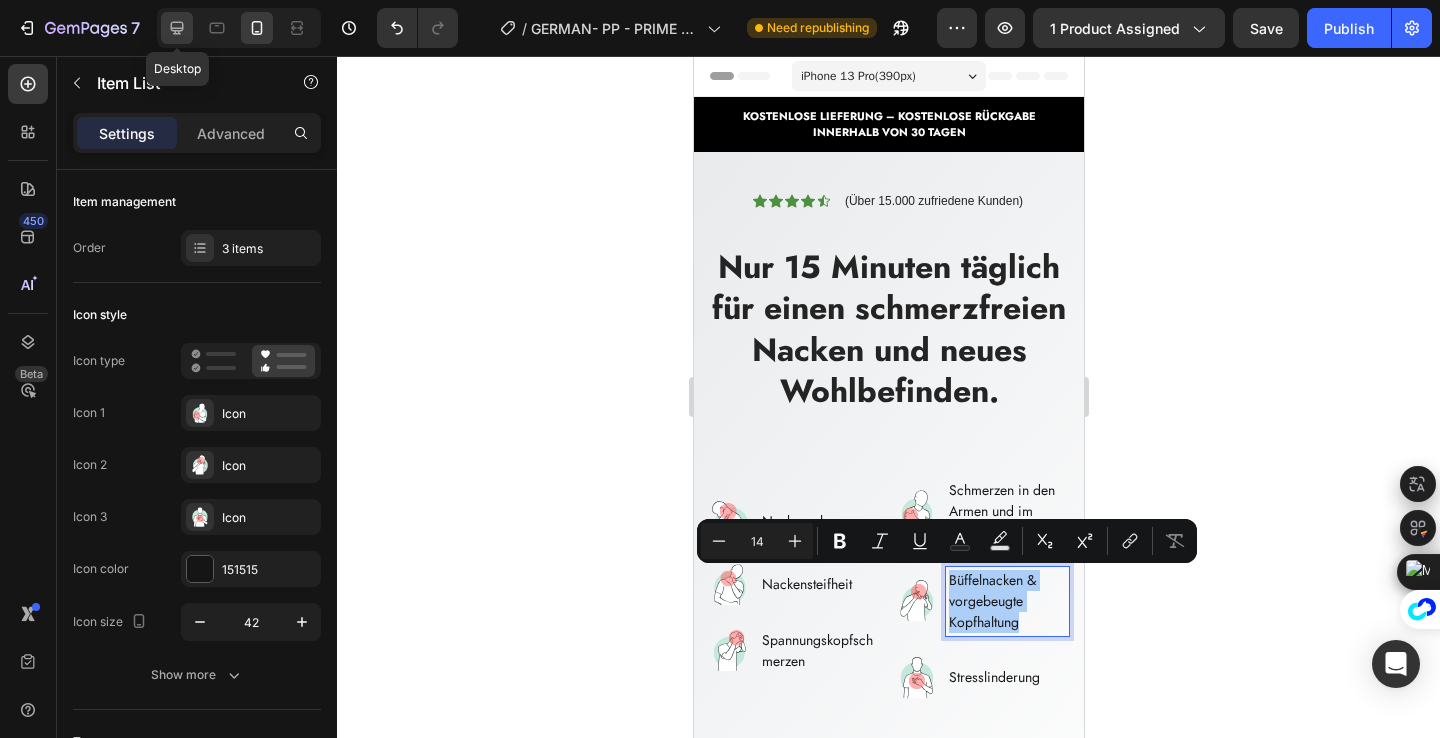 click 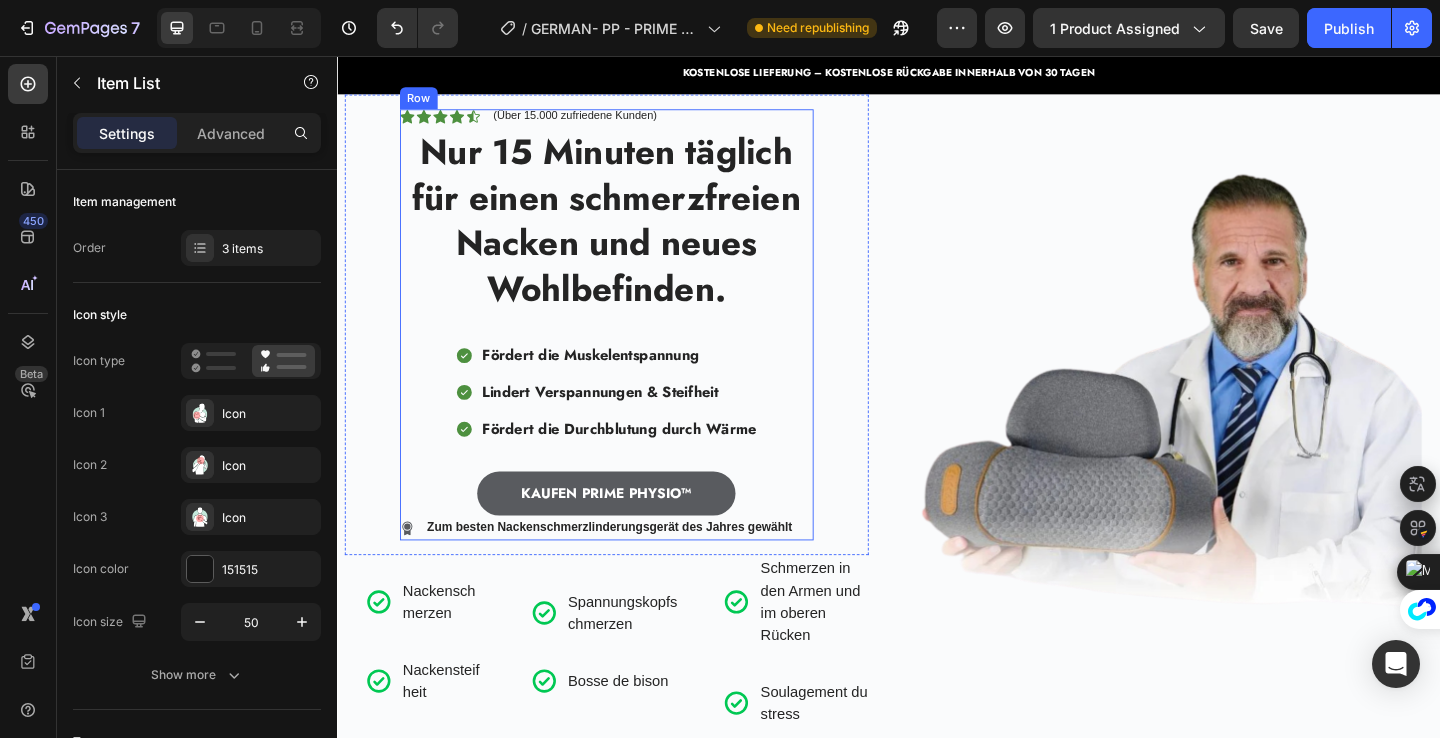 scroll, scrollTop: 120, scrollLeft: 0, axis: vertical 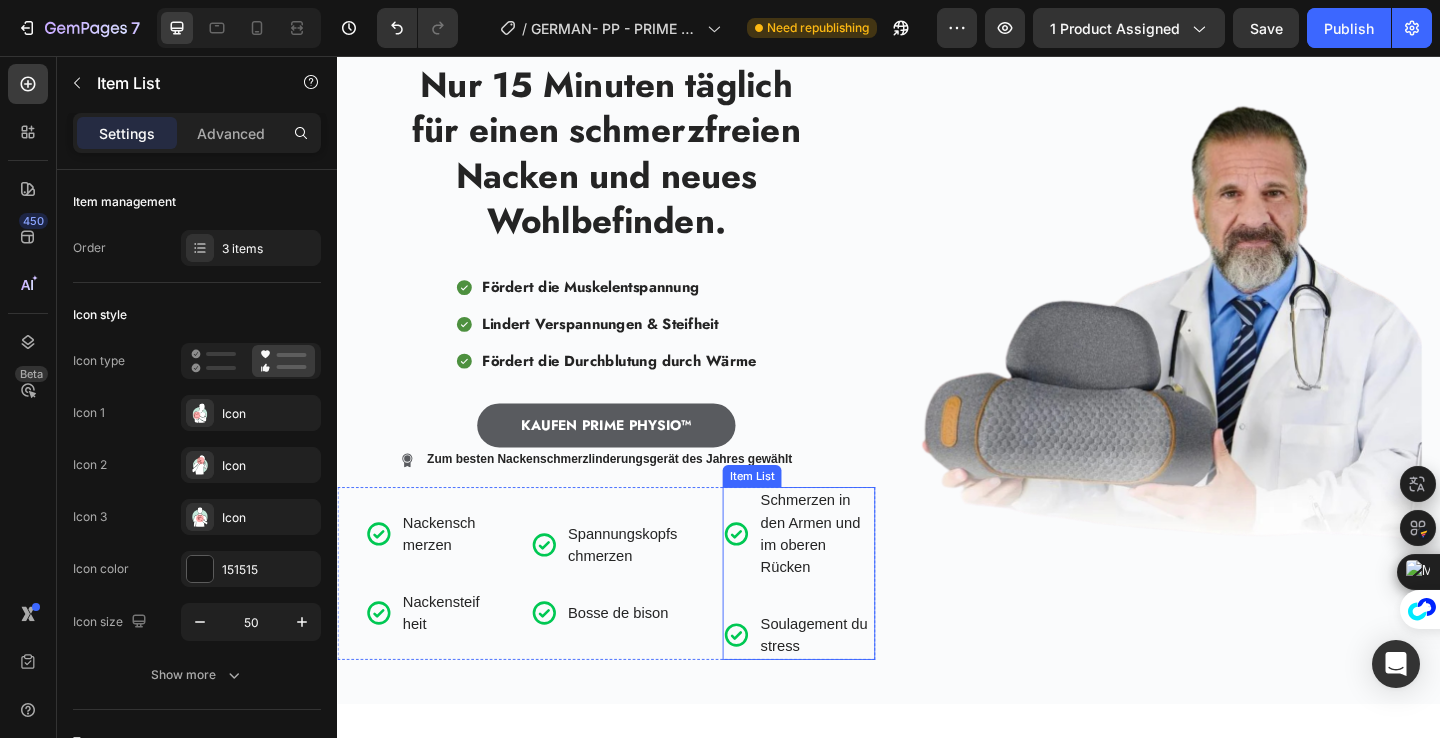 click on "Soulagement du stress" at bounding box center [858, 686] 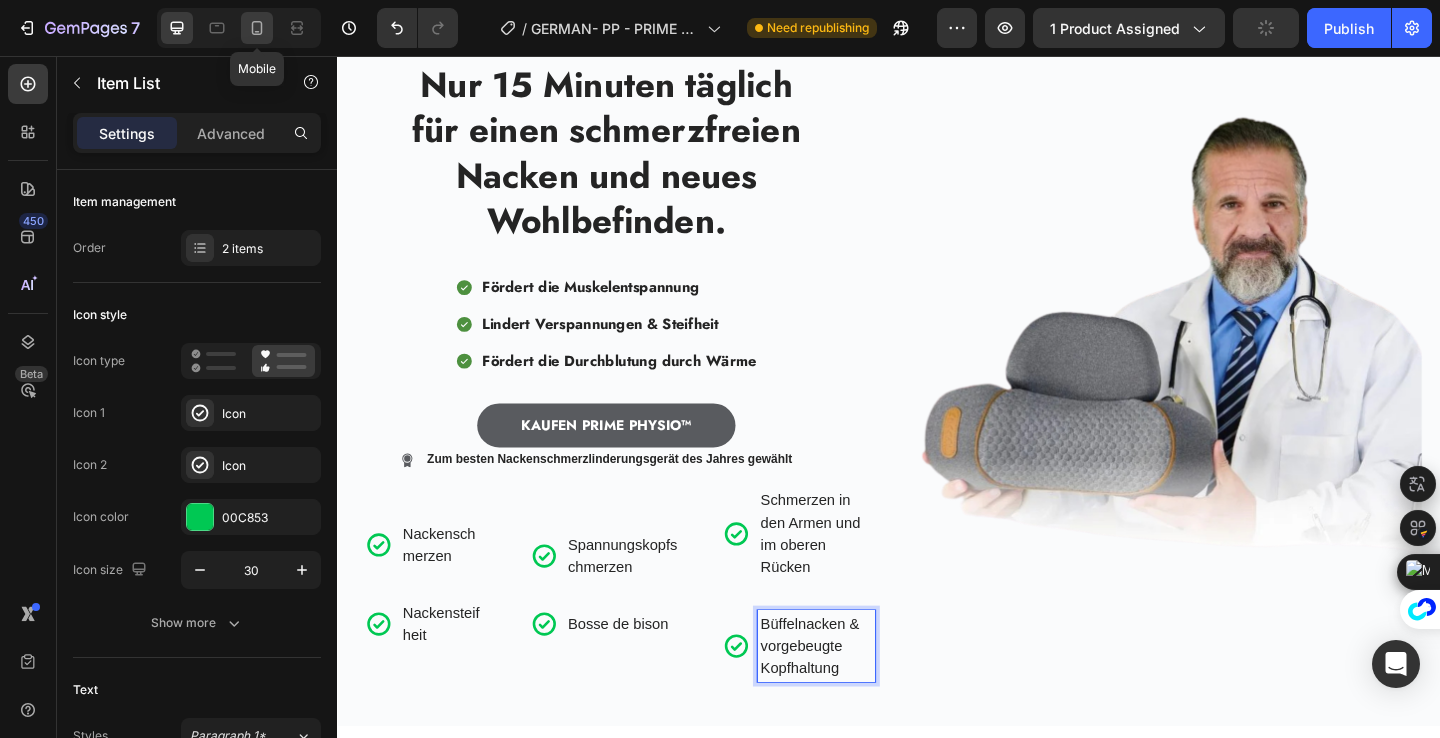 click 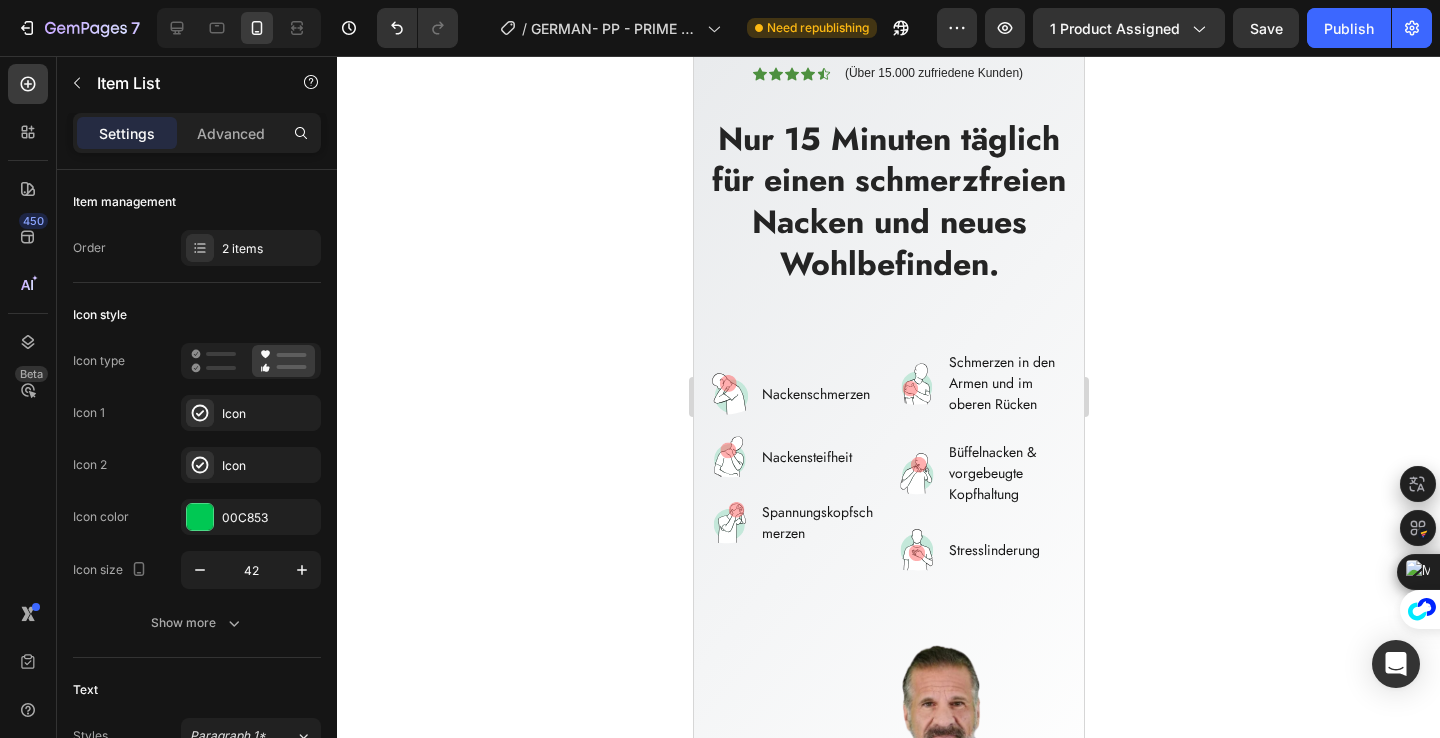 scroll, scrollTop: 50, scrollLeft: 0, axis: vertical 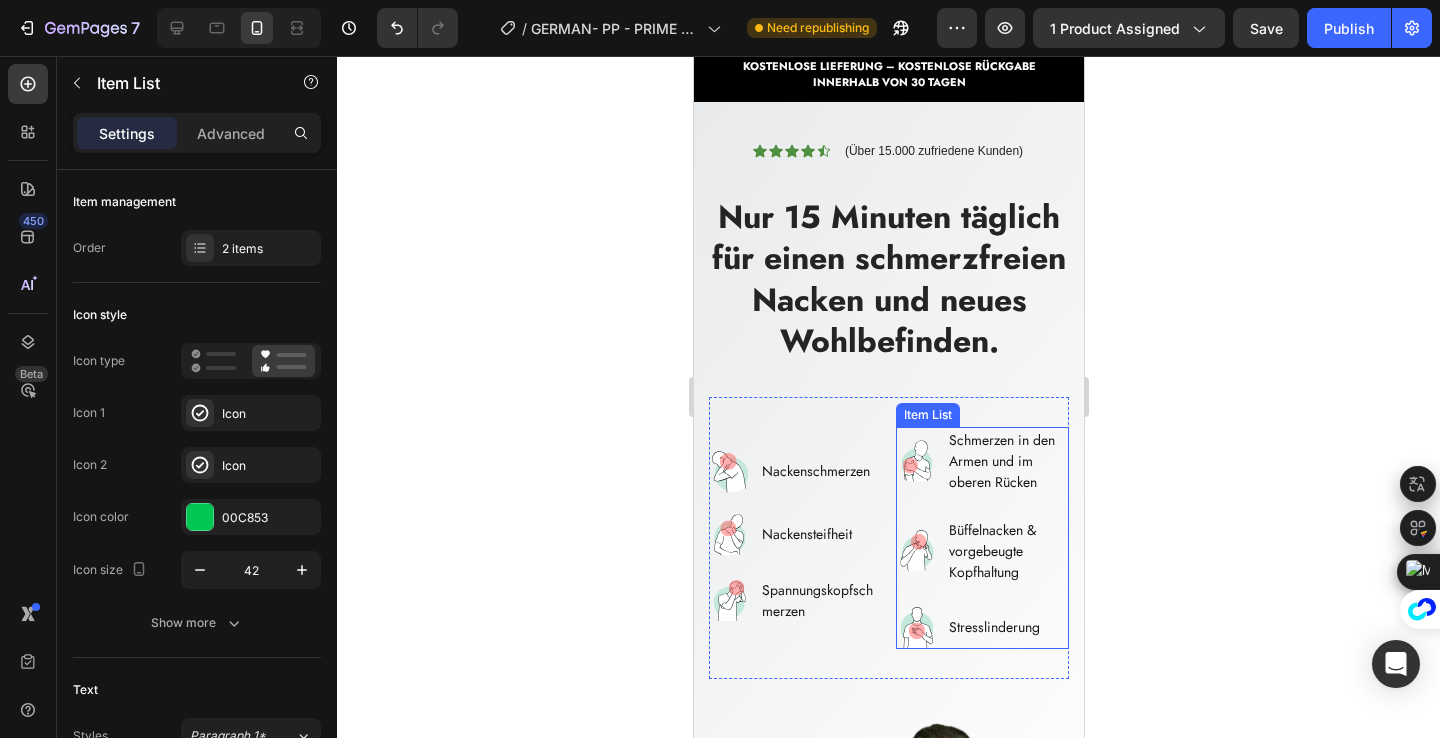 click on "Stresslinderung" at bounding box center (1006, 627) 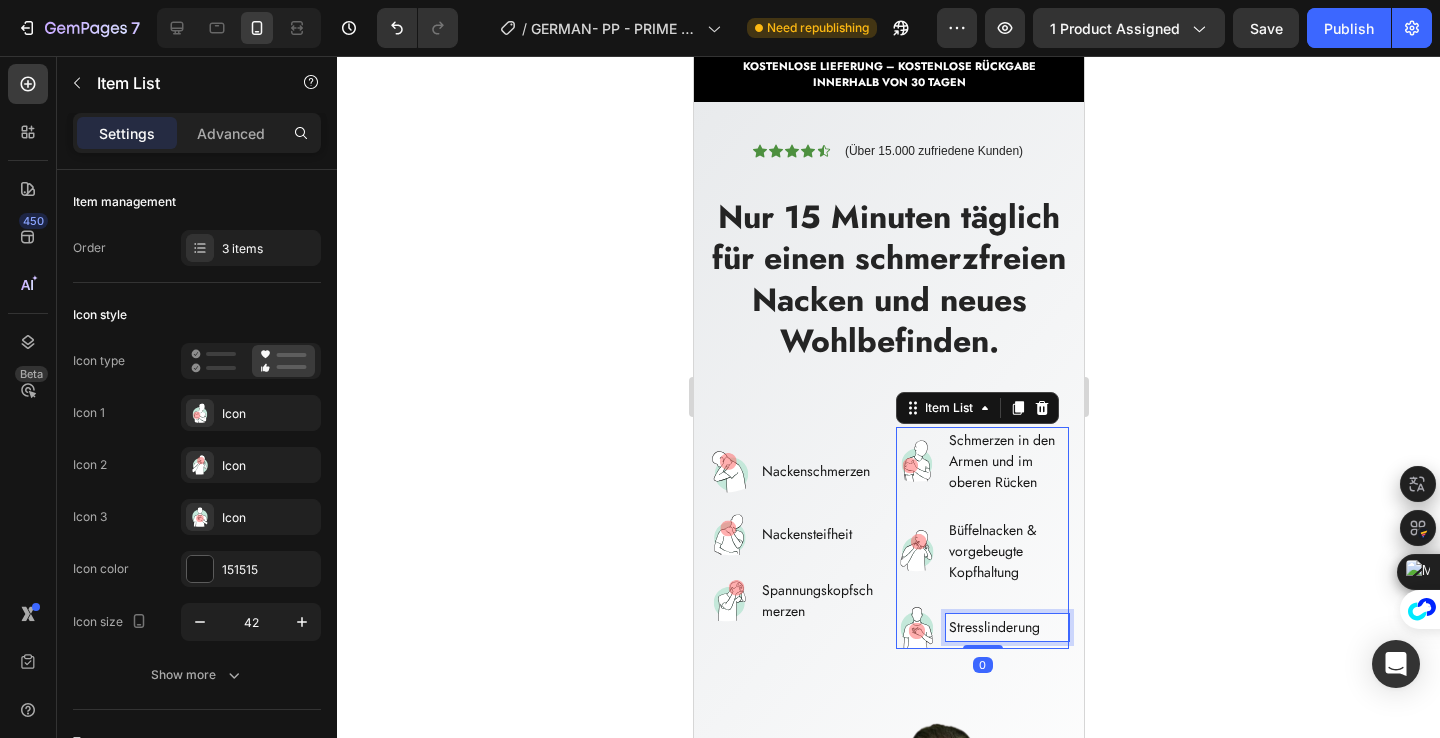 click on "Stresslinderung" at bounding box center (1006, 627) 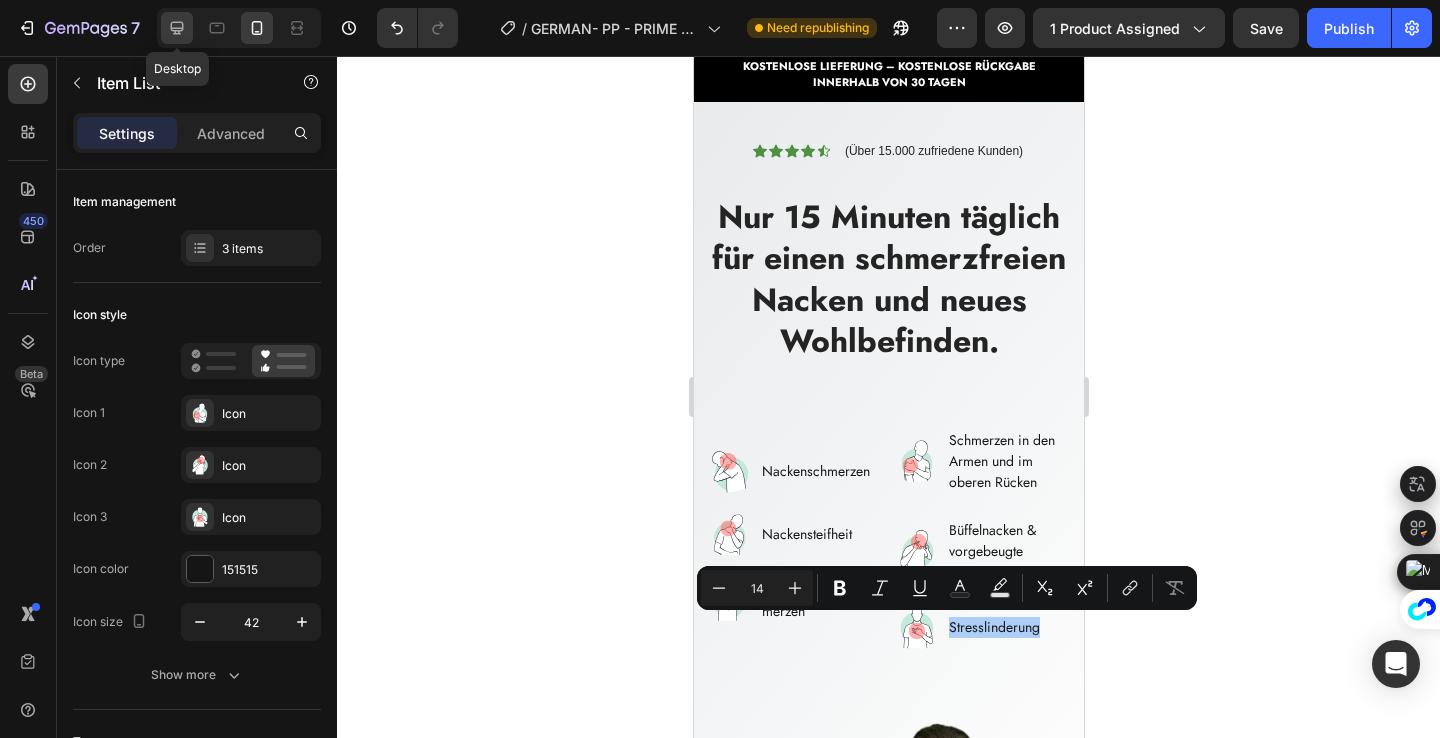click 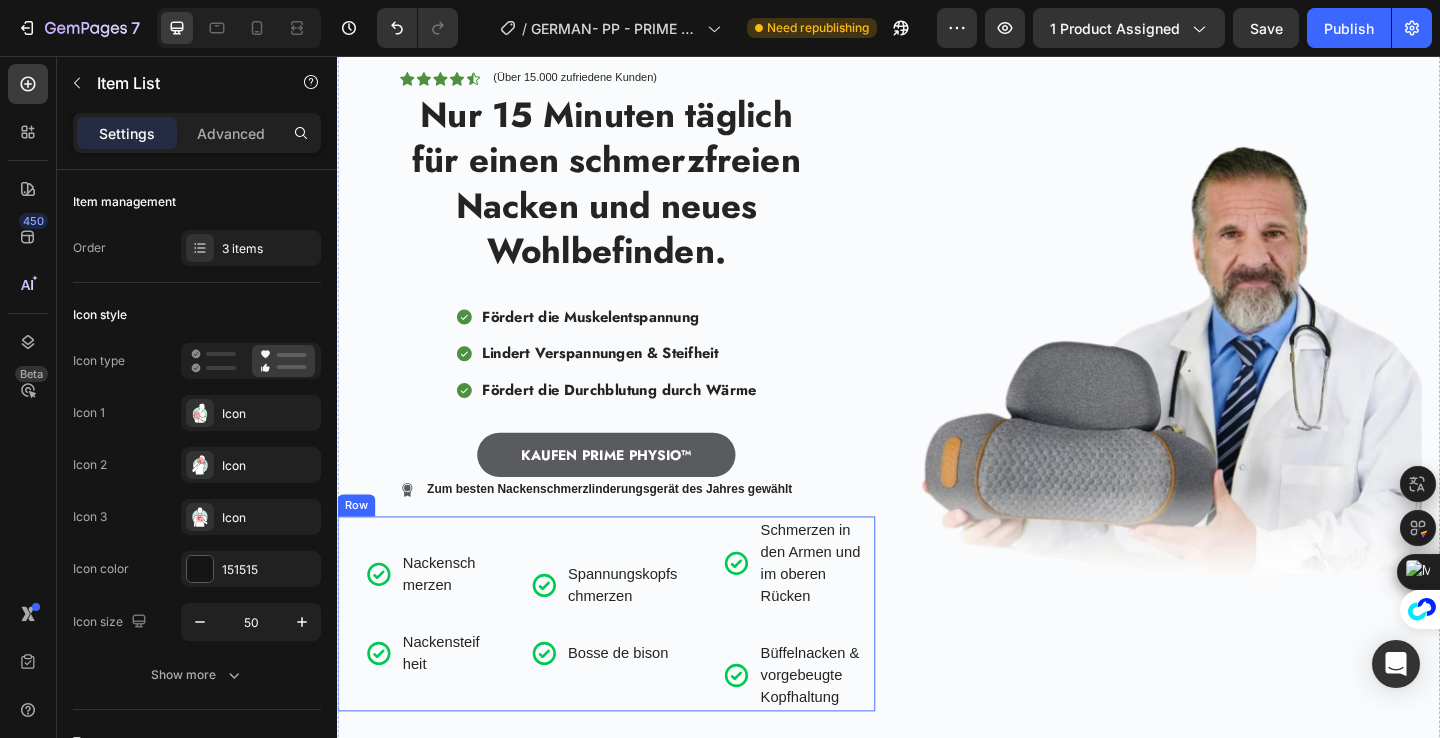 scroll, scrollTop: 149, scrollLeft: 0, axis: vertical 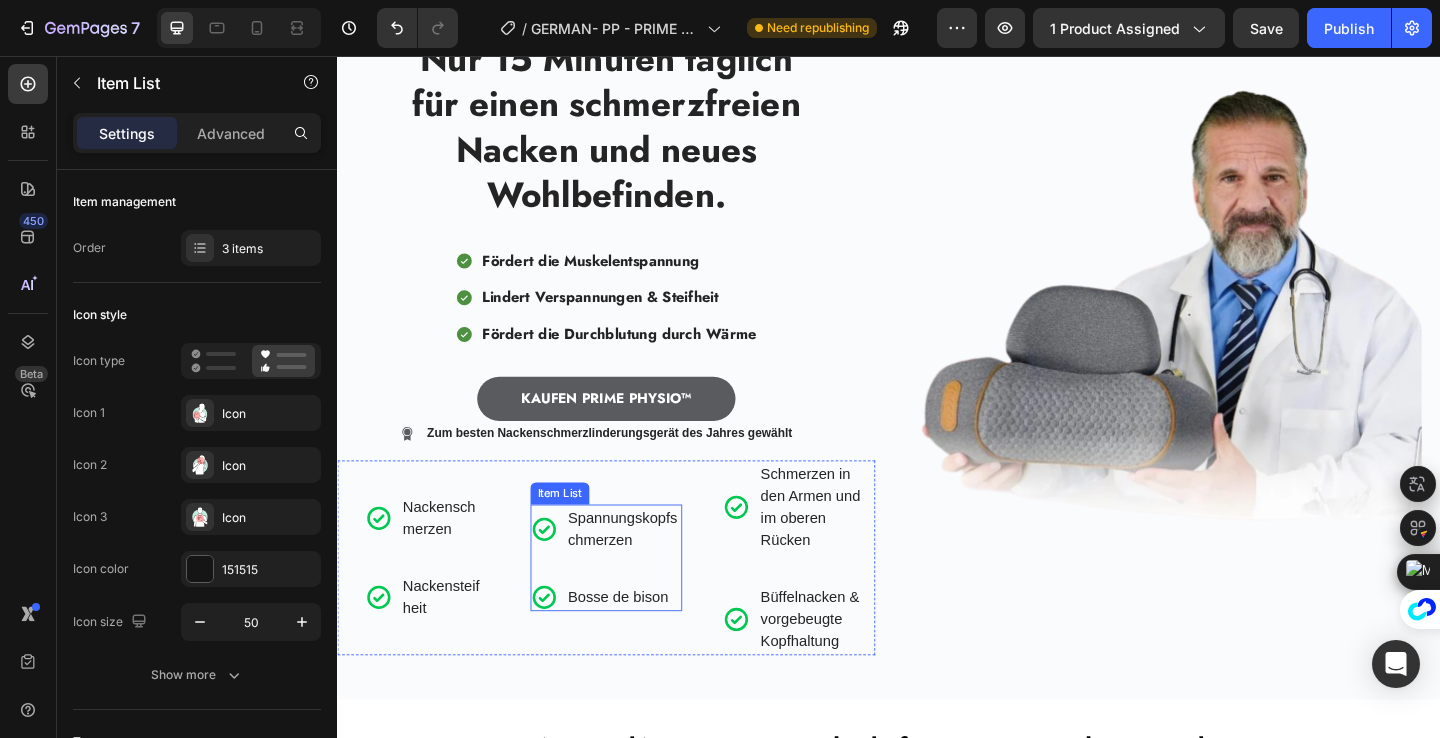 click on "Bosse de bison" at bounding box center [649, 645] 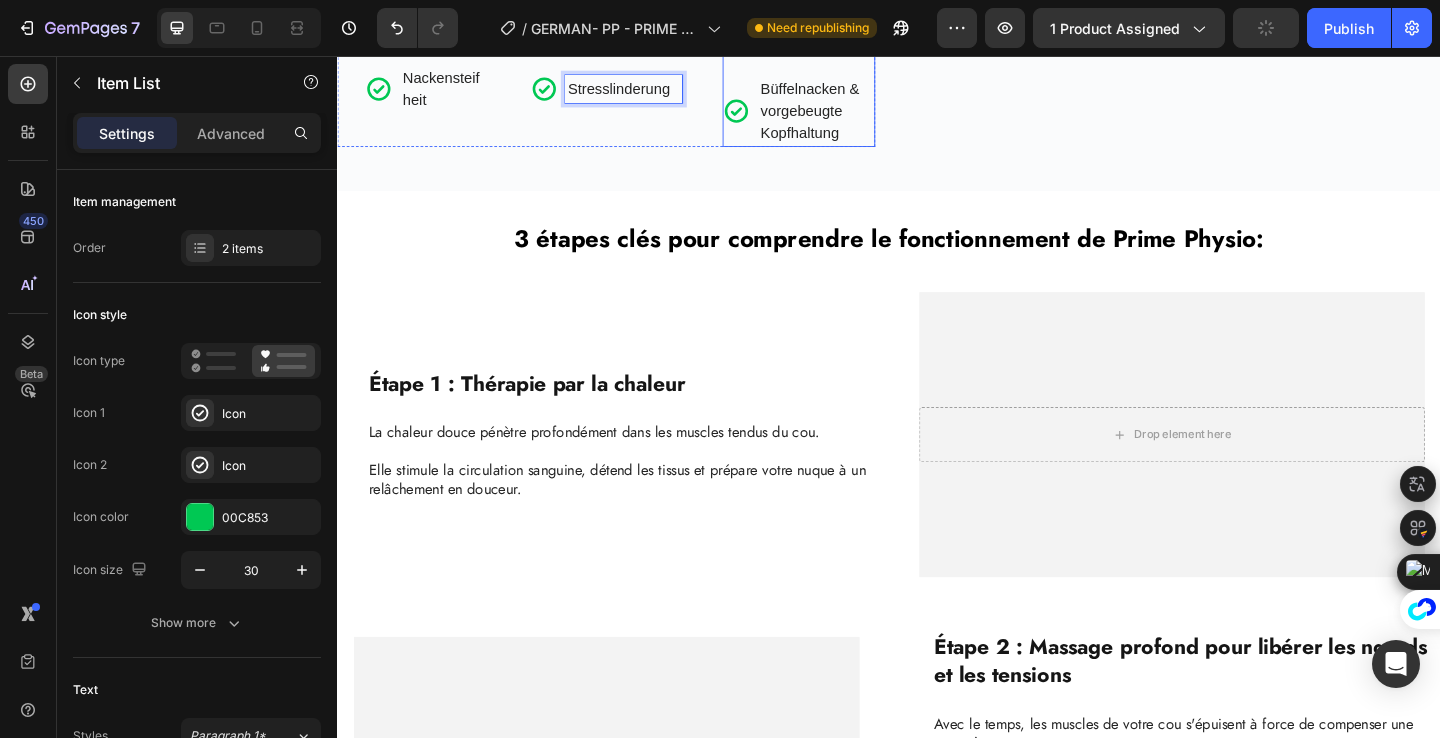 scroll, scrollTop: 706, scrollLeft: 0, axis: vertical 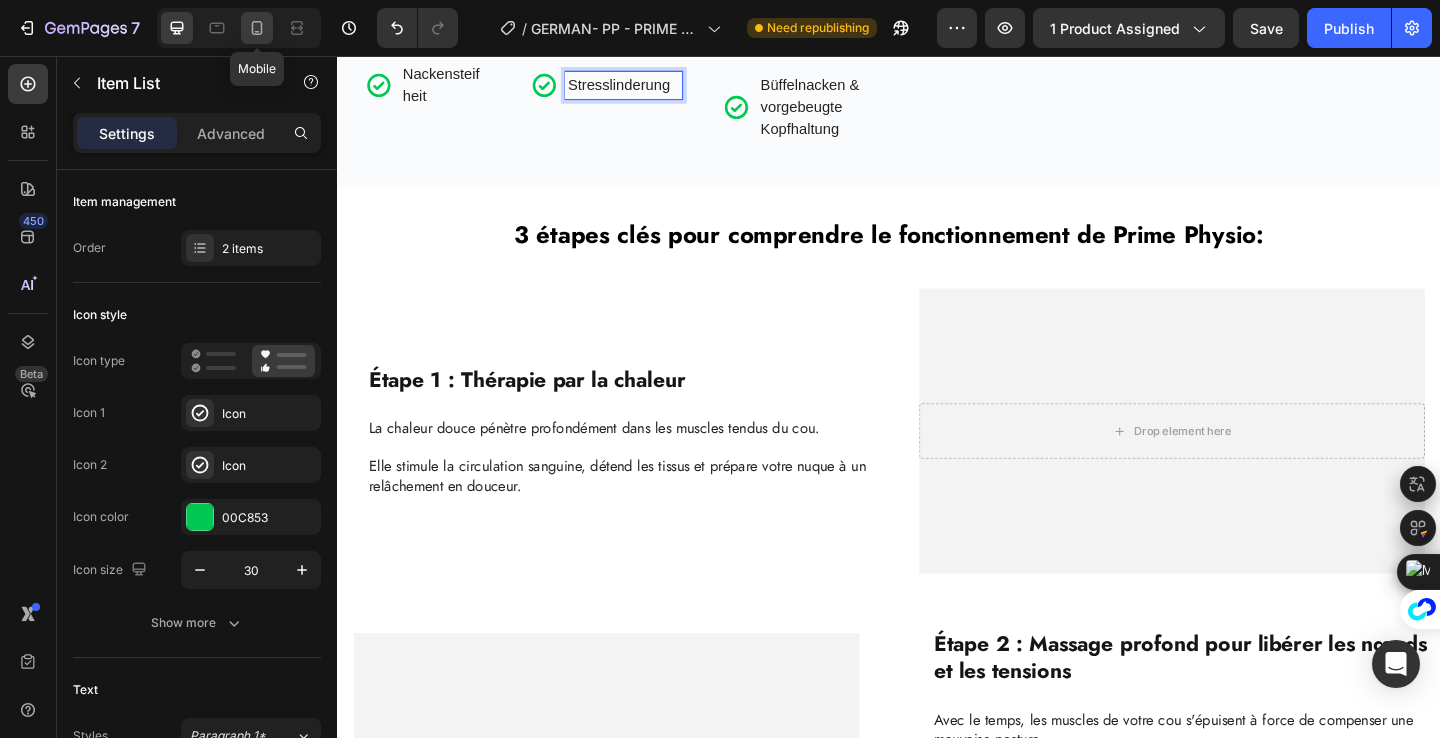 click 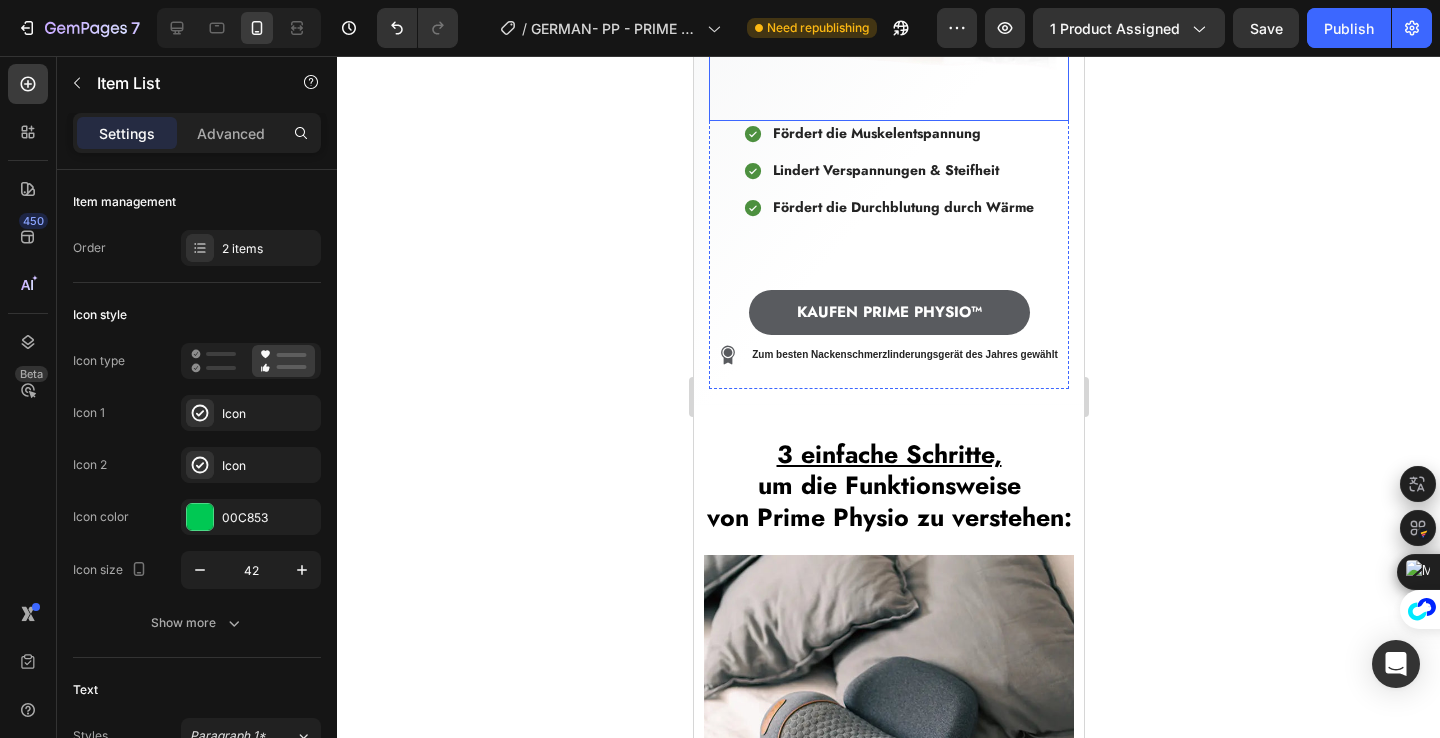 scroll, scrollTop: 1067, scrollLeft: 0, axis: vertical 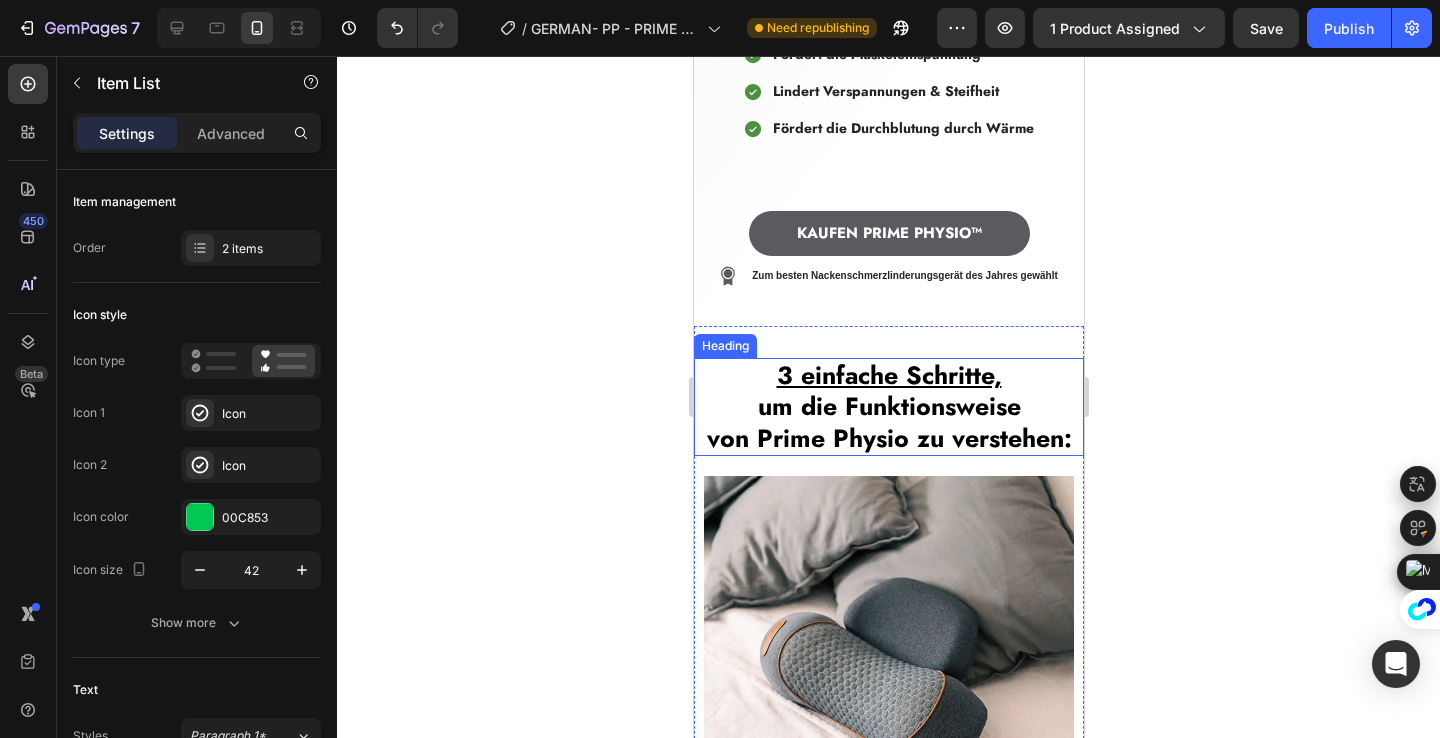 click on "3 einfache Schritte," at bounding box center [888, 375] 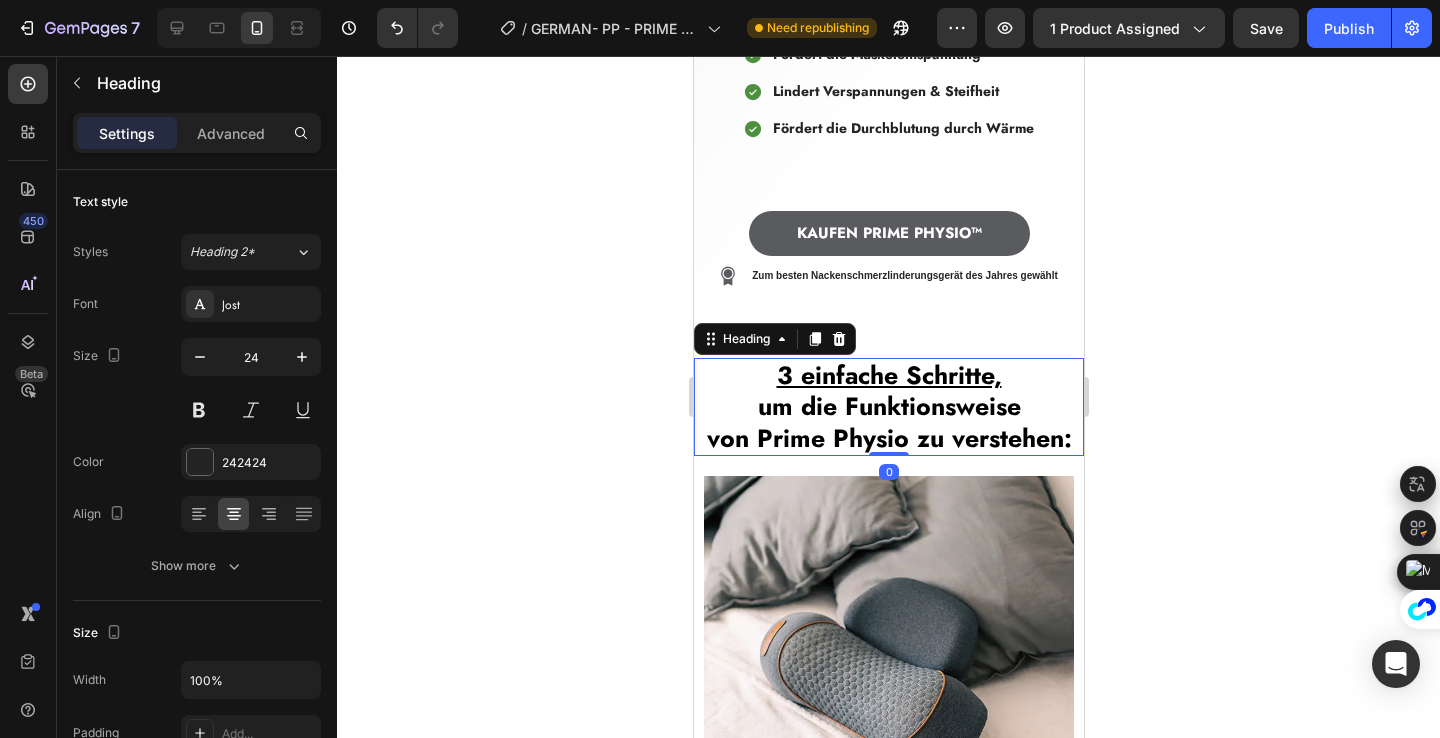 click on "3 einfache Schritte, um die Funktionsweise von Prime Physio zu verstehen:" at bounding box center [888, 407] 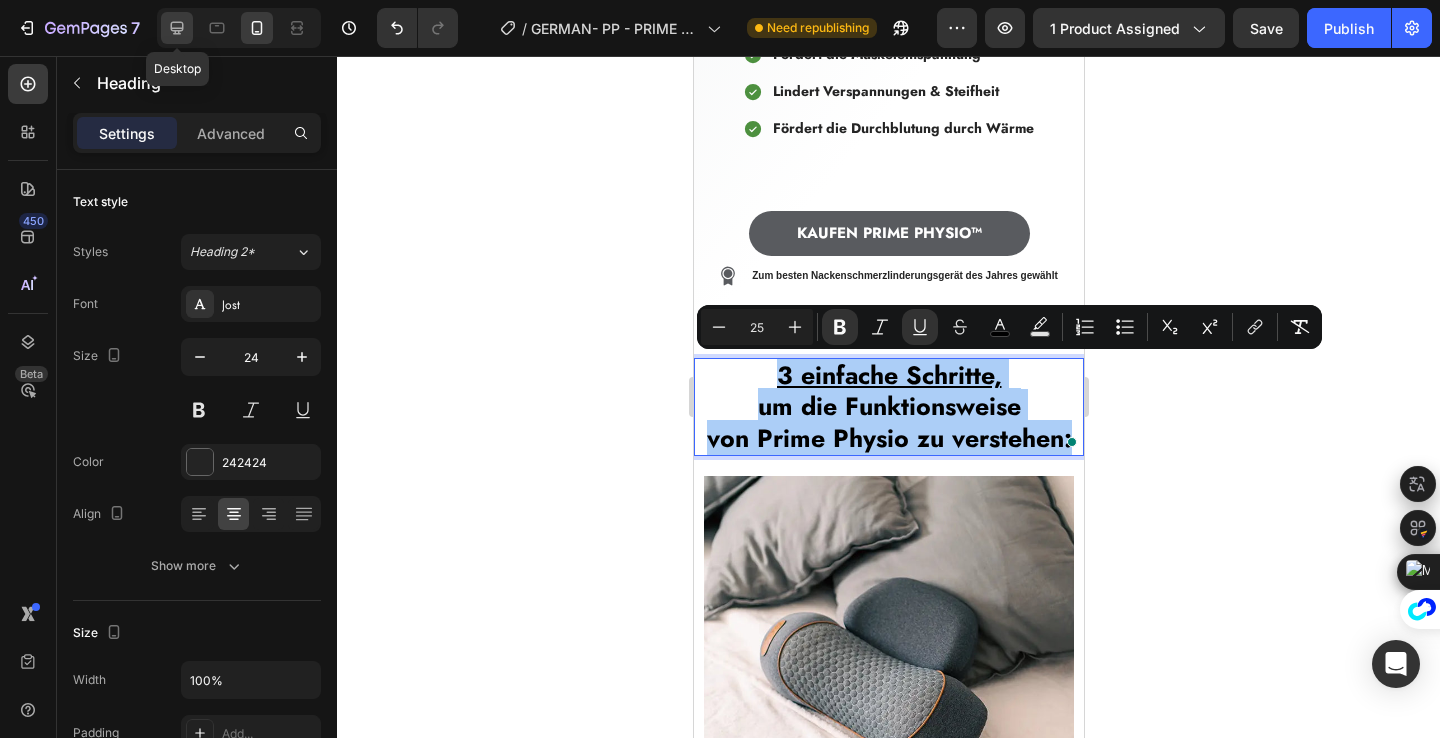click 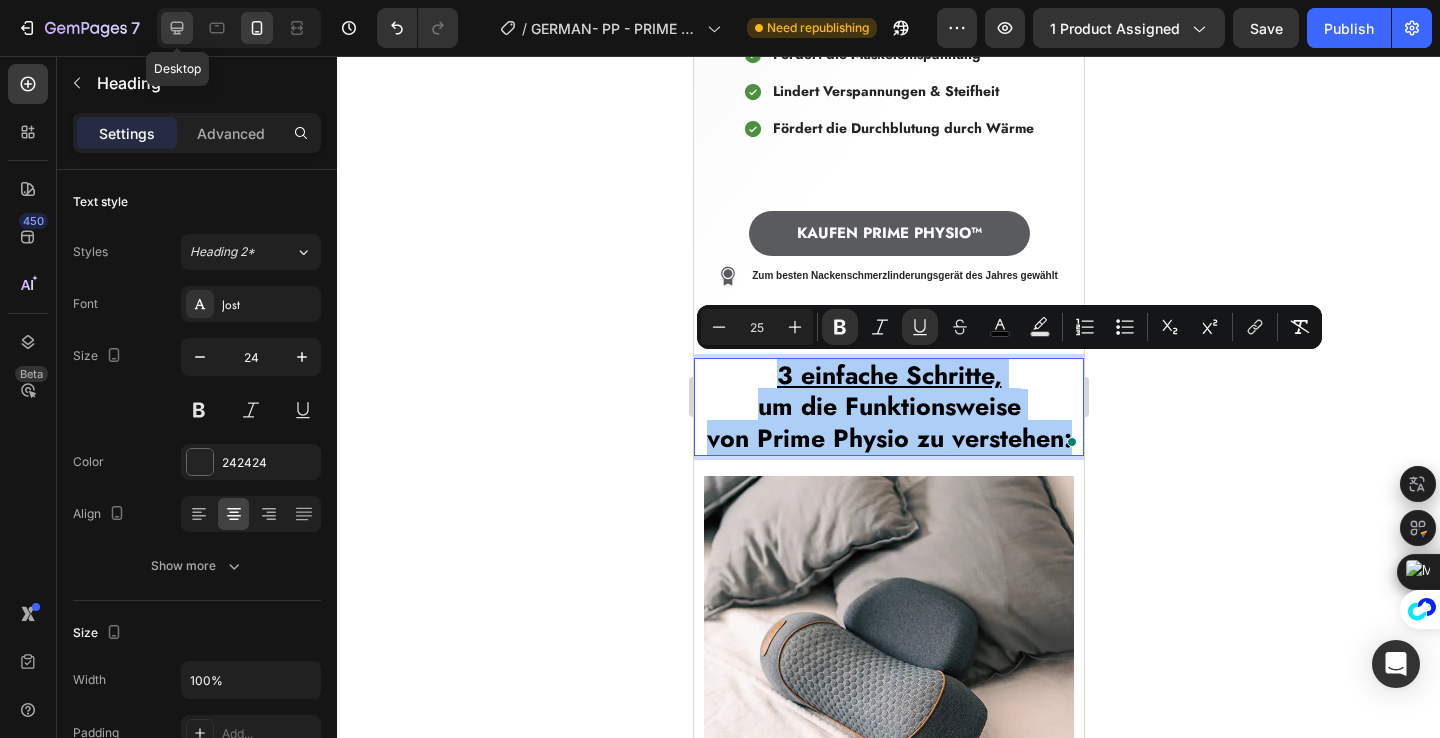 type on "28" 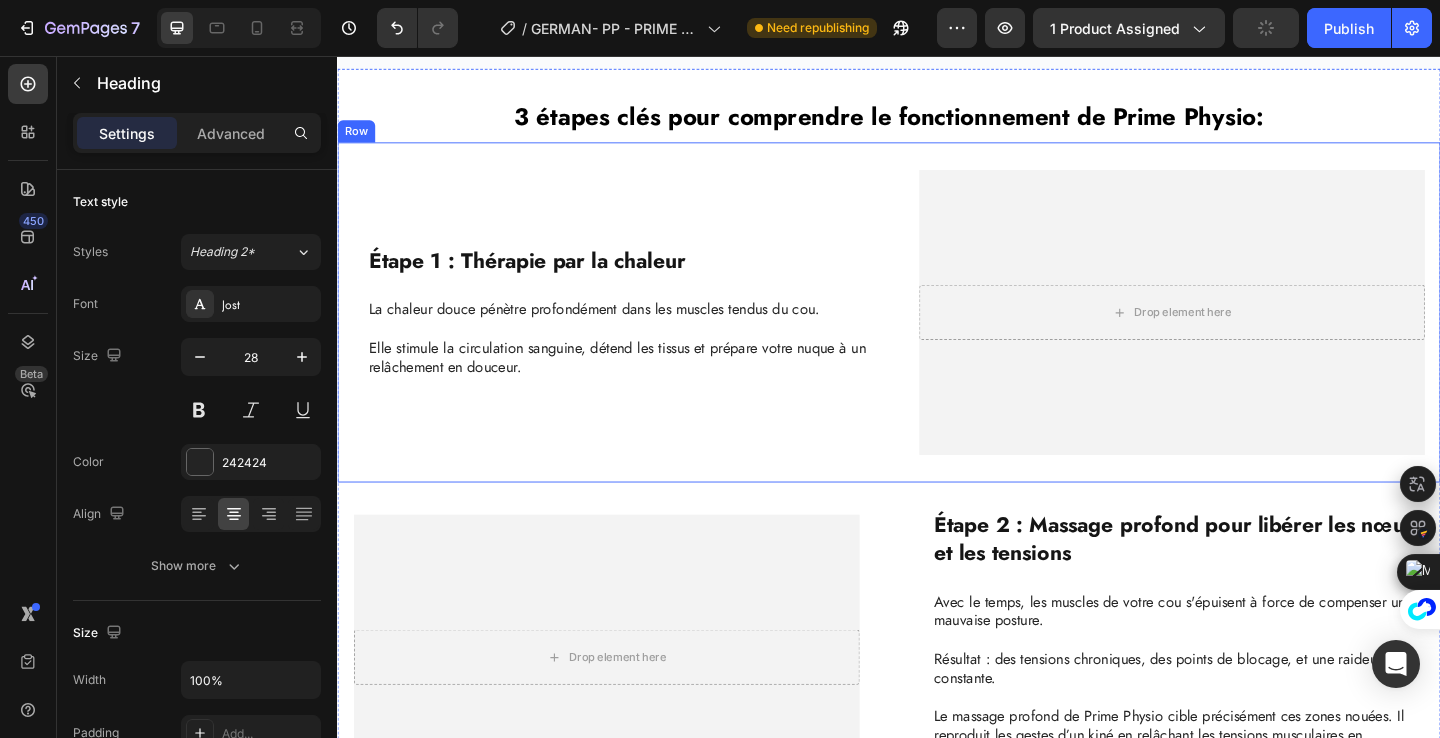 scroll, scrollTop: 637, scrollLeft: 0, axis: vertical 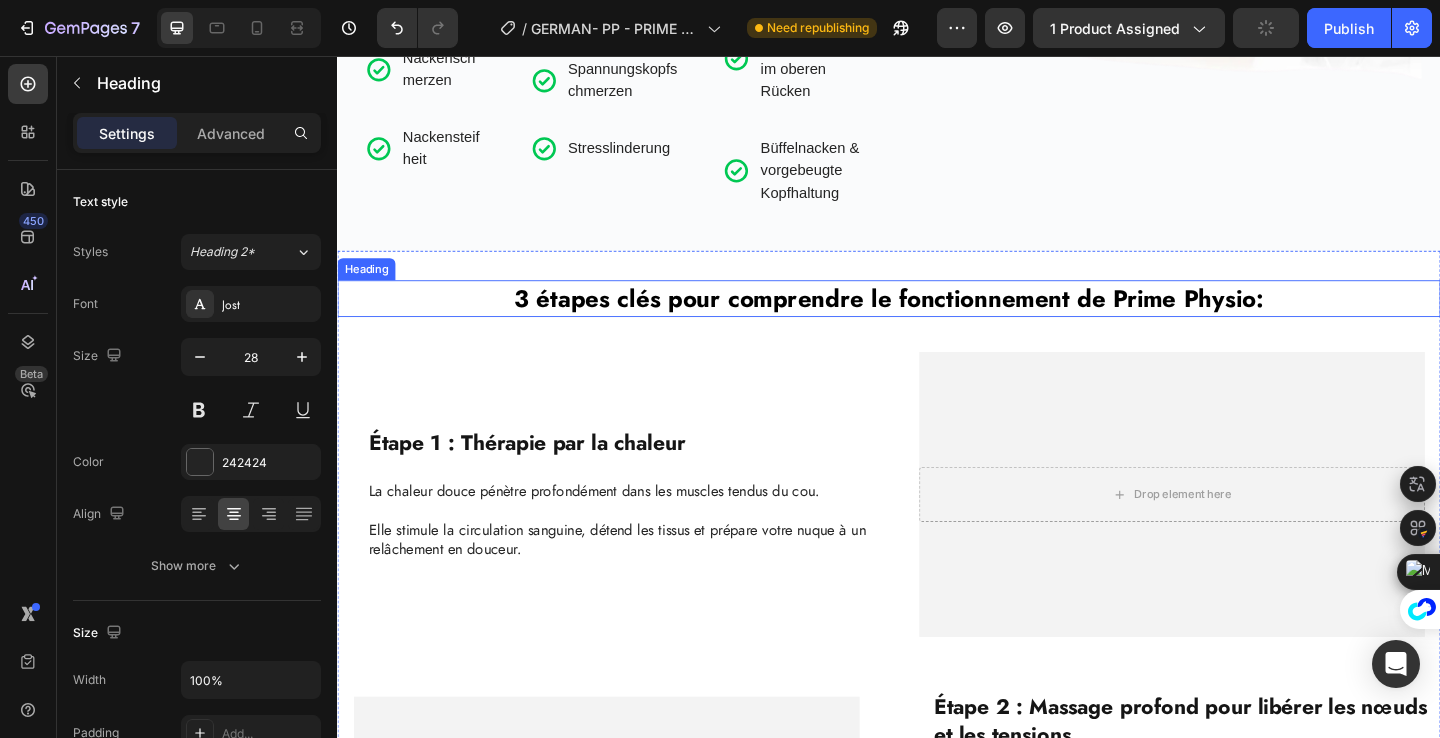 click on "3 étapes clés pour comprendre le fonctionnement de Prime Physio:" at bounding box center [937, 320] 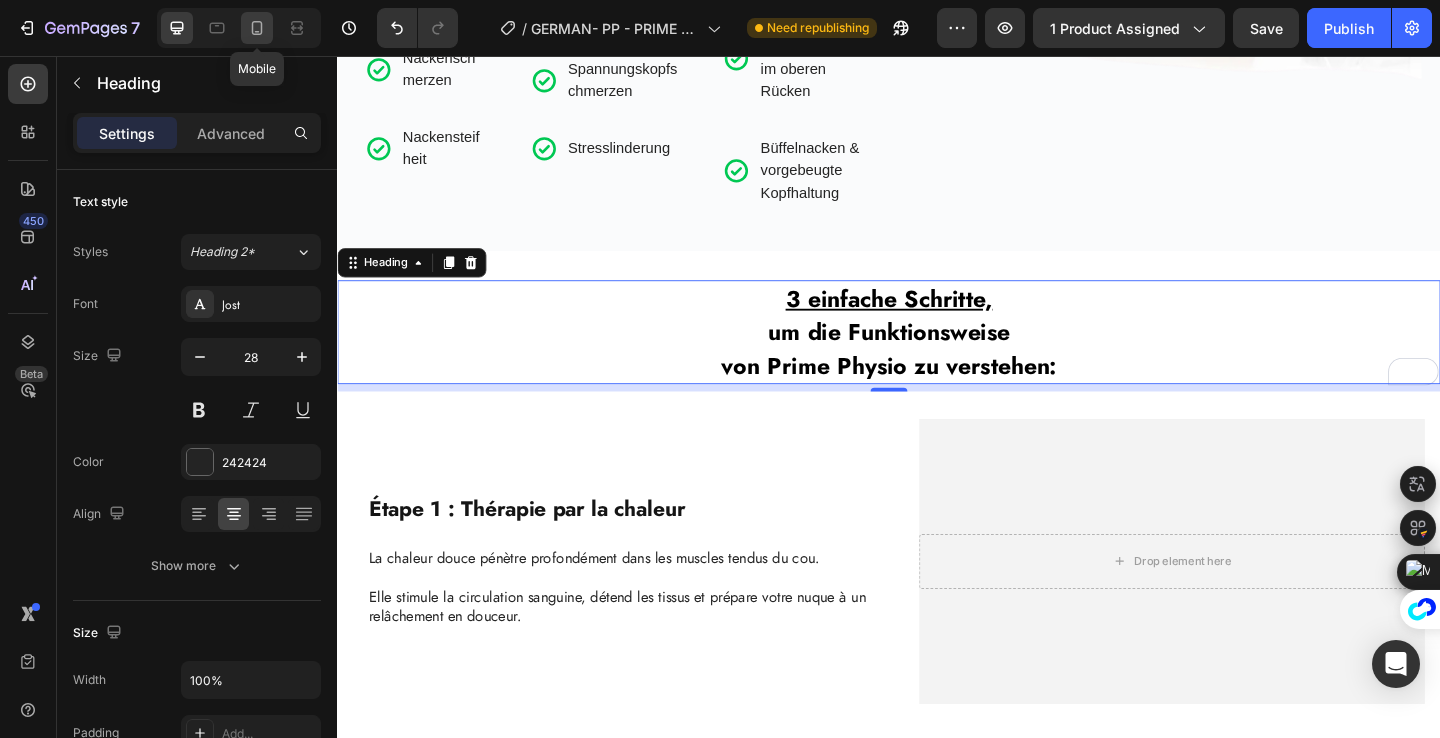 click 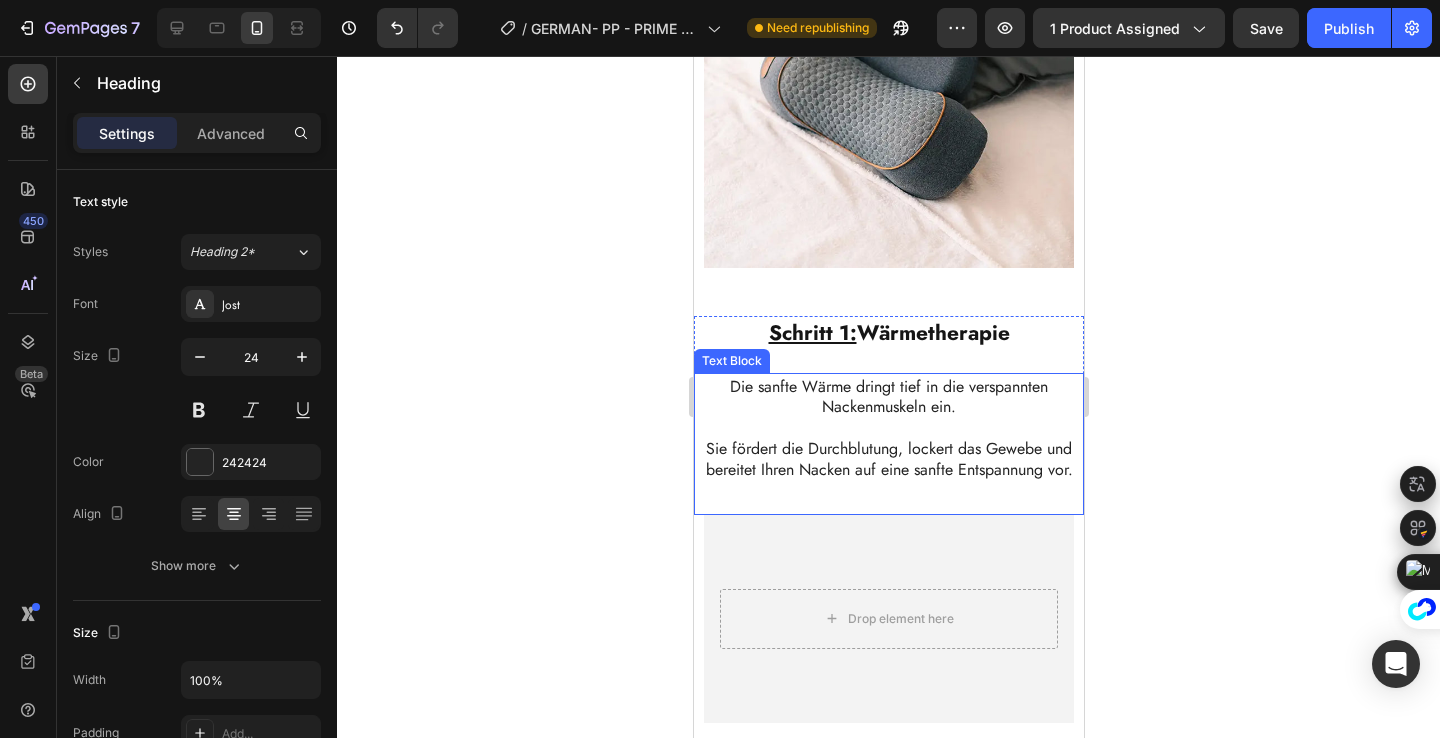 scroll, scrollTop: 1659, scrollLeft: 0, axis: vertical 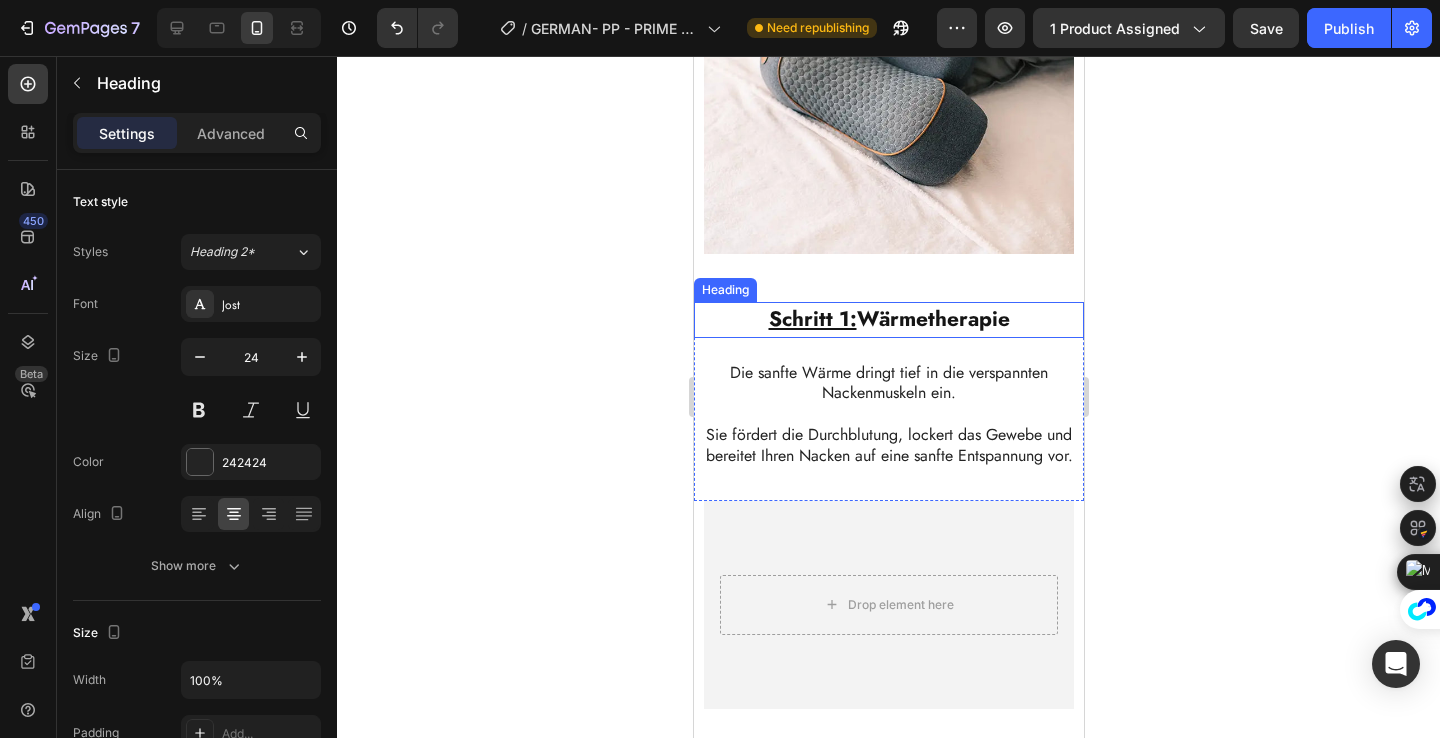 click on "Schritt 1:  Wärmetherapie" at bounding box center (888, 319) 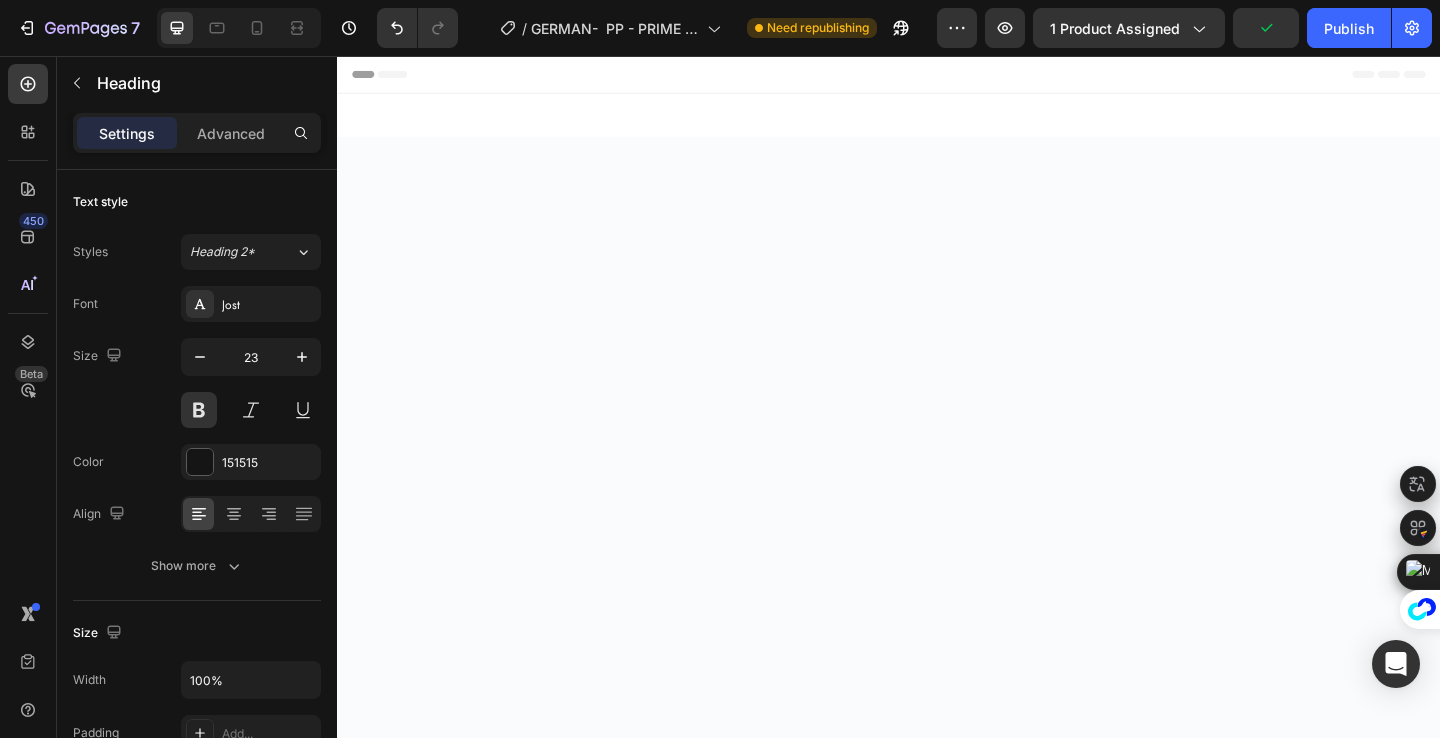 scroll, scrollTop: 1374, scrollLeft: 0, axis: vertical 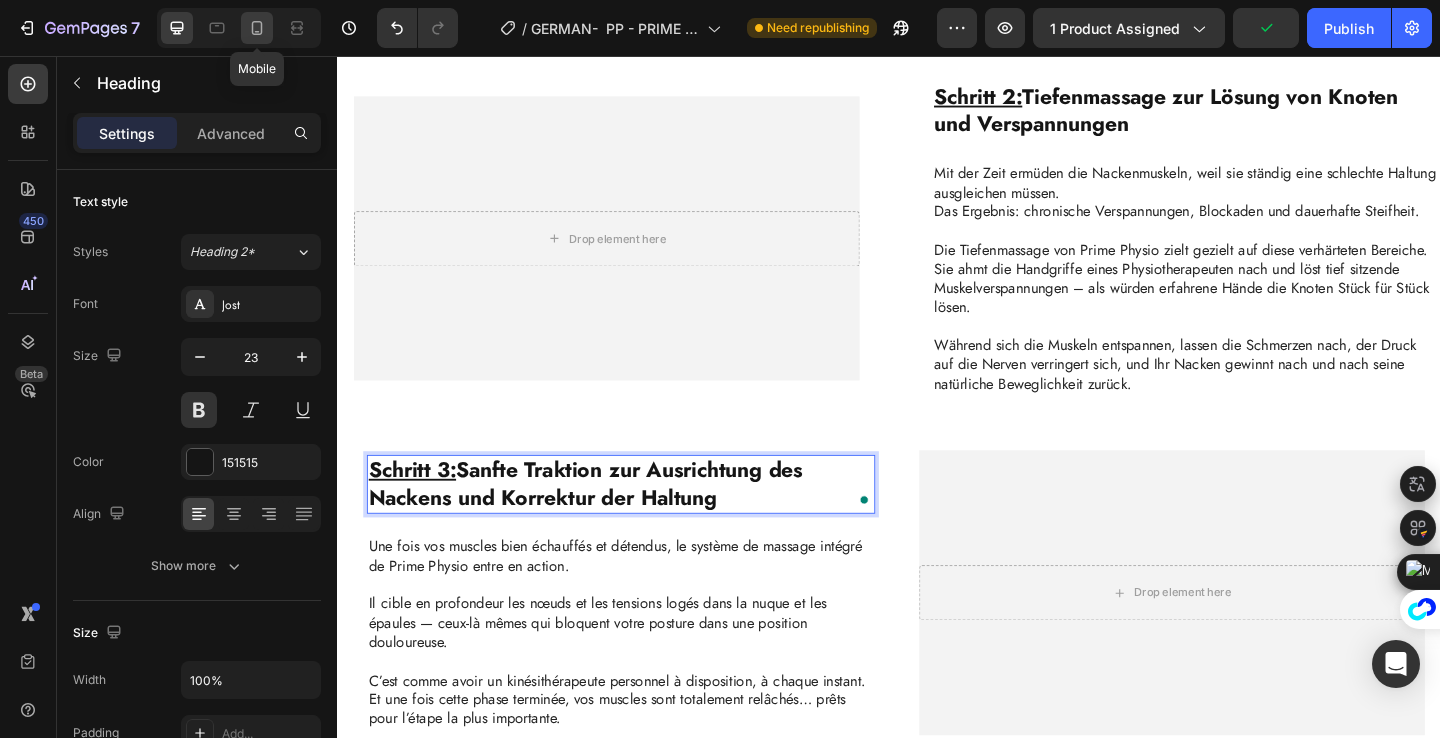 click 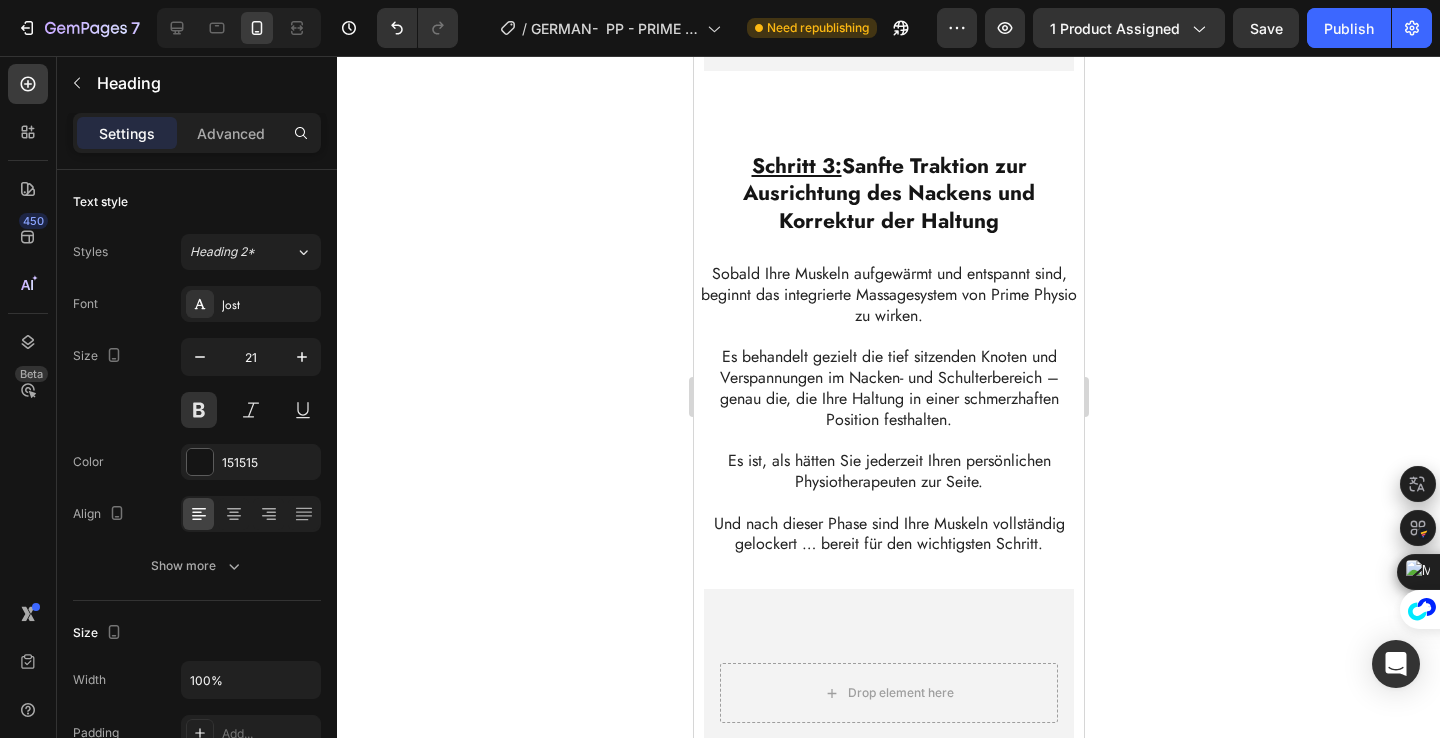scroll, scrollTop: 2604, scrollLeft: 0, axis: vertical 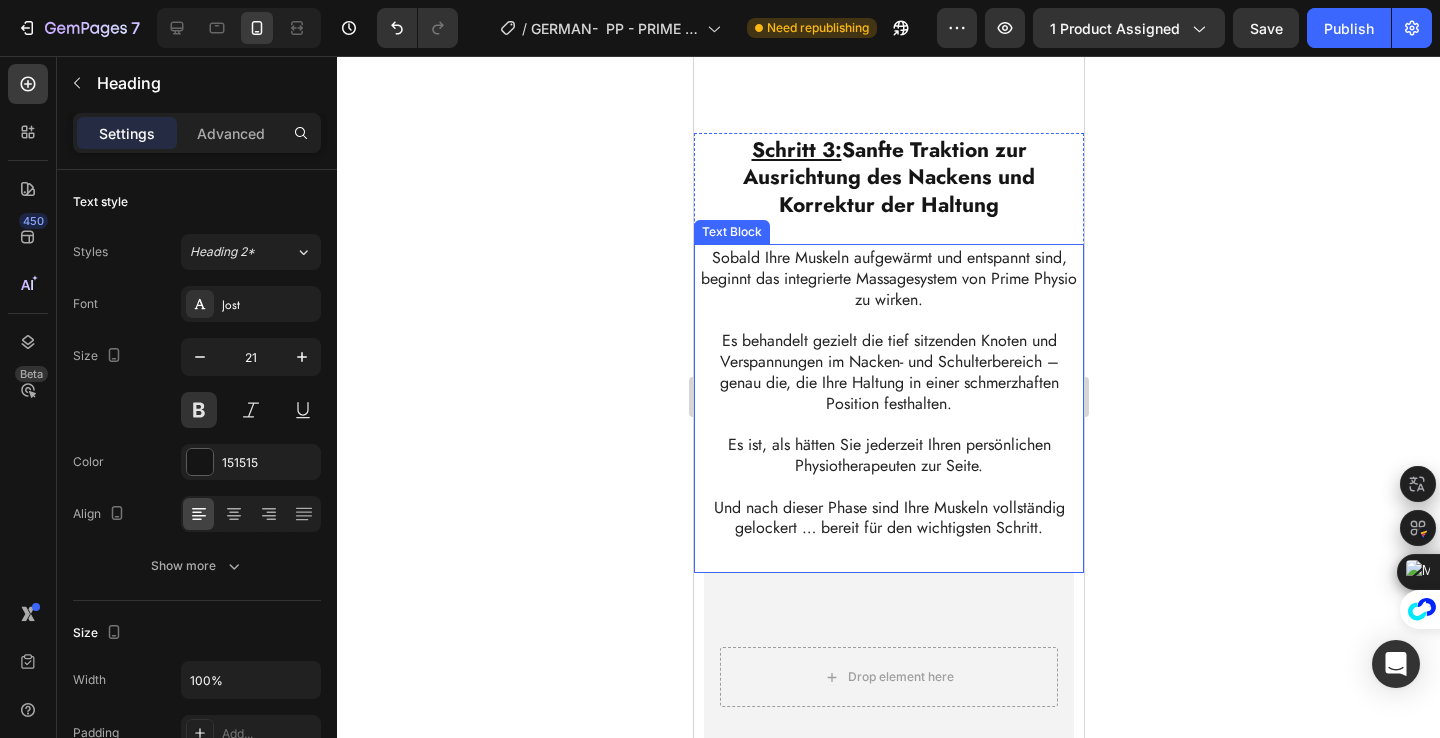 click on "Es behandelt gezielt die tief sitzenden Knoten und Verspannungen im Nacken- und Schulterbereich – genau die, die Ihre Haltung in einer schmerzhaften Position festhalten." at bounding box center (888, 372) 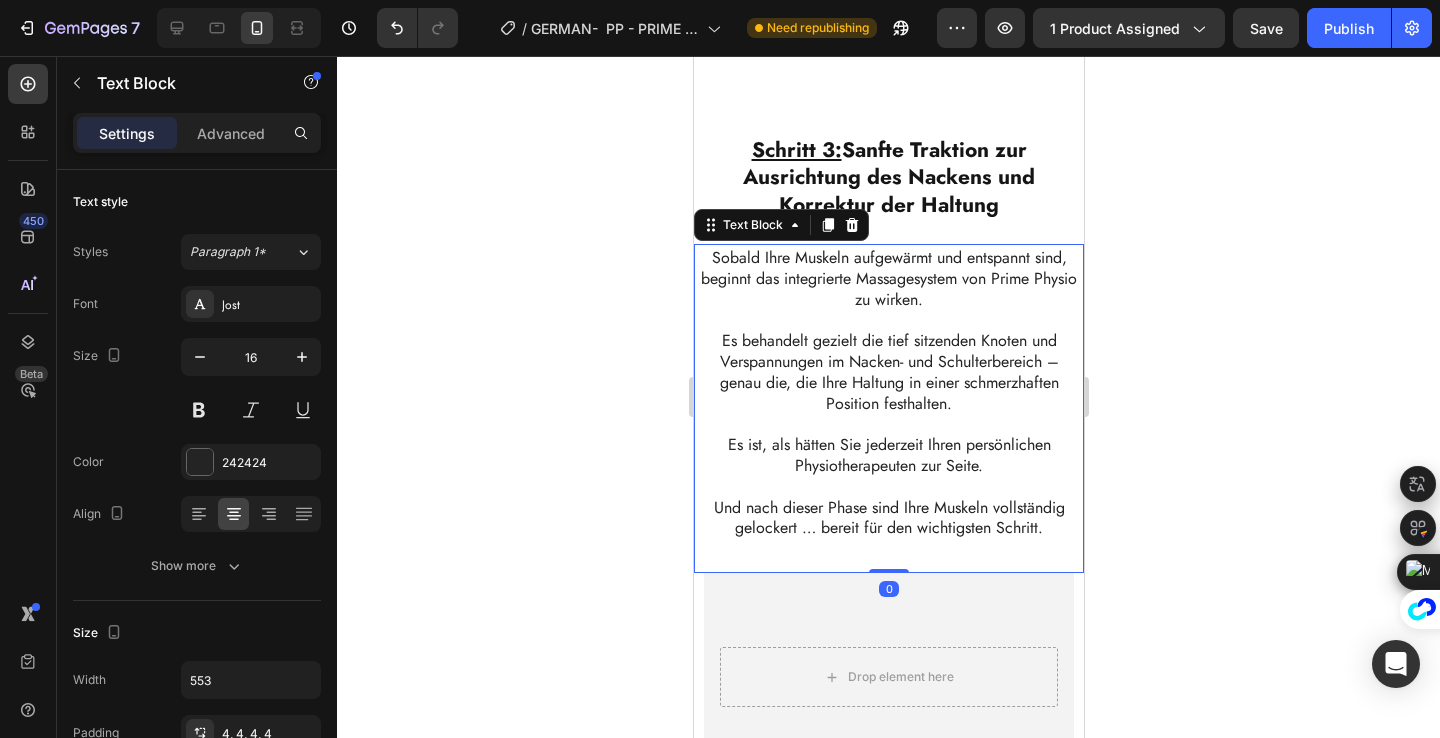 click on "Es behandelt gezielt die tief sitzenden Knoten und Verspannungen im Nacken- und Schulterbereich – genau die, die Ihre Haltung in einer schmerzhaften Position festhalten." at bounding box center [888, 372] 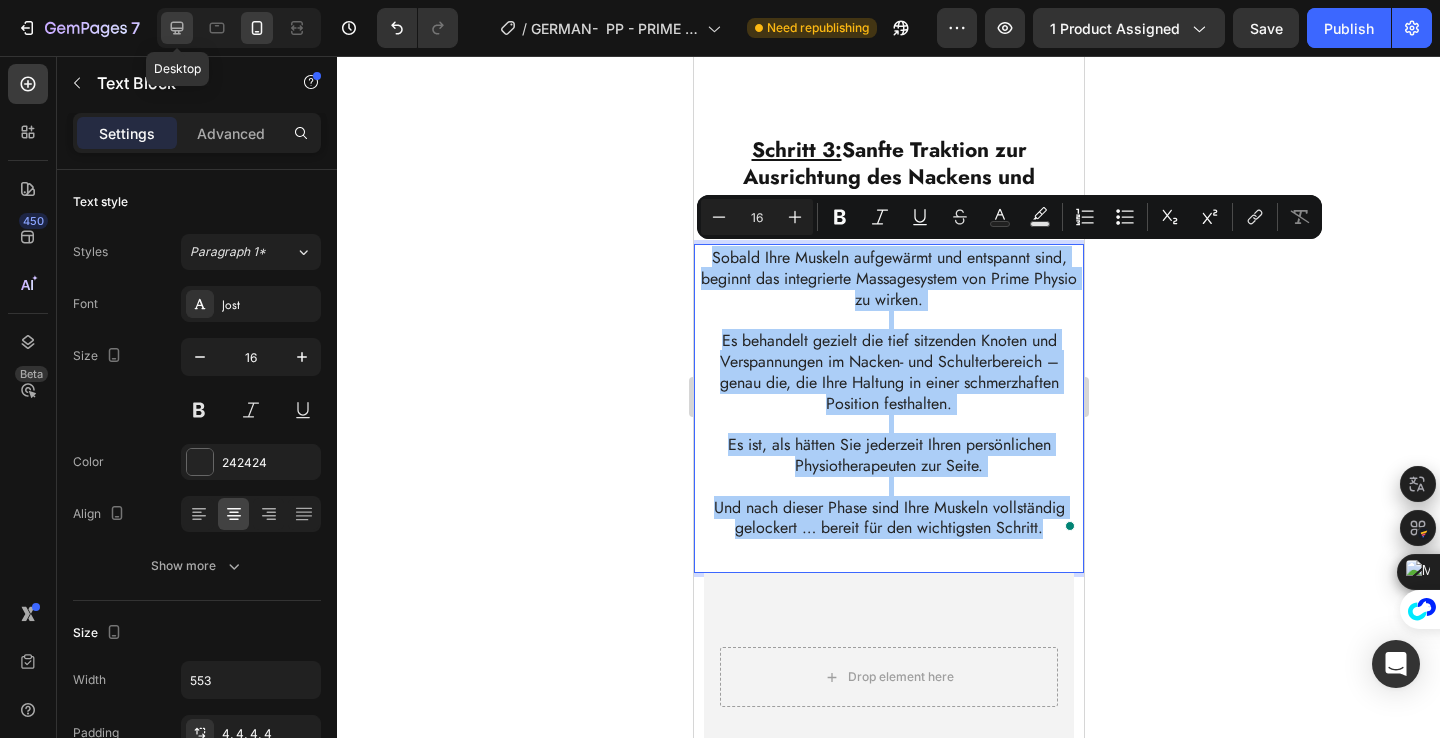 click 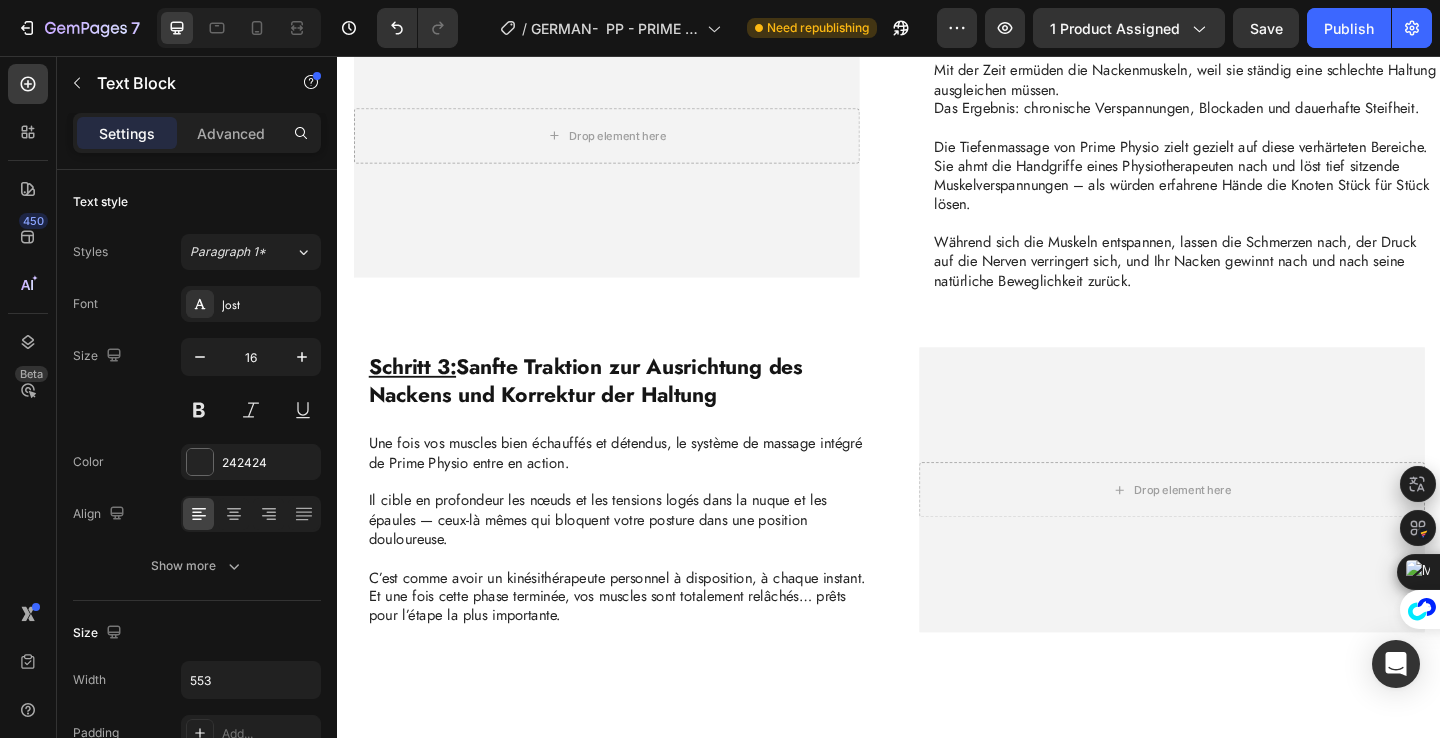 scroll, scrollTop: 1460, scrollLeft: 0, axis: vertical 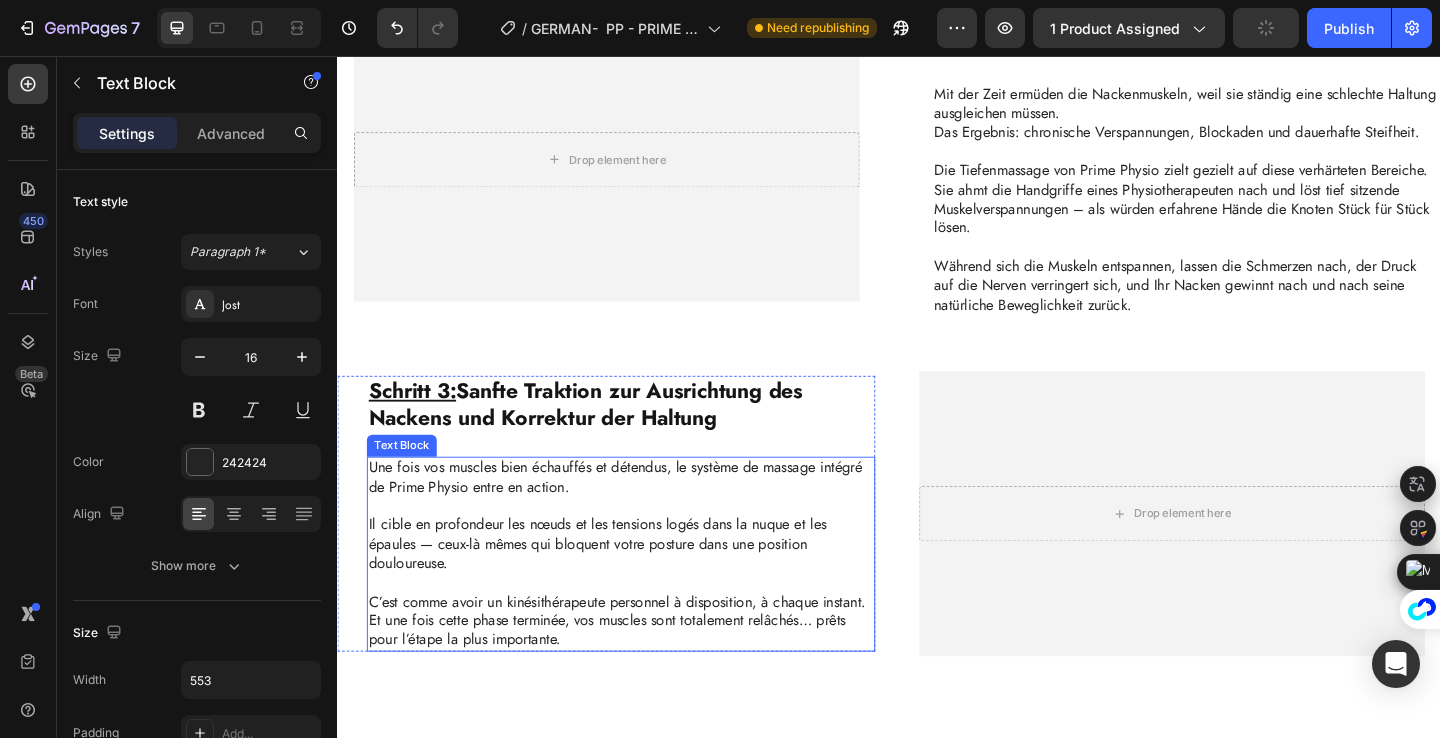 click on "Il cible en profondeur les nœuds et les tensions logés dans la nuque et les épaules — ceux-là mêmes qui bloquent votre posture dans une position douloureuse." at bounding box center [645, 587] 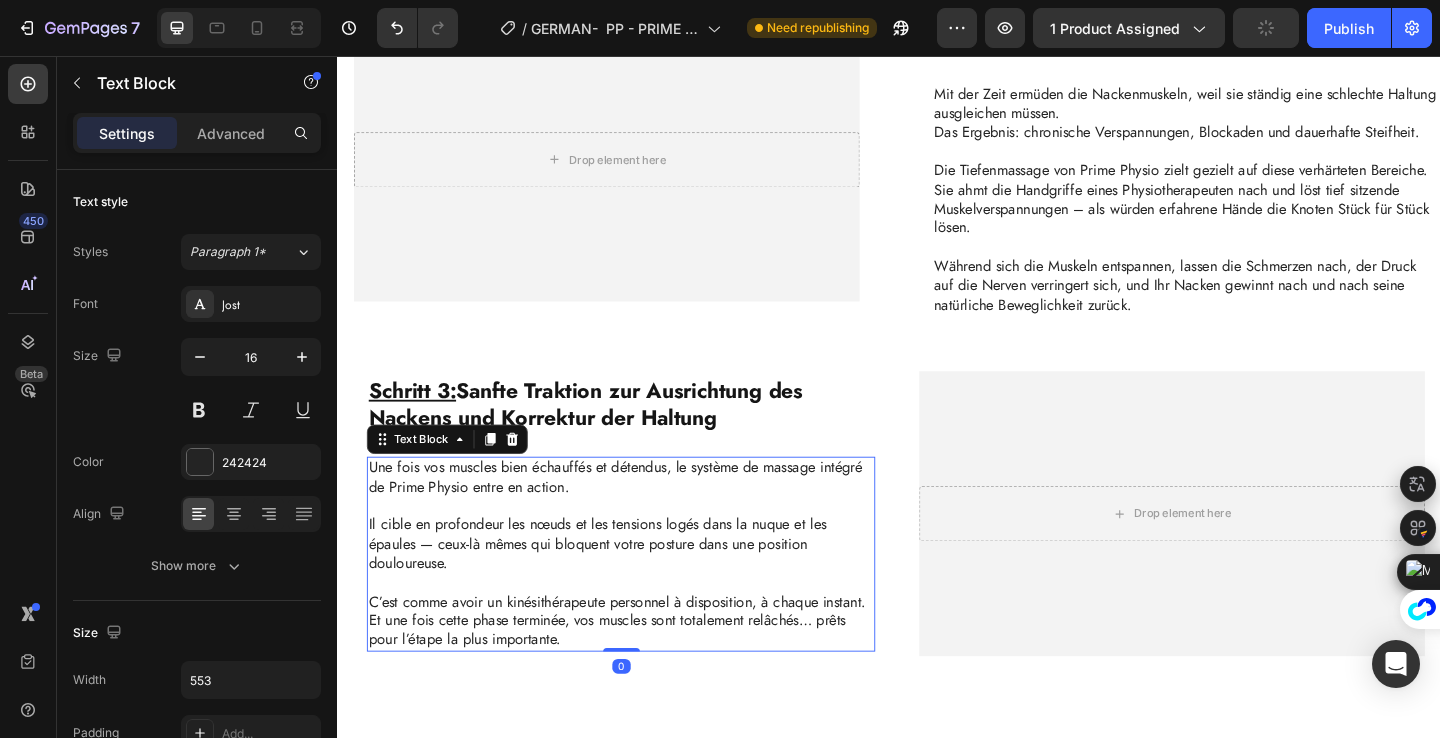 click on "Il cible en profondeur les nœuds et les tensions logés dans la nuque et les épaules — ceux-là mêmes qui bloquent votre posture dans une position douloureuse." at bounding box center [645, 587] 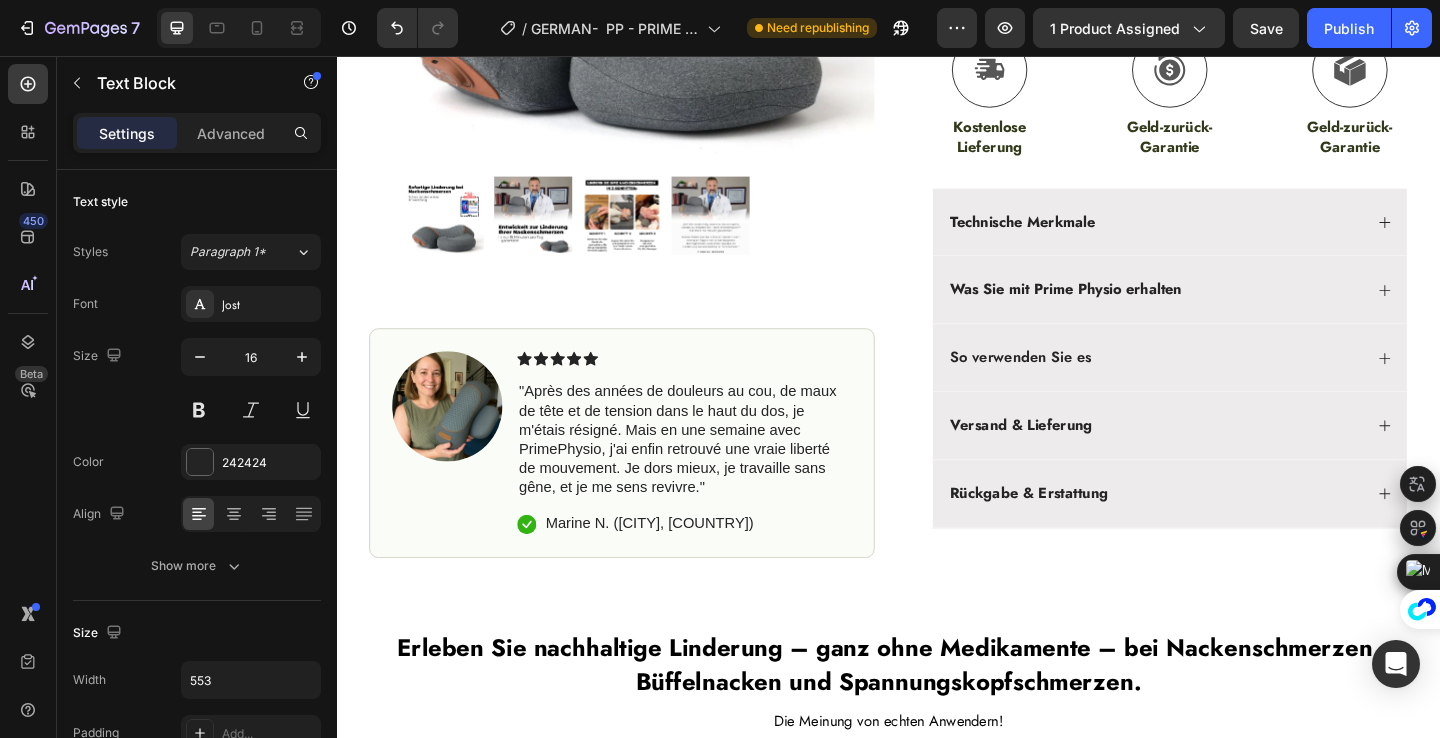 scroll, scrollTop: 3019, scrollLeft: 0, axis: vertical 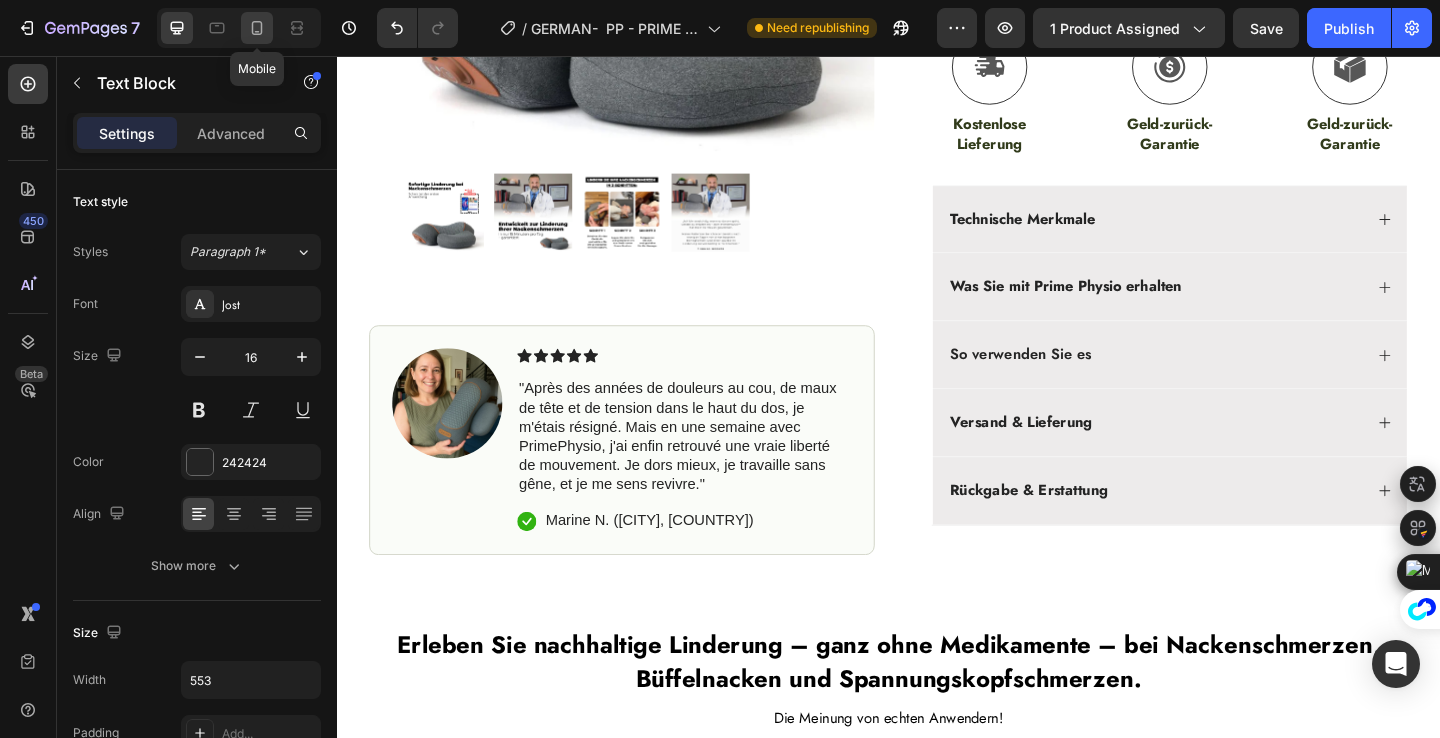 click 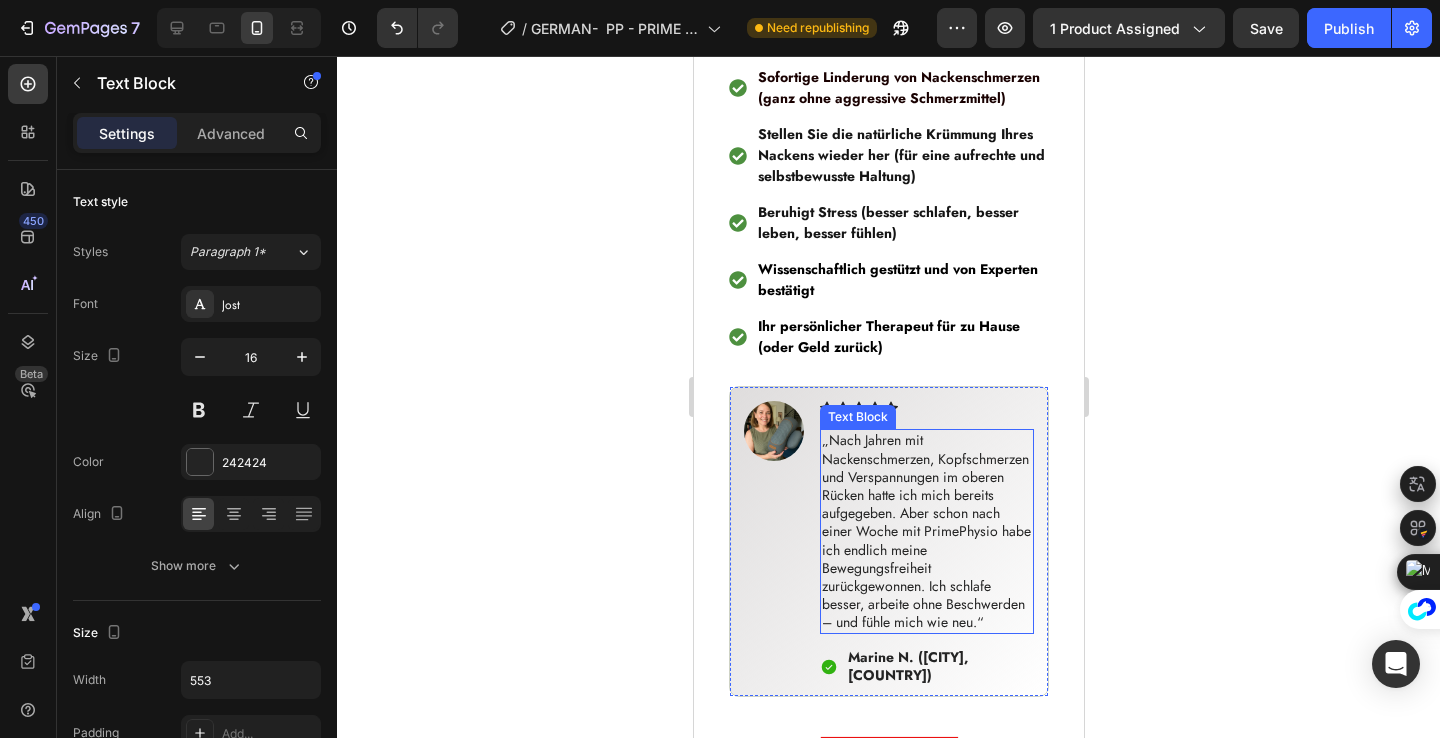 scroll, scrollTop: 4152, scrollLeft: 0, axis: vertical 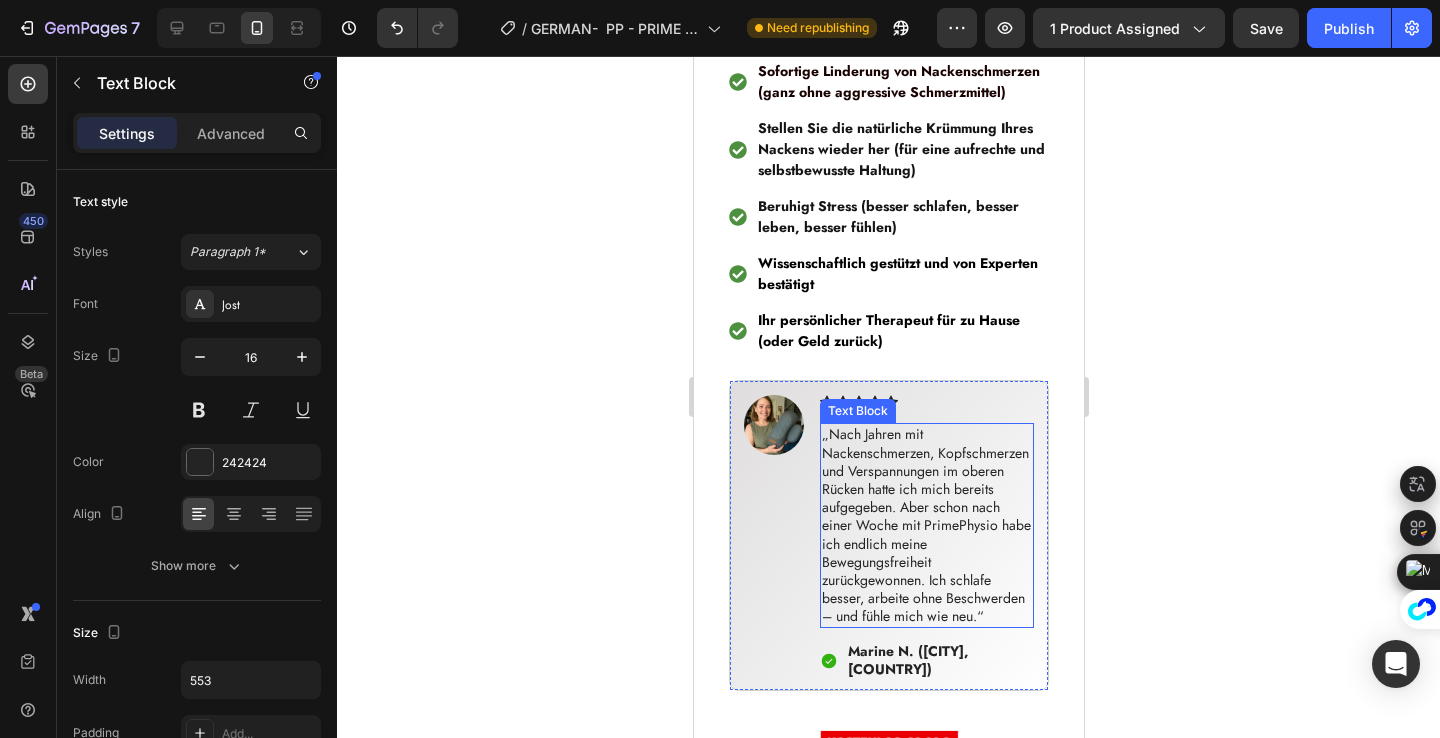 click on "„Nach Jahren mit Nackenschmerzen, Kopfschmerzen und Verspannungen im oberen Rücken hatte ich mich bereits aufgegeben. Aber schon nach einer Woche mit PrimePhysio habe ich endlich meine Bewegungsfreiheit zurückgewonnen. Ich schlafe besser, arbeite ohne Beschwerden – und fühle mich wie neu.“" at bounding box center [926, 525] 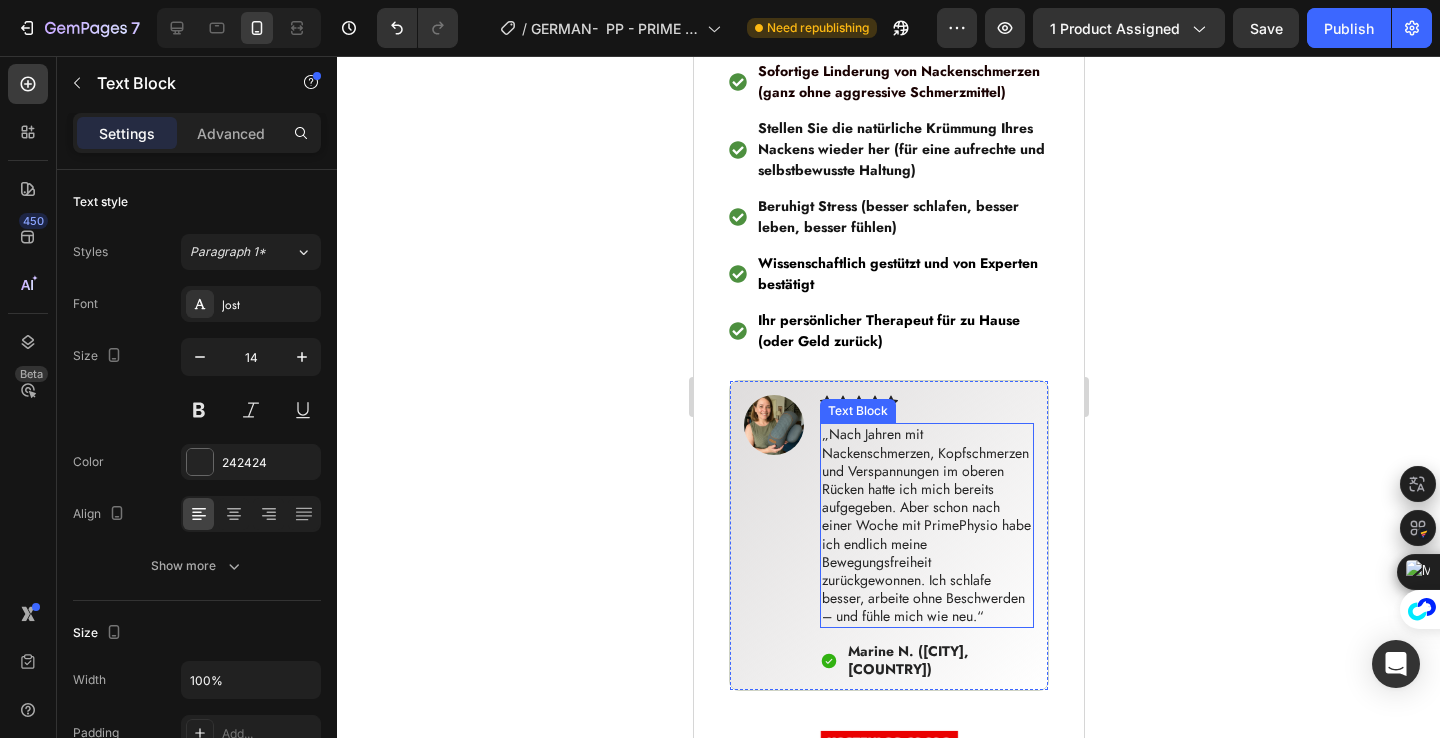 click on "„Nach Jahren mit Nackenschmerzen, Kopfschmerzen und Verspannungen im oberen Rücken hatte ich mich bereits aufgegeben. Aber schon nach einer Woche mit PrimePhysio habe ich endlich meine Bewegungsfreiheit zurückgewonnen. Ich schlafe besser, arbeite ohne Beschwerden – und fühle mich wie neu.“" at bounding box center (926, 525) 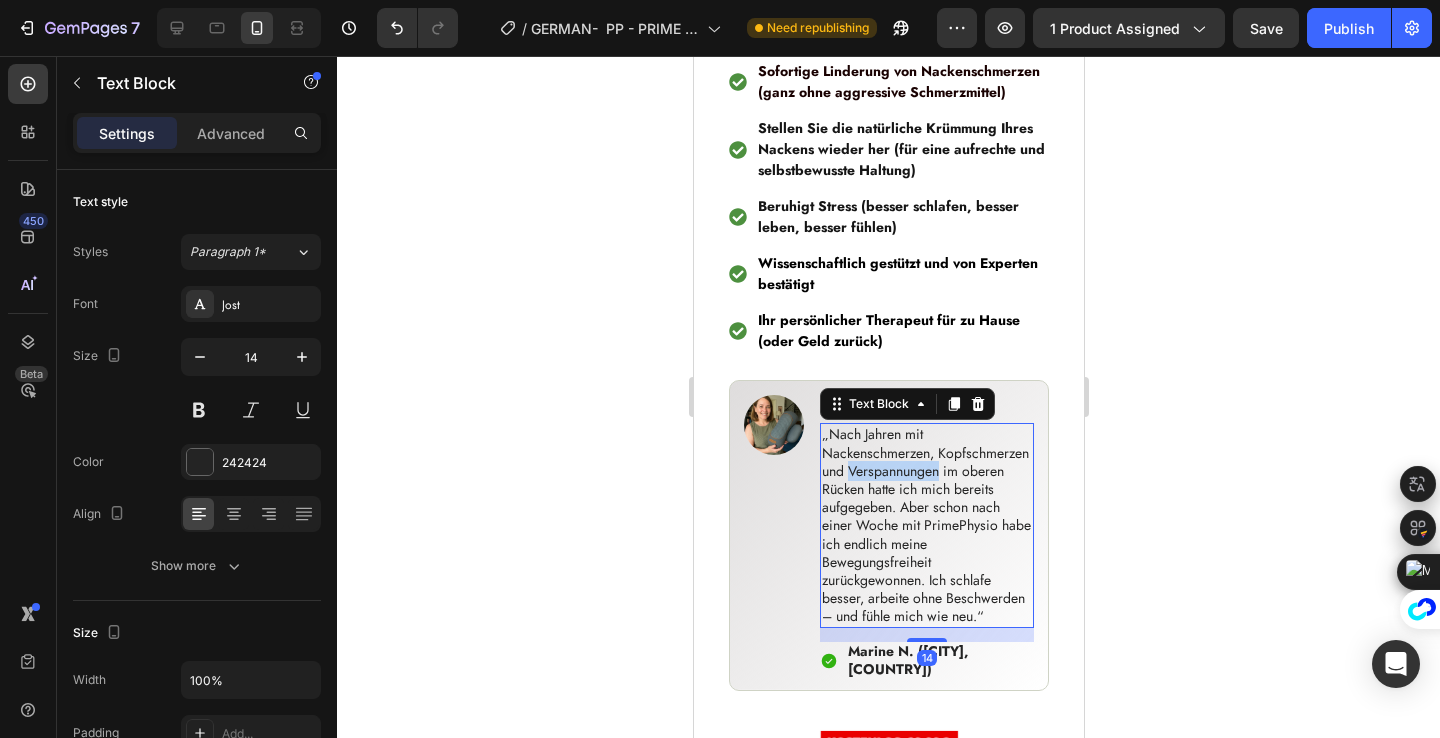 click on "„Nach Jahren mit Nackenschmerzen, Kopfschmerzen und Verspannungen im oberen Rücken hatte ich mich bereits aufgegeben. Aber schon nach einer Woche mit PrimePhysio habe ich endlich meine Bewegungsfreiheit zurückgewonnen. Ich schlafe besser, arbeite ohne Beschwerden – und fühle mich wie neu.“" at bounding box center [926, 525] 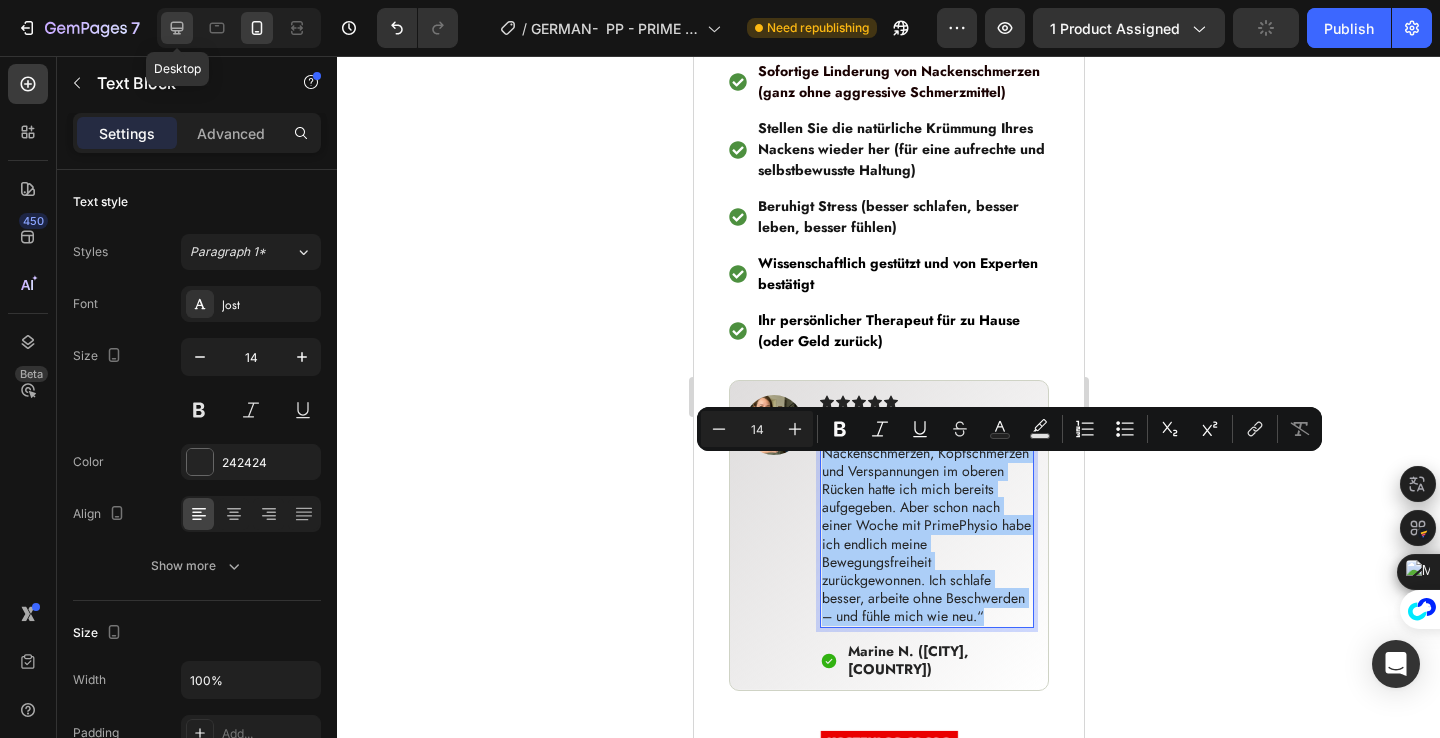 click 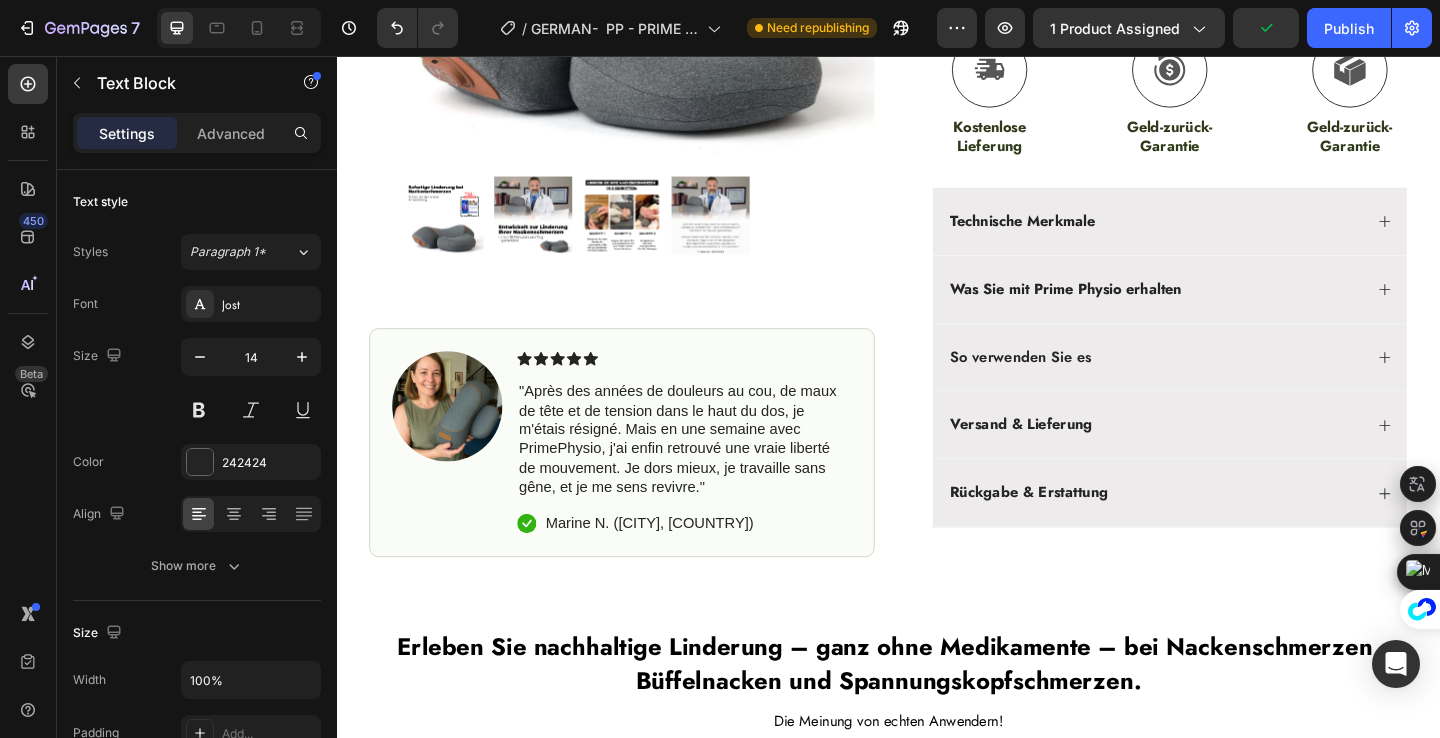 scroll, scrollTop: 3082, scrollLeft: 0, axis: vertical 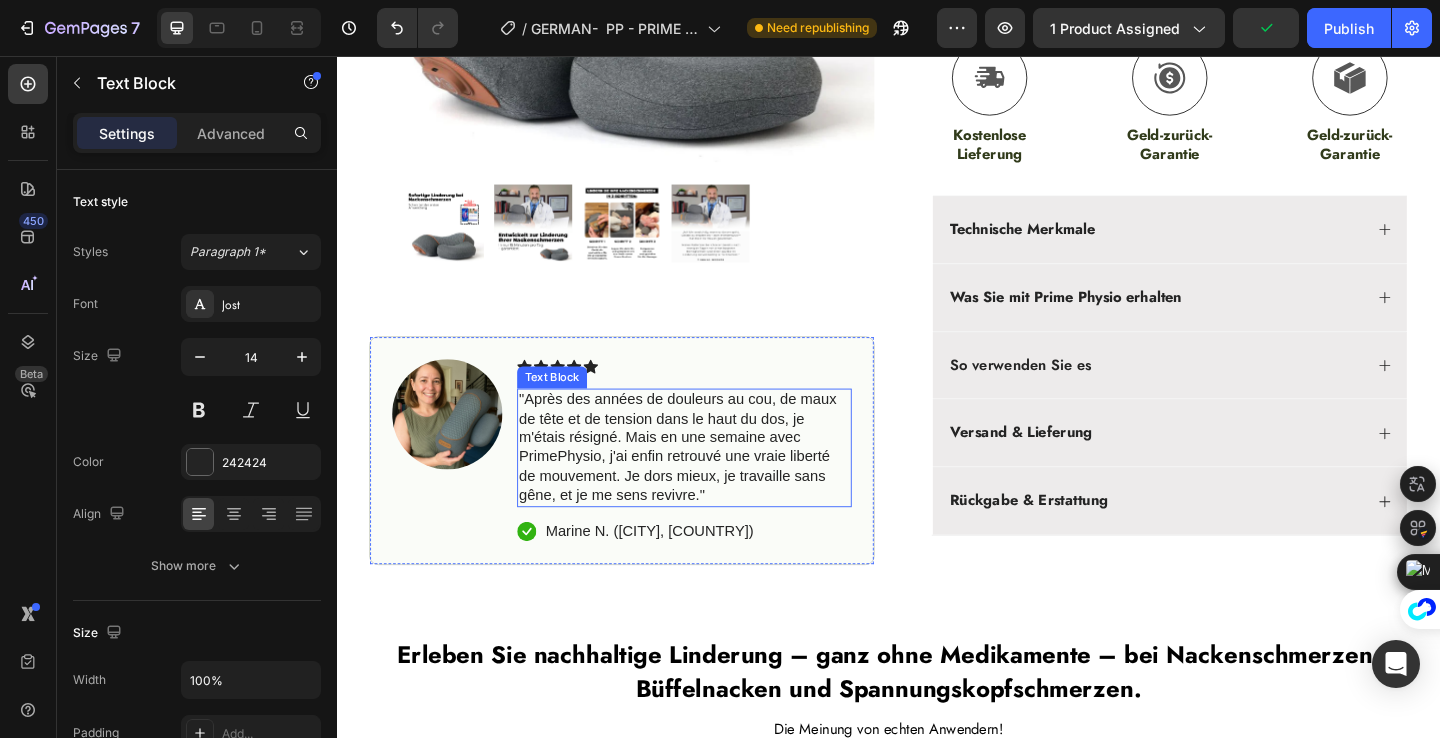 click on ""Après des années de douleurs au cou, de maux de tête et de tension dans le haut du dos, je m'étais résigné. Mais en une semaine avec PrimePhysio, j'ai enfin retrouvé une vraie liberté de mouvement. Je dors mieux, je travaille sans gêne, et je me sens revivre."" at bounding box center (715, 482) 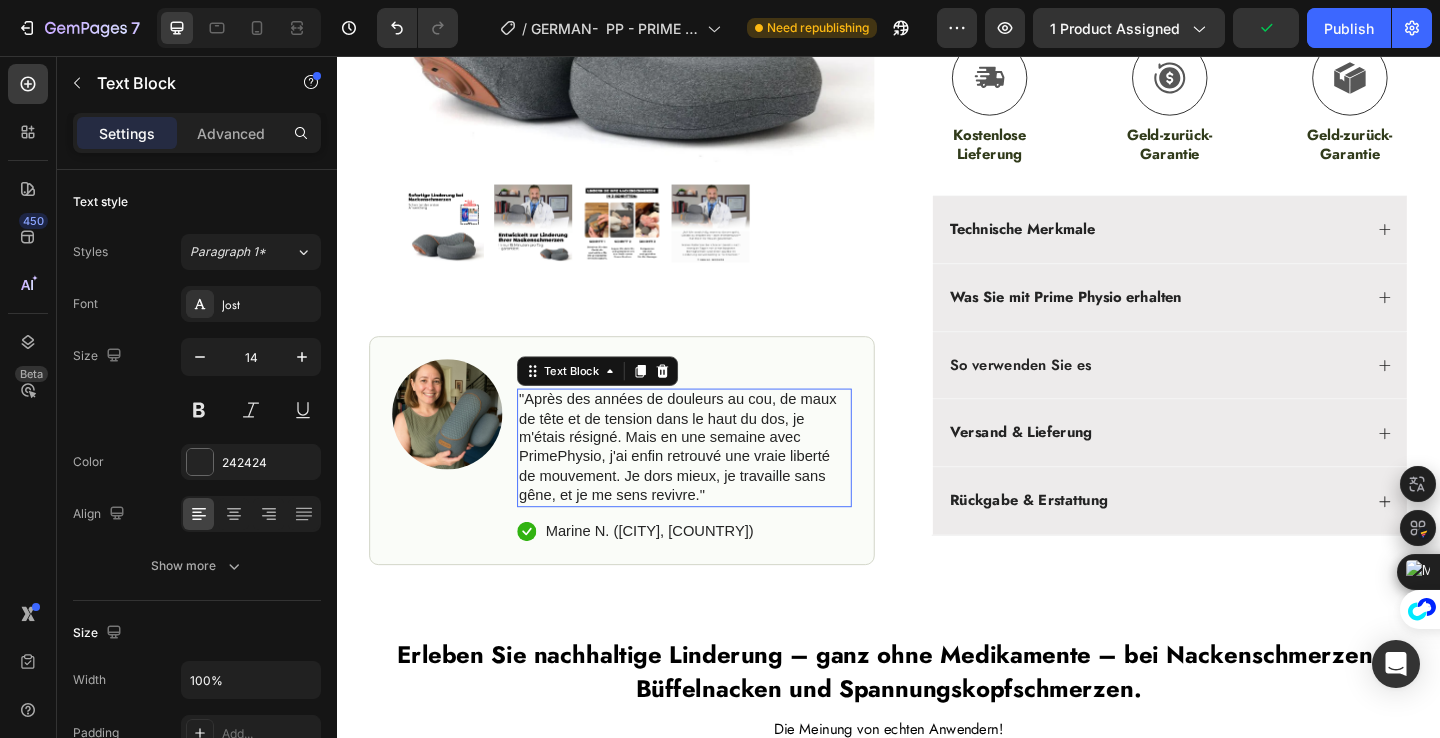 click on ""Après des années de douleurs au cou, de maux de tête et de tension dans le haut du dos, je m'étais résigné. Mais en une semaine avec PrimePhysio, j'ai enfin retrouvé une vraie liberté de mouvement. Je dors mieux, je travaille sans gêne, et je me sens revivre."" at bounding box center (715, 482) 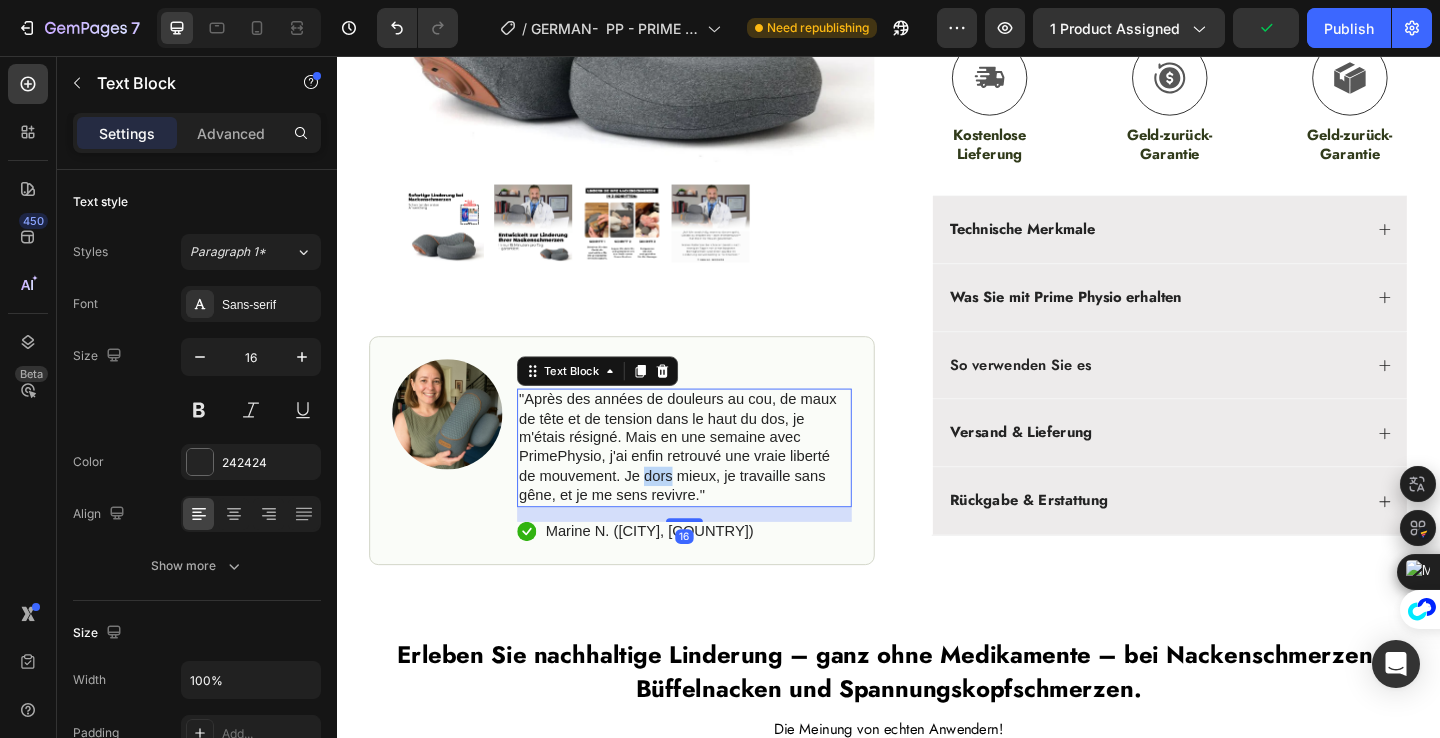 click on ""Après des années de douleurs au cou, de maux de tête et de tension dans le haut du dos, je m'étais résigné. Mais en une semaine avec PrimePhysio, j'ai enfin retrouvé une vraie liberté de mouvement. Je dors mieux, je travaille sans gêne, et je me sens revivre."" at bounding box center (715, 482) 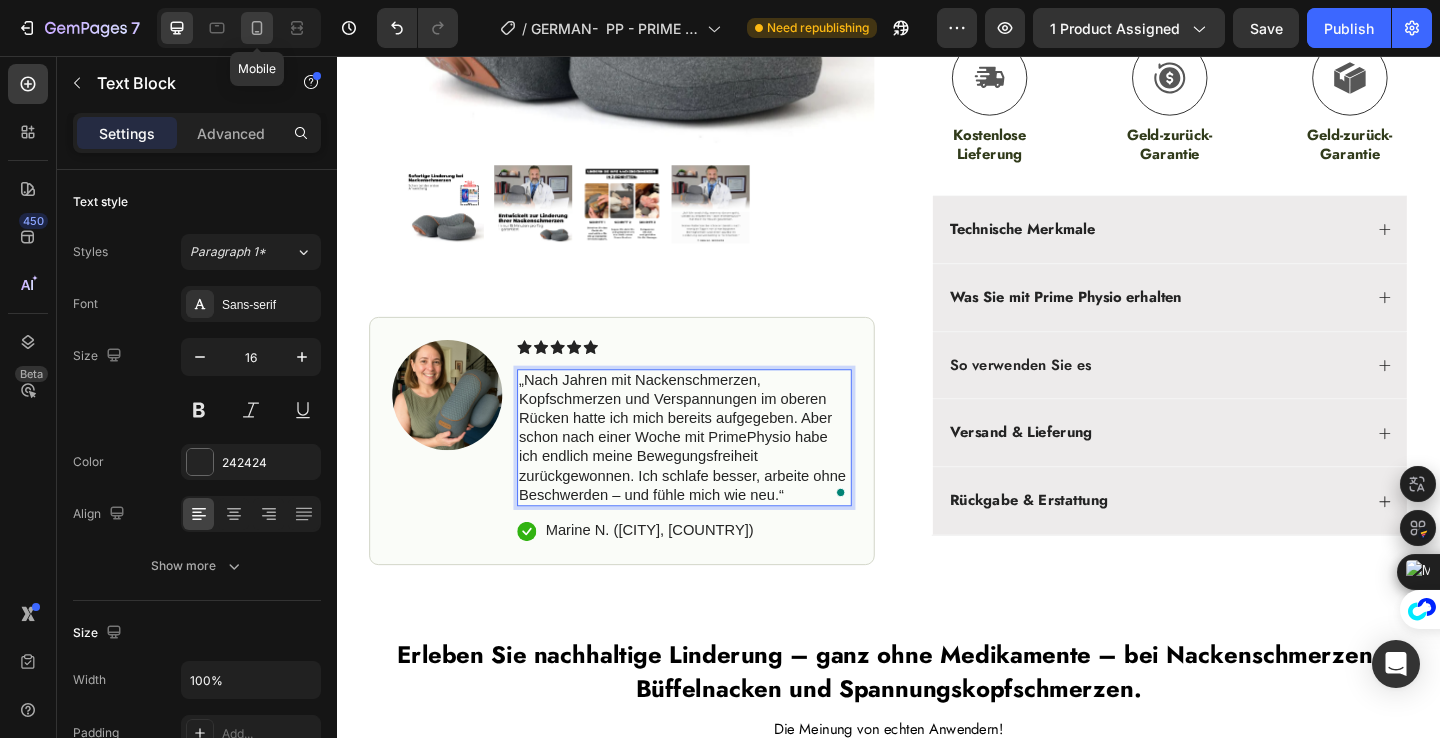 click 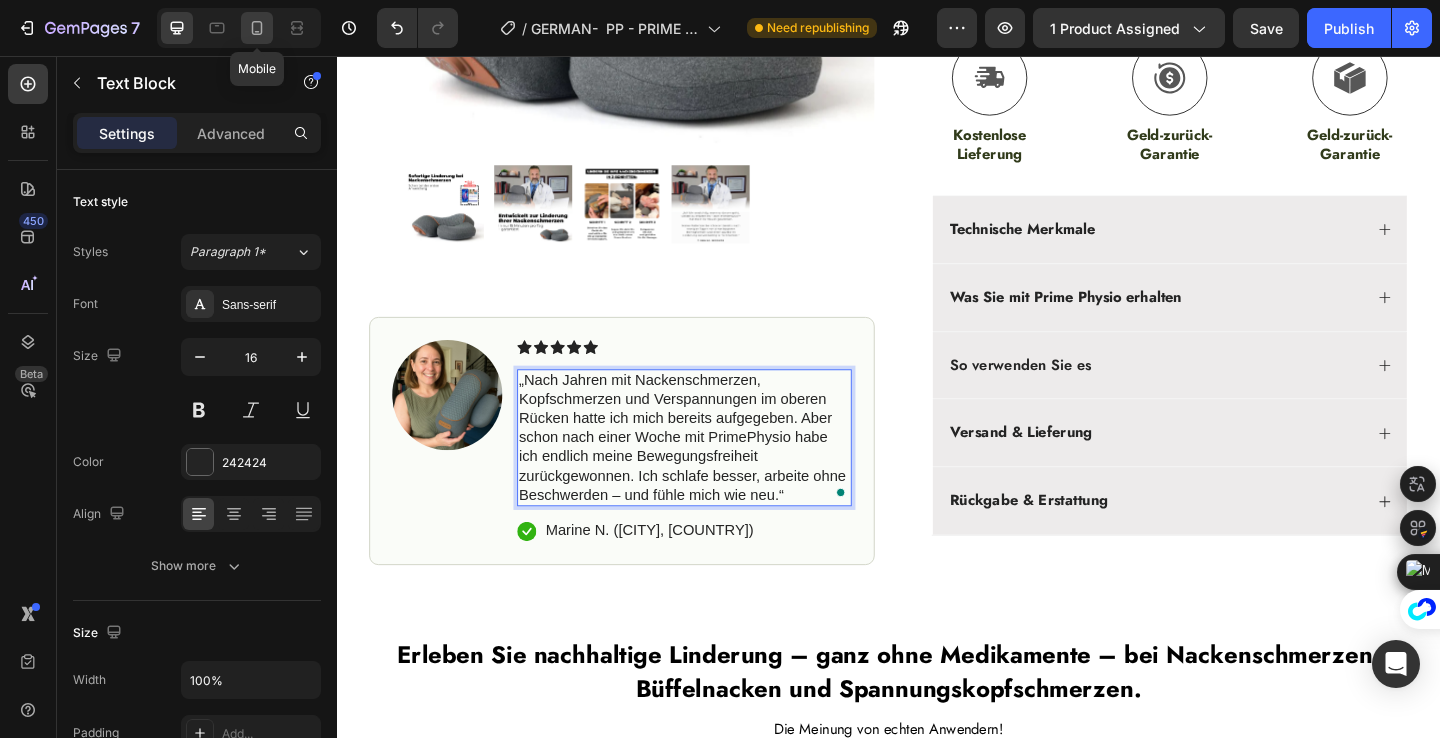 type on "14" 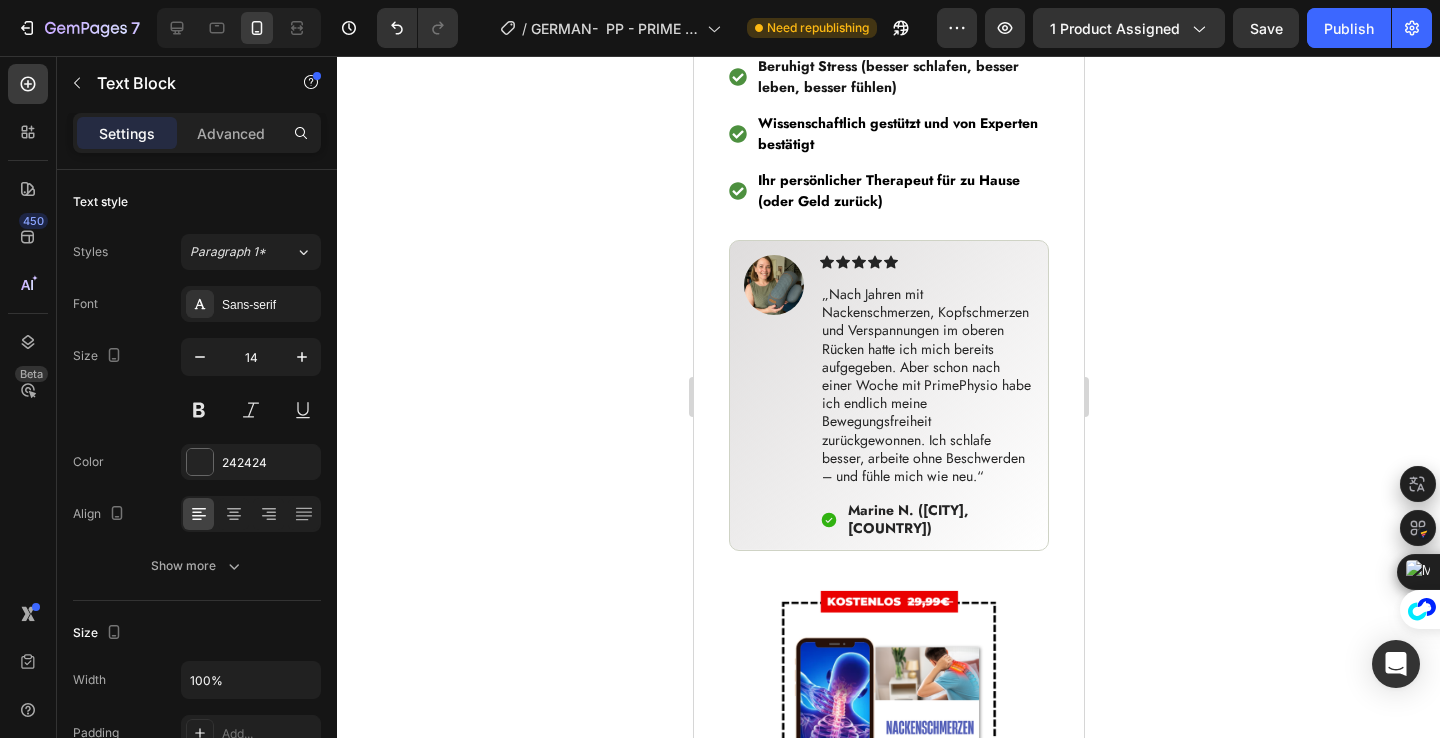 scroll, scrollTop: 4391, scrollLeft: 0, axis: vertical 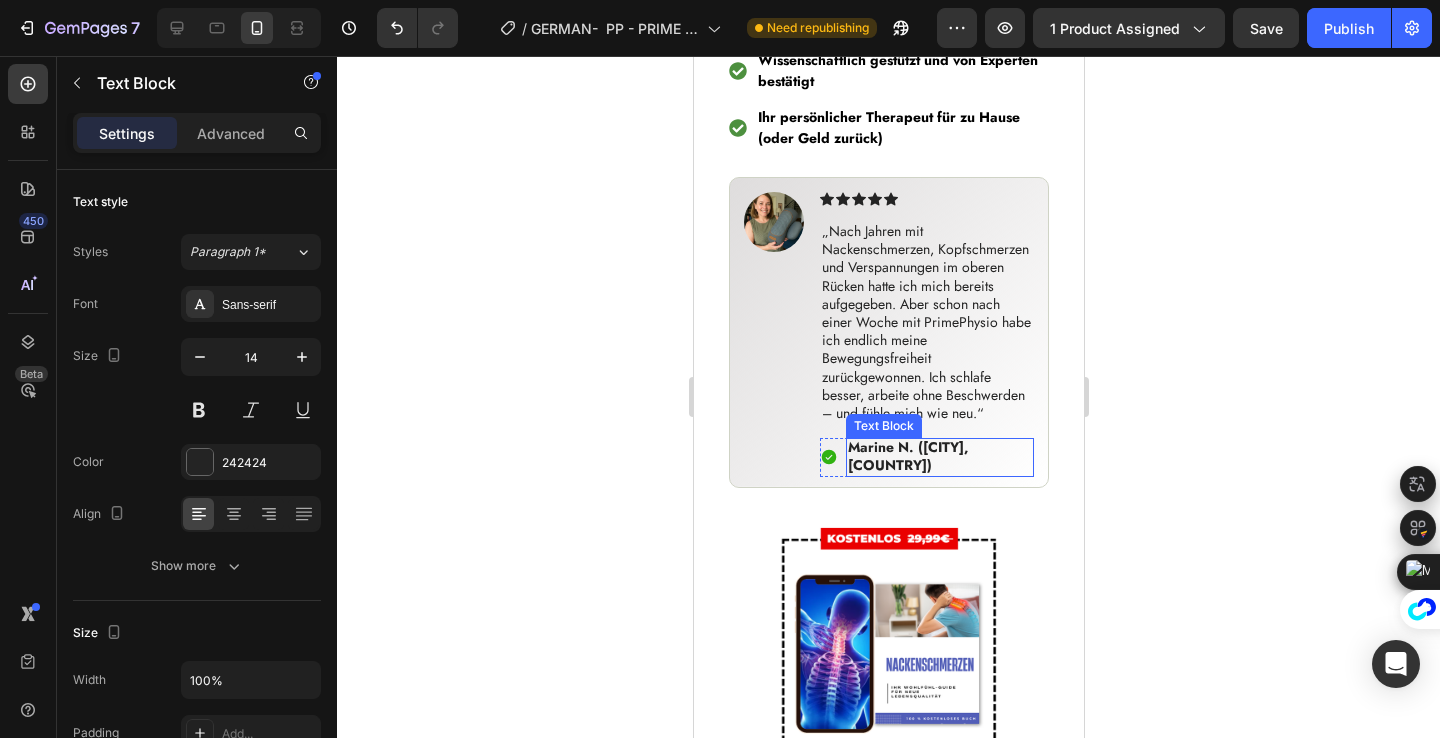click on "Marine N. ([CITY], [COUNTRY])" at bounding box center [907, 456] 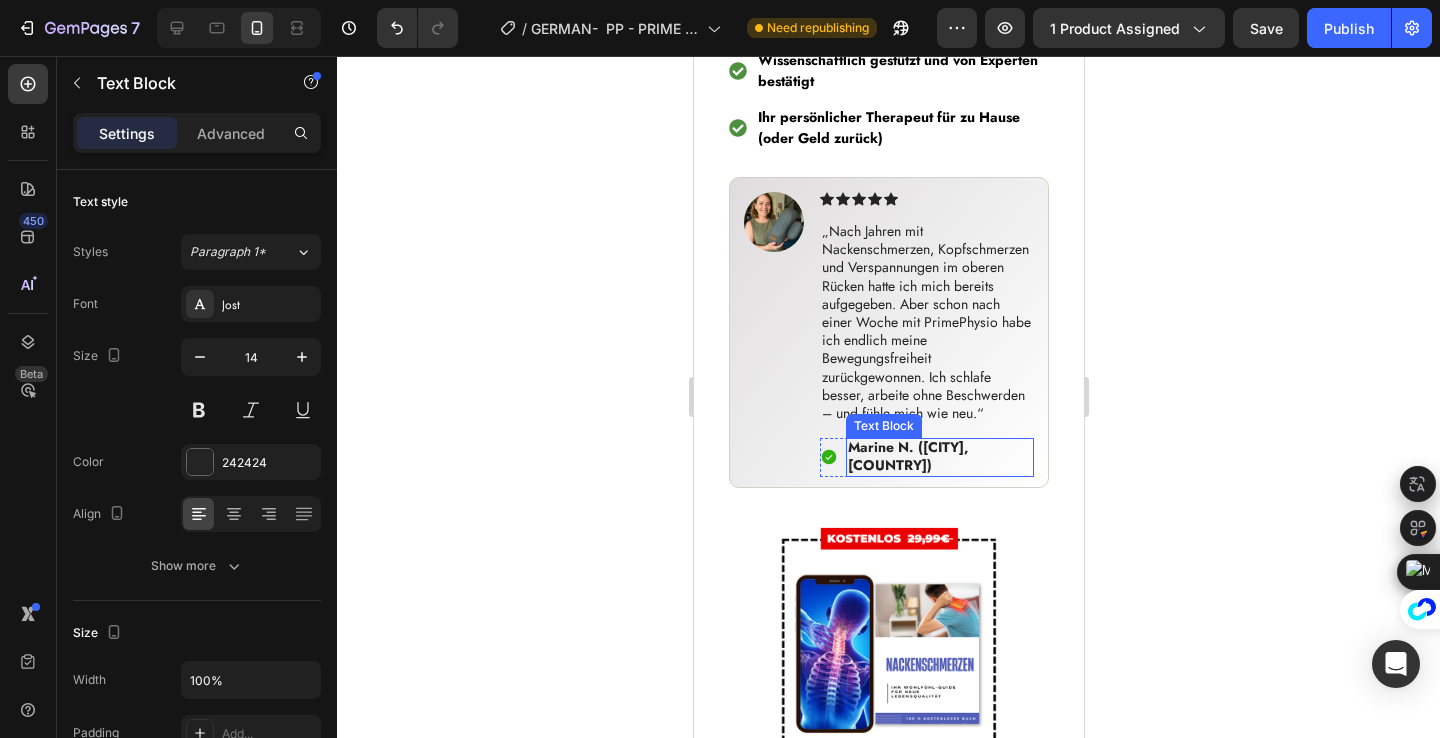 click on "Marine N. ([CITY], [COUNTRY])" at bounding box center (907, 456) 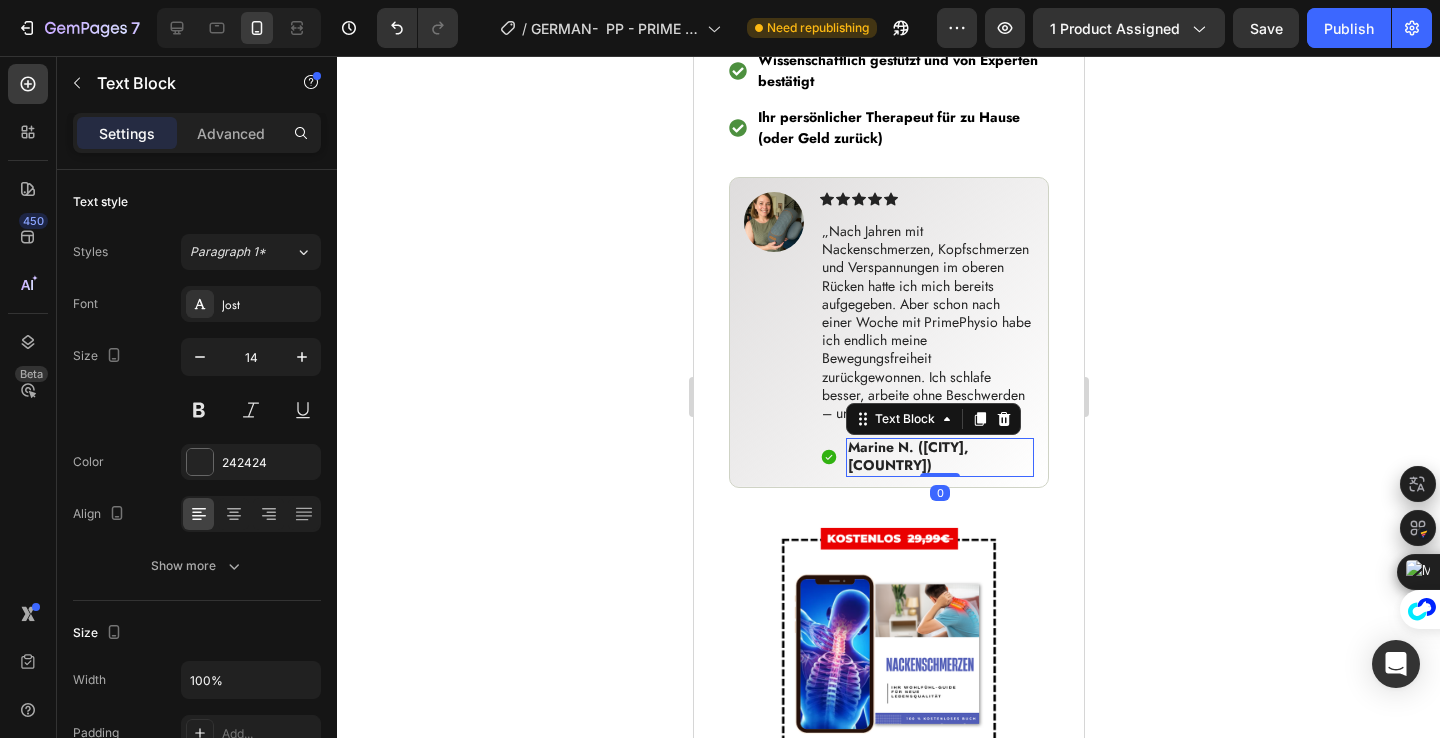 click on "Marine N. ([CITY], [COUNTRY])" at bounding box center [907, 456] 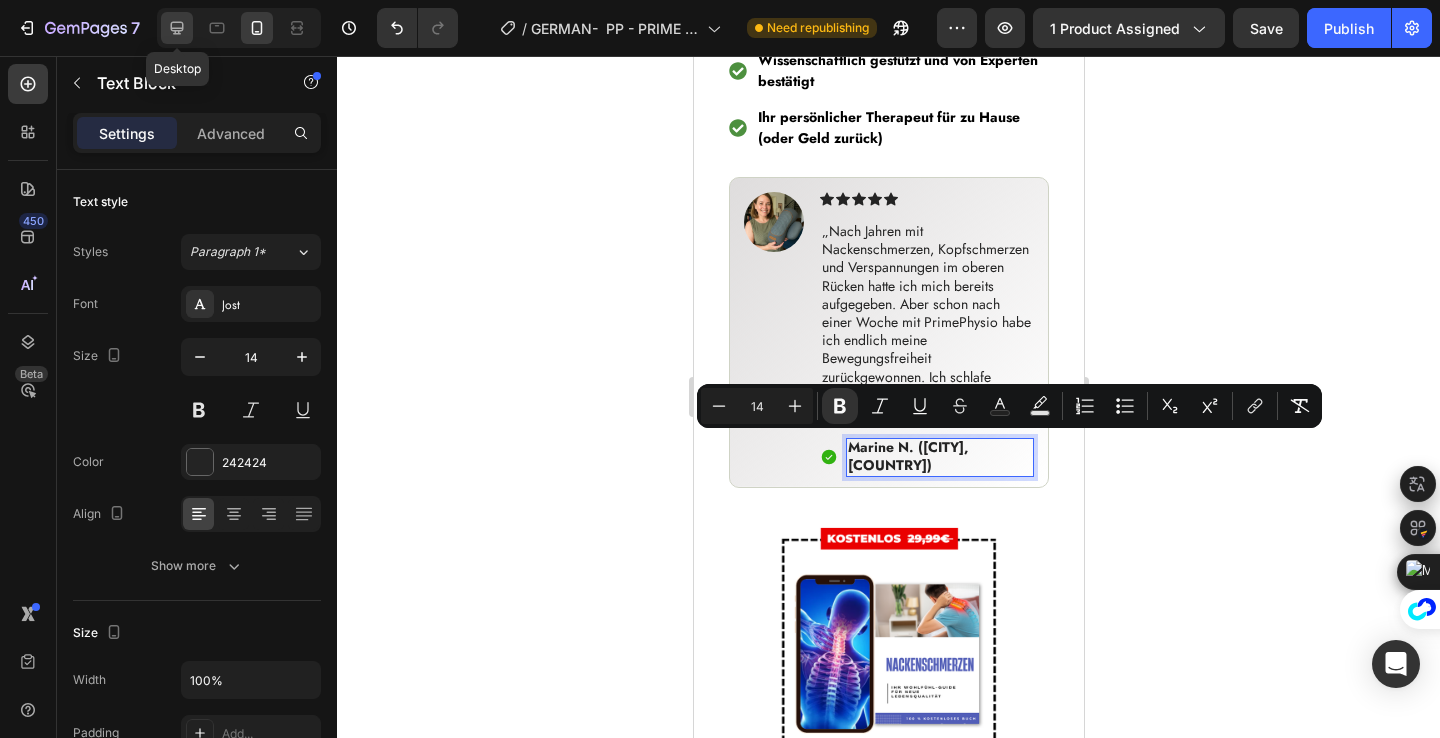 click 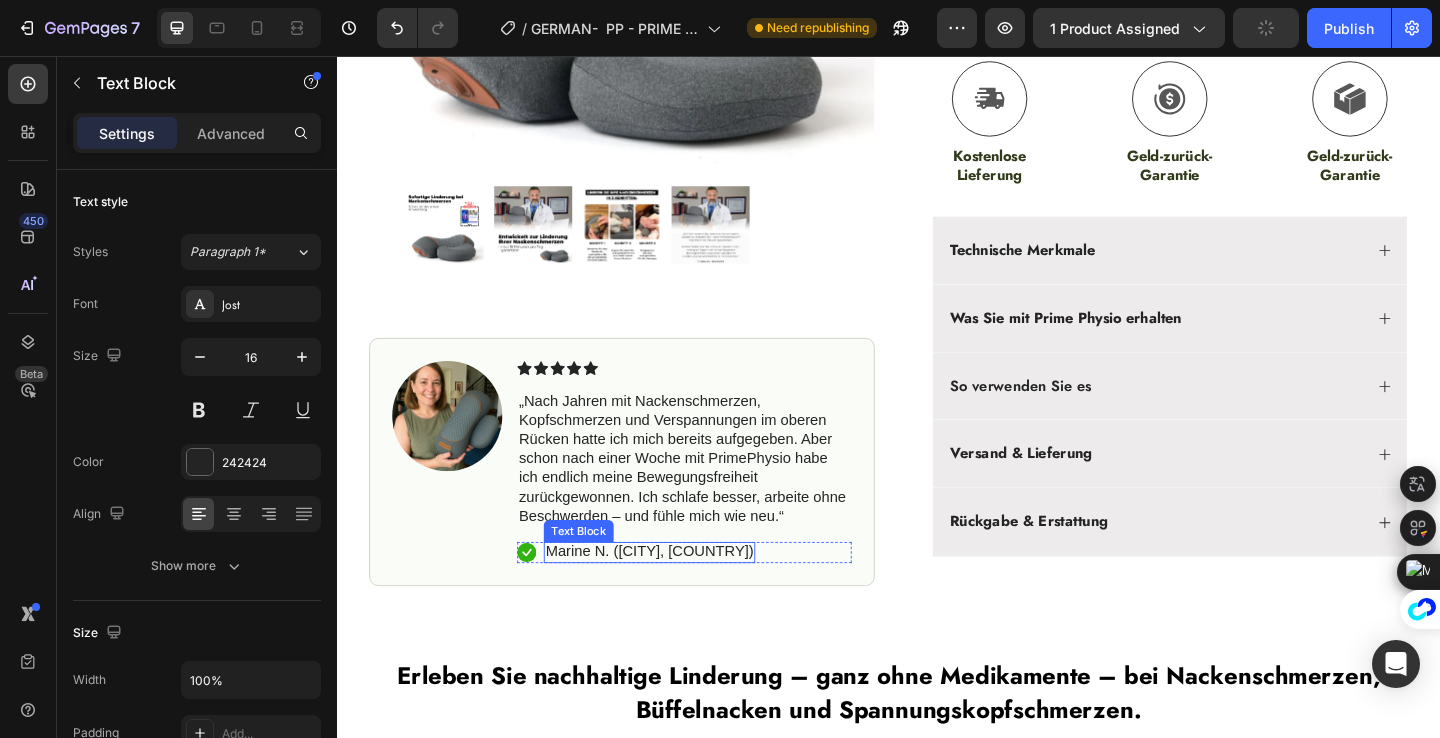 scroll, scrollTop: 3108, scrollLeft: 0, axis: vertical 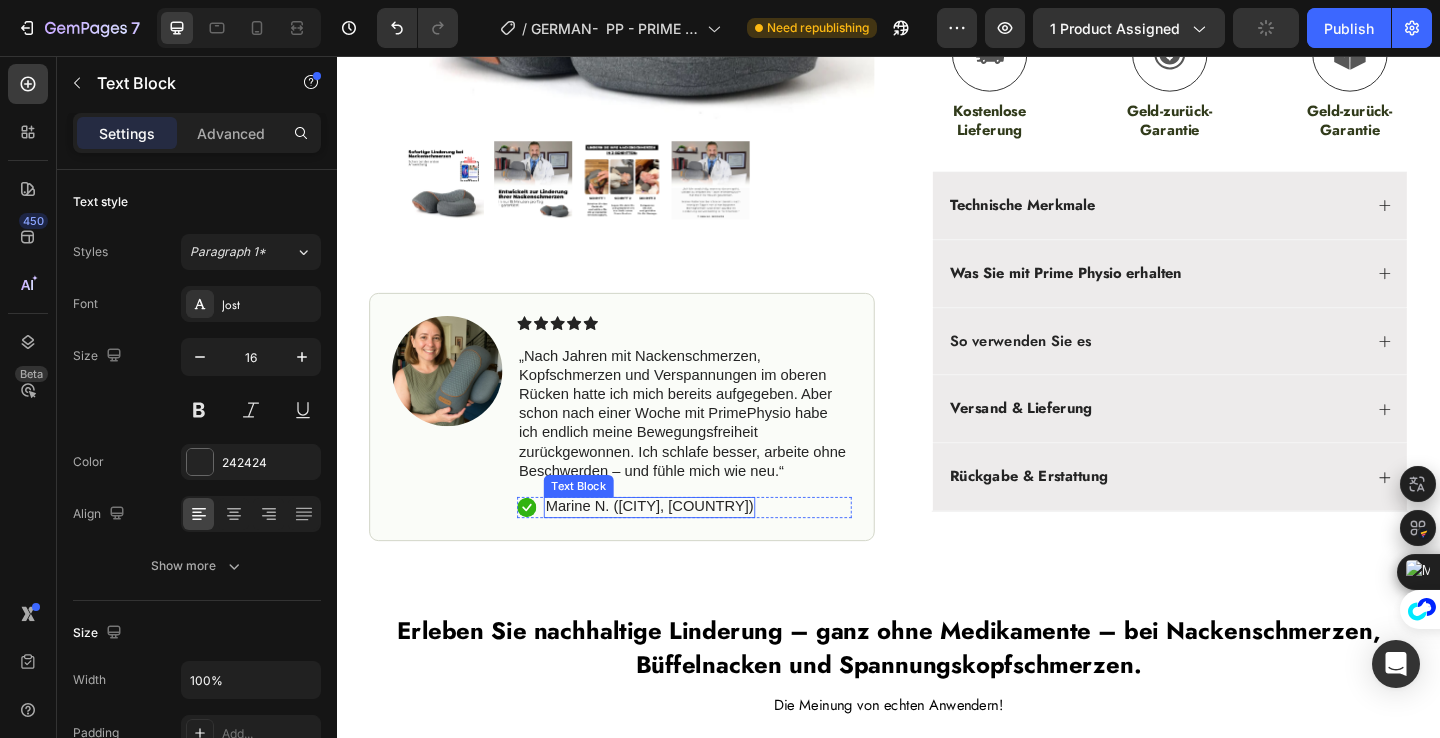 click on "Marine N. ([CITY], [COUNTRY])" at bounding box center [677, 546] 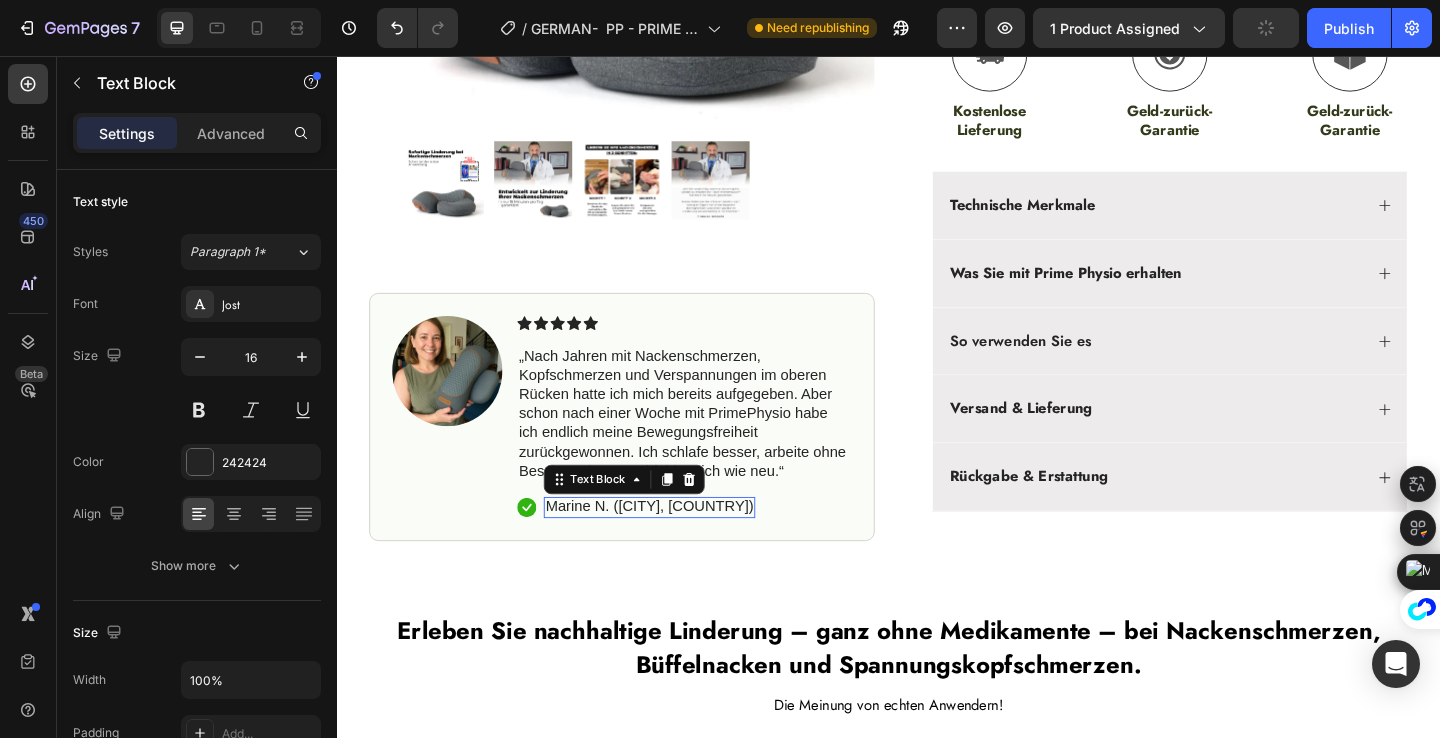 click on "Marine N. ([CITY], [COUNTRY])" at bounding box center [677, 546] 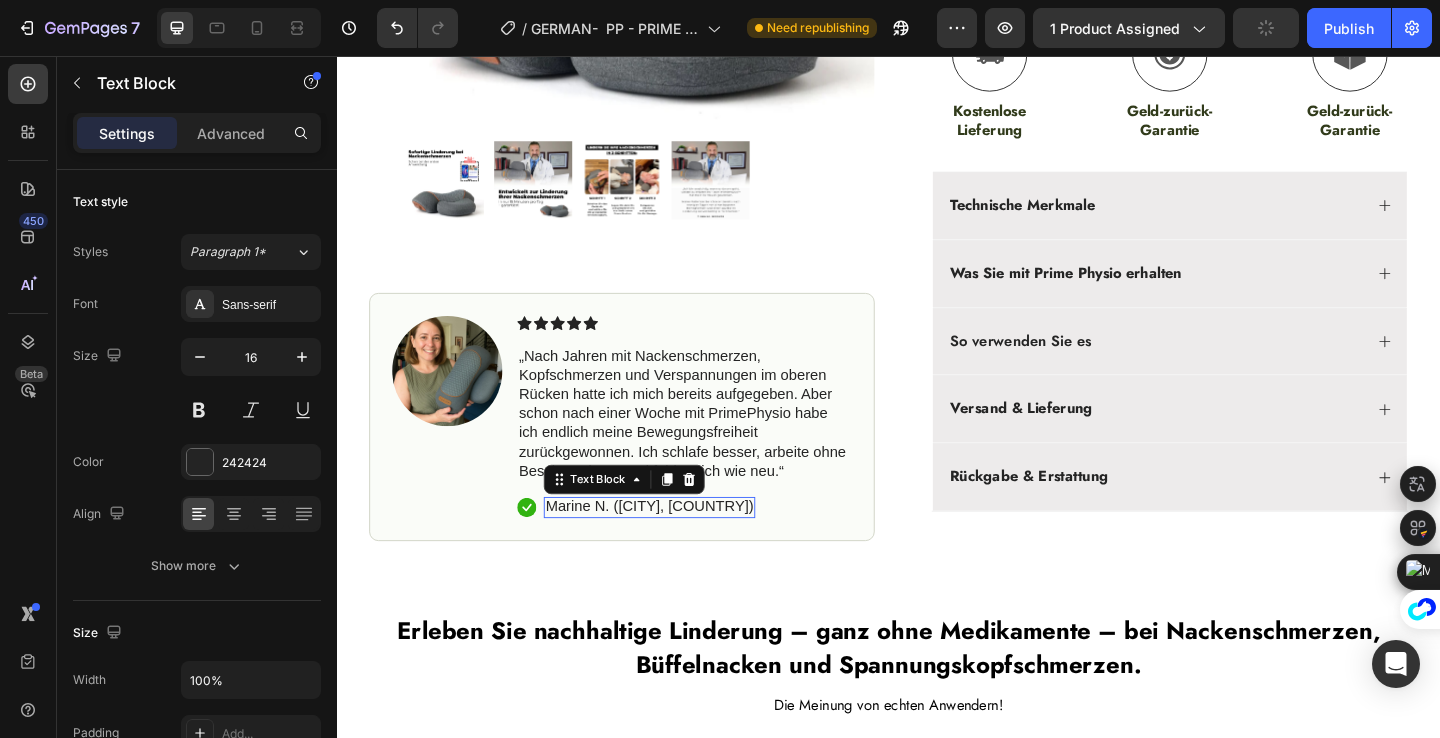 click on "Marine N. ([CITY], [COUNTRY])" at bounding box center (677, 546) 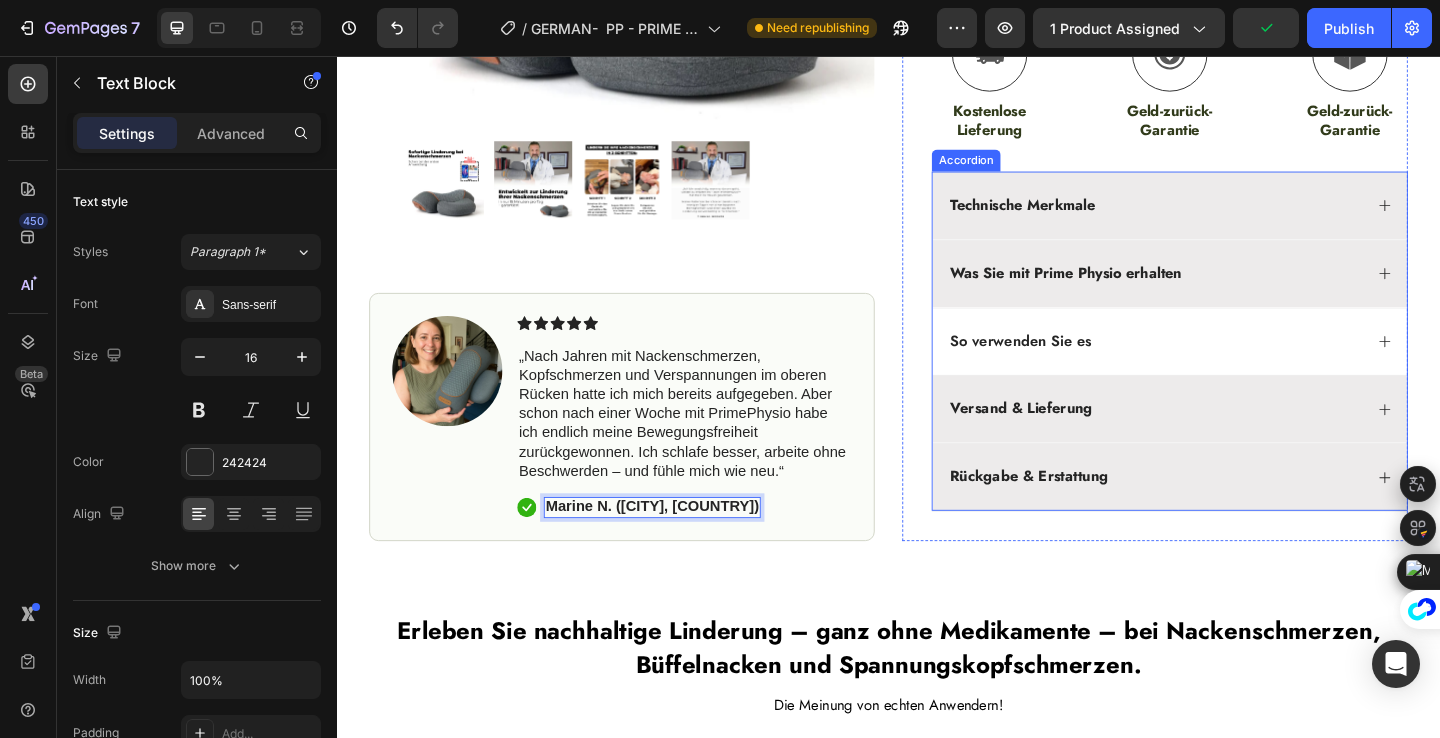 click on "So verwenden Sie es" at bounding box center [1081, 367] 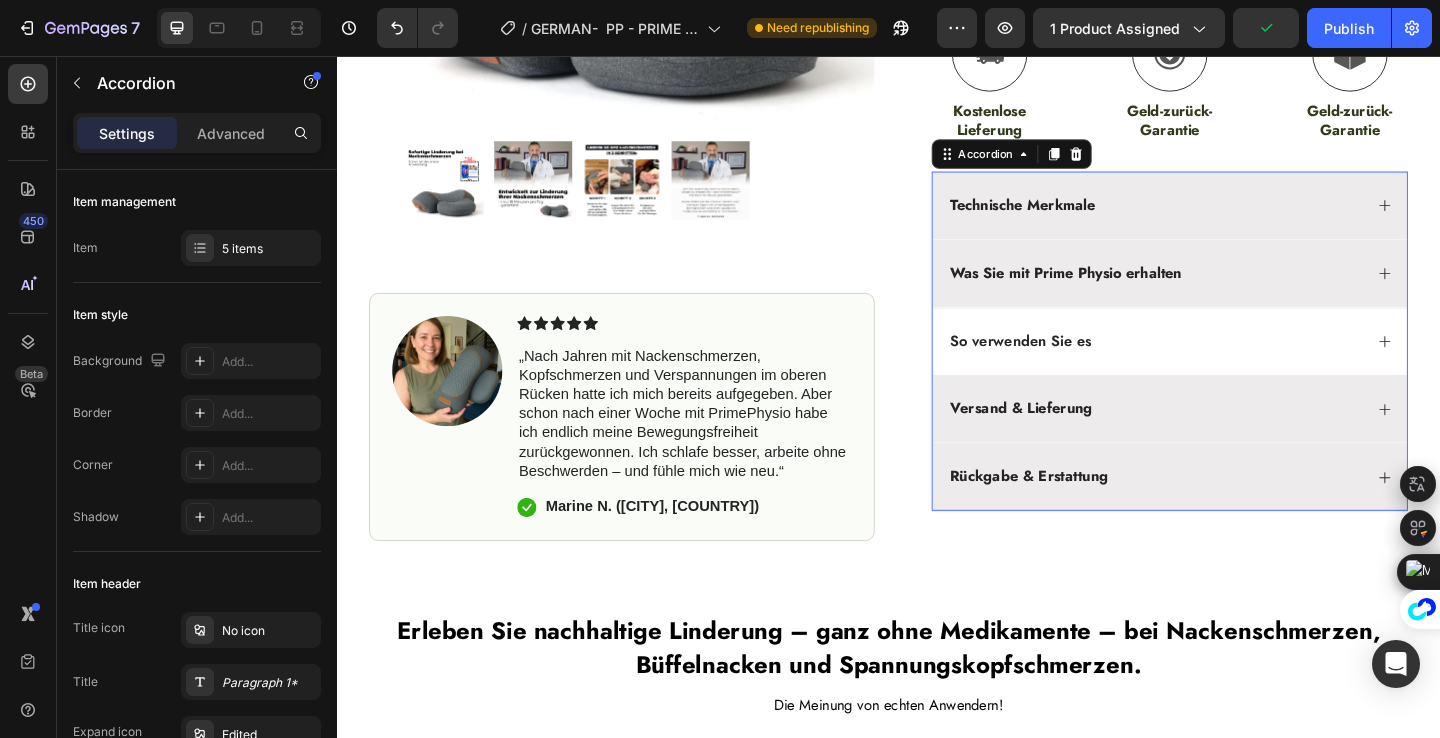 click on "So verwenden Sie es" at bounding box center [1081, 367] 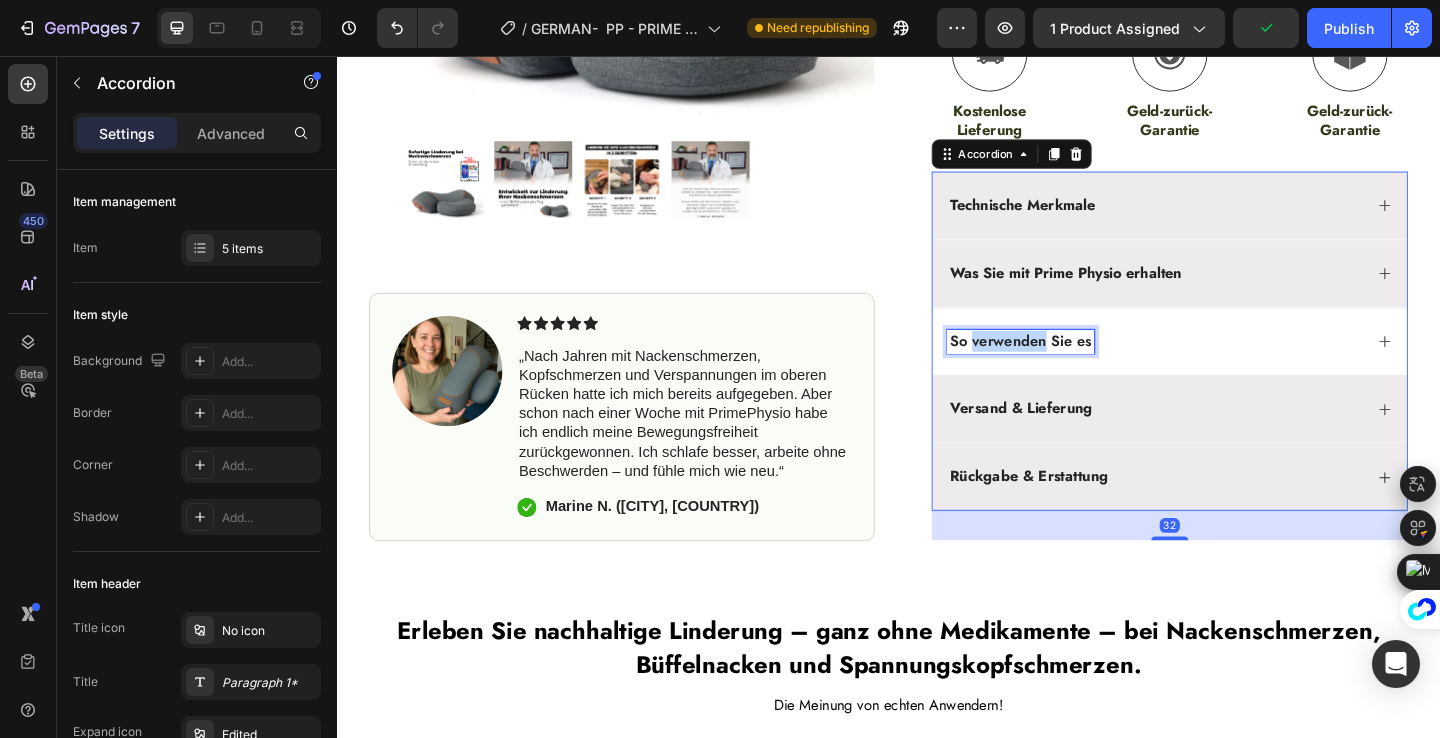 click on "So verwenden Sie es" at bounding box center [1081, 367] 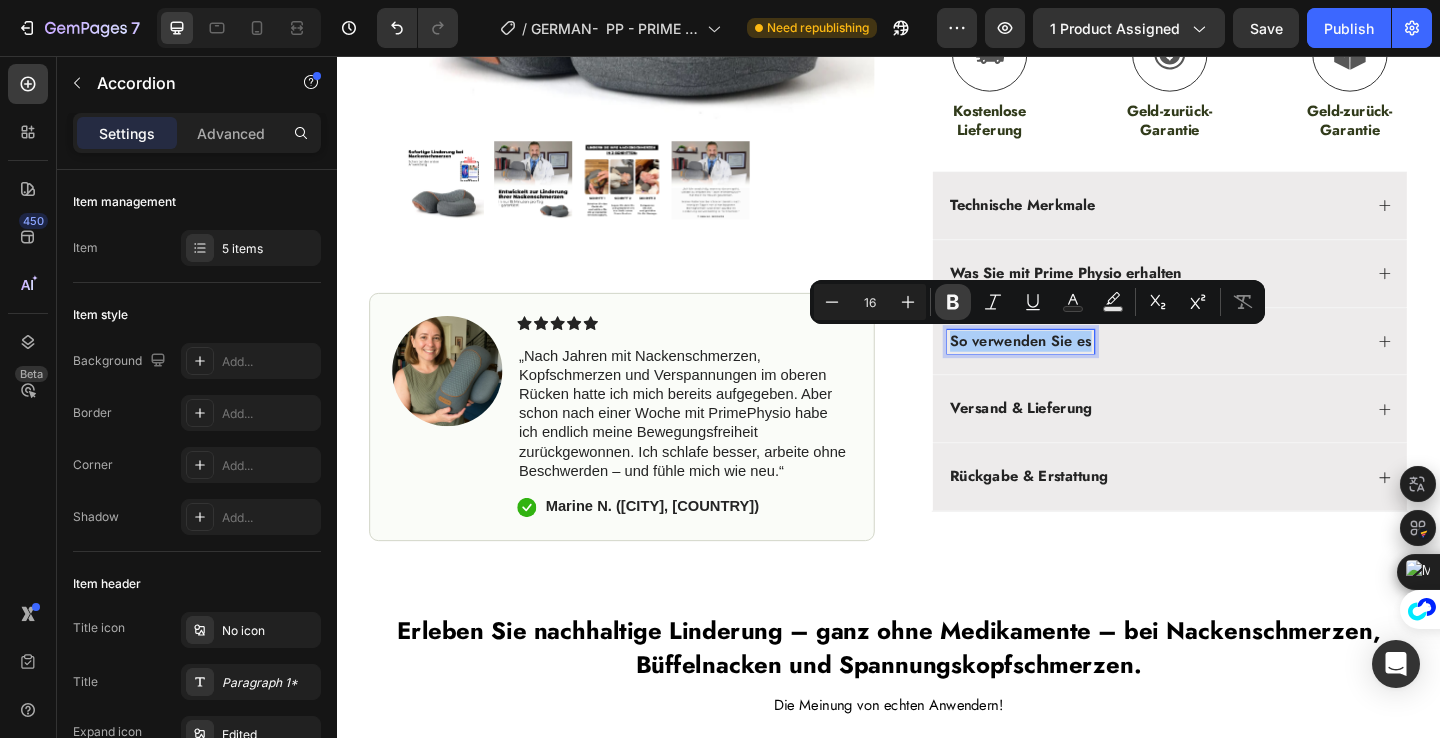 click 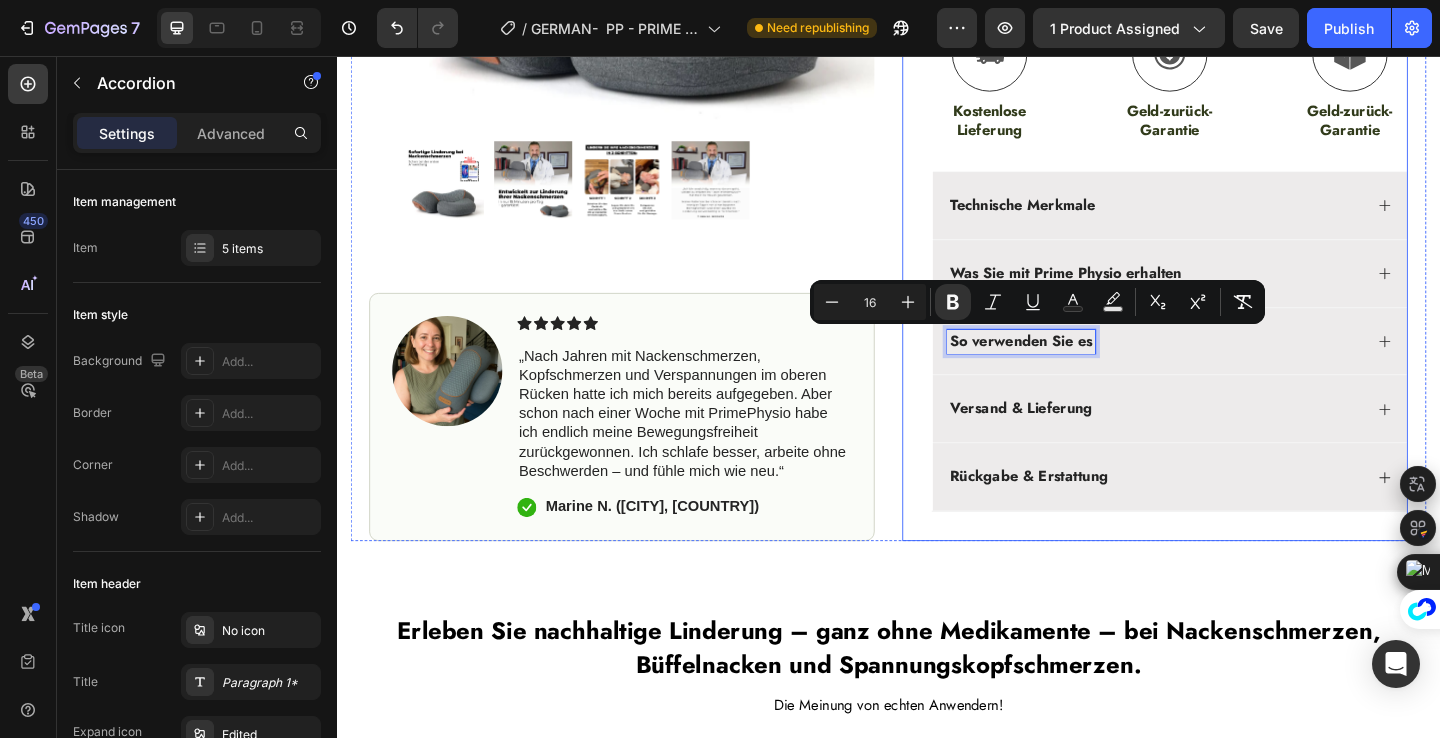click on "Icon Icon Icon Icon
Icon Icon List (+15.000 clients satisfaits) Text Block Row PrimePhysio™ | 3-in-1 Nackenmassagegerät Product Title Kombiniert Nackentraktion, Massage und Wärmetherapie, um Nackenschmerzen auf natürliche Weise zu lindern und die vorgebeugte Kopfhaltung in nur 15 Minuten pro Tag zu korrigieren – oder Geld zurück. Text Block Sofortige Linderung von Nackenschmerzen (ganz ohne aggressive Schmerzmittel) Stellen Sie die natürliche Krümmung Ihres Nackens wieder her (für eine aufrechte und selbstbewusste Haltung) Beruhigt Stress (besser schlafen, besser leben, besser fühlen) Wissenschaftlich gestützt und von Experten bestätigt Ihr persönlicher Therapeut für zu Hause (oder Geld zurück) Item List Image Icon Icon Icon Icon Icon Icon List Text Block
Icon Marine N. ([CITY], [COUNTRY]) Text Block Row Row Image Kaching Bundles Kaching Bundles
Icon Limitierte Aktion – Endet um Mitternacht! Text Block Row In den Warenkorb legen" at bounding box center [1243, -45] 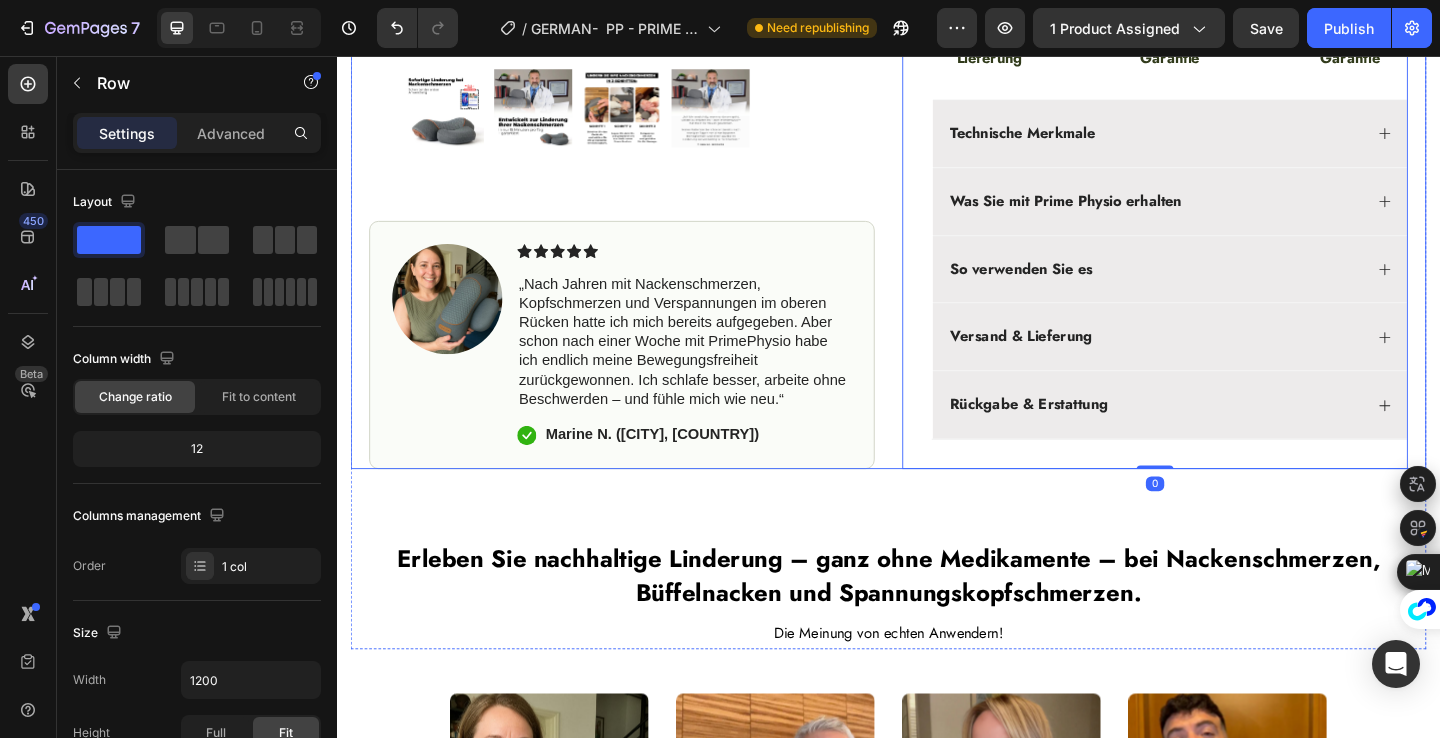 scroll, scrollTop: 3202, scrollLeft: 0, axis: vertical 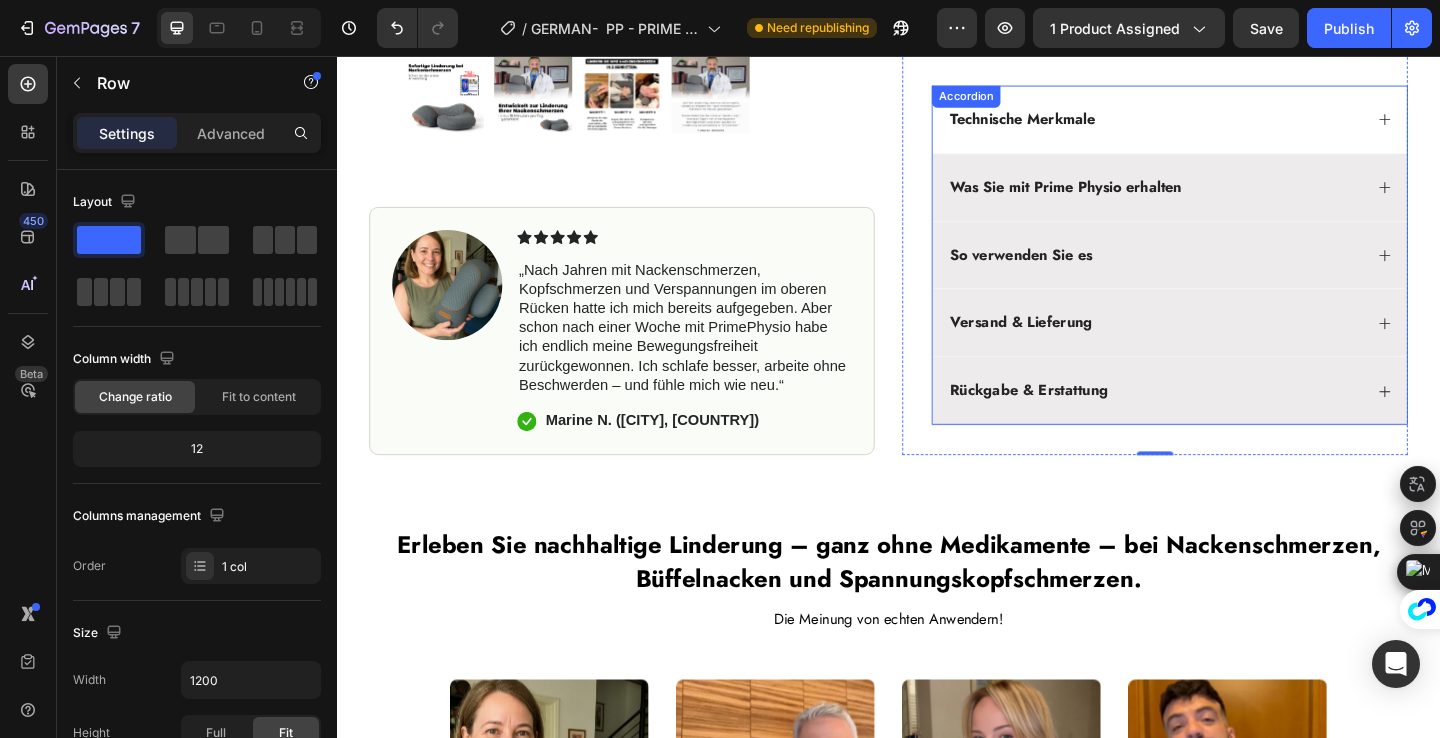 click on "Technische Merkmale" at bounding box center [1243, 125] 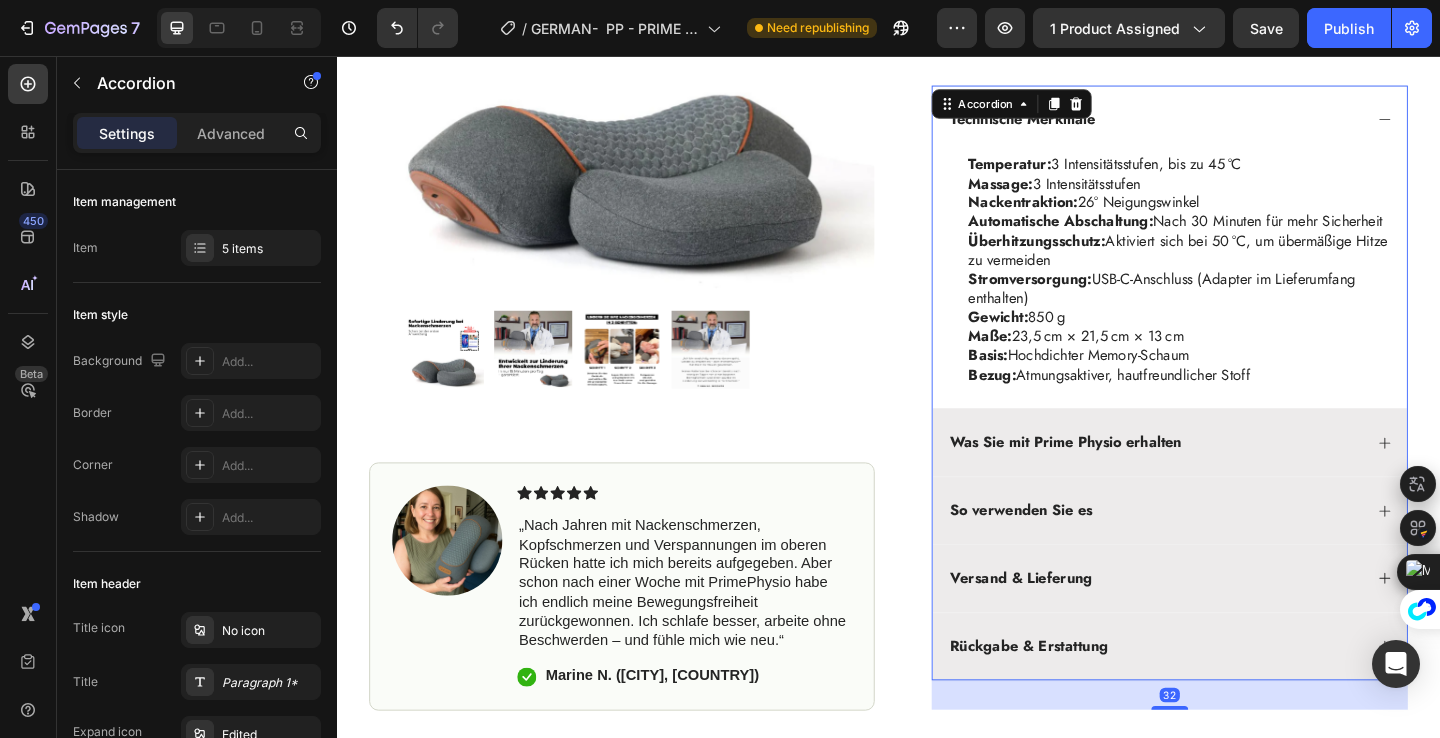 click on "Technische Merkmale" at bounding box center [1227, 125] 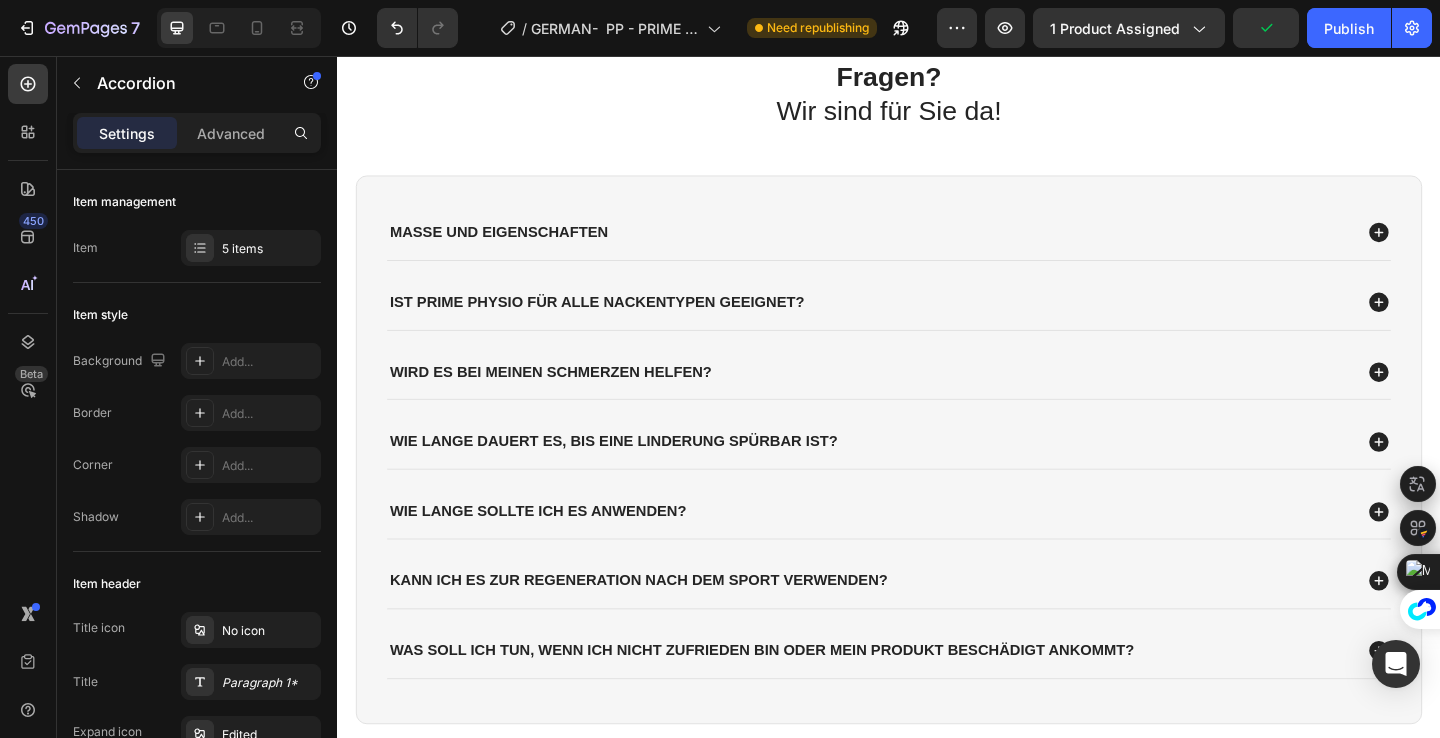 scroll, scrollTop: 8429, scrollLeft: 0, axis: vertical 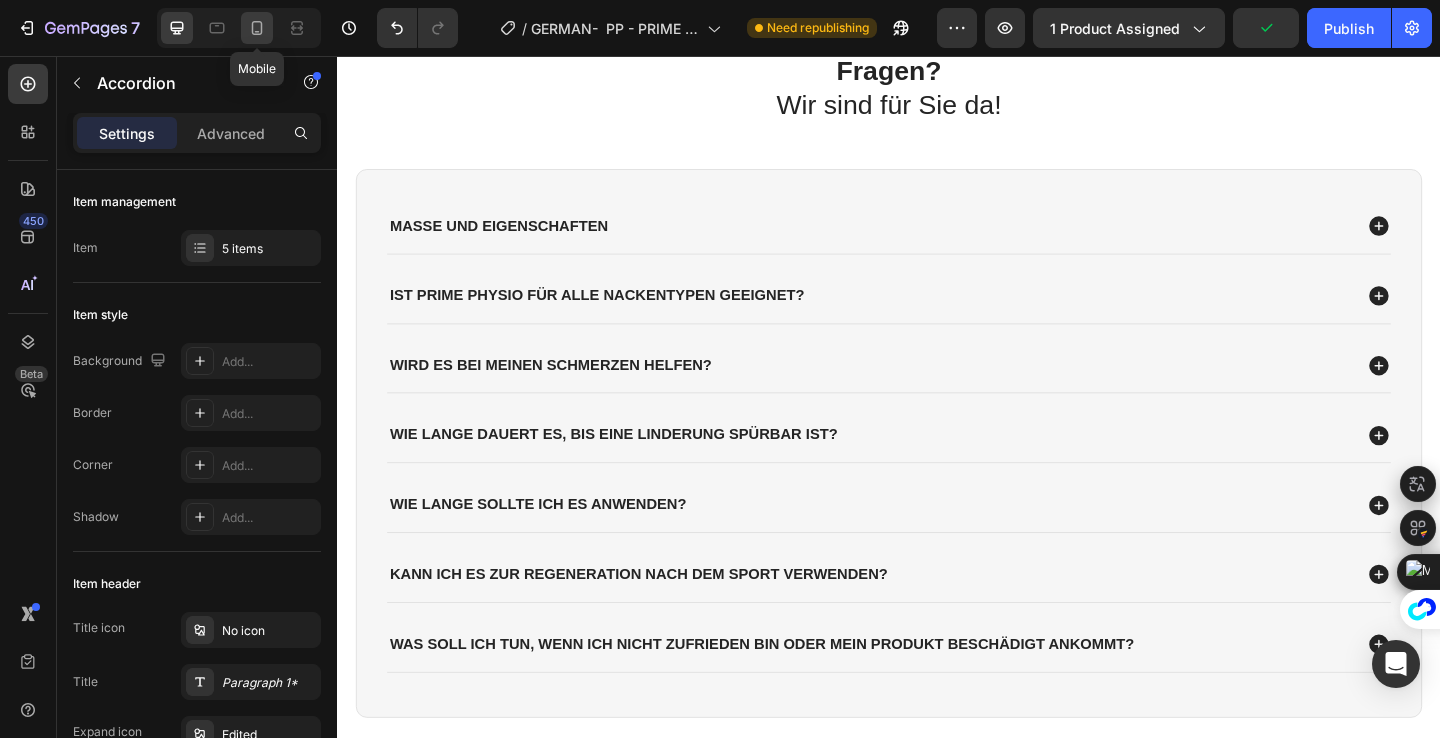 click 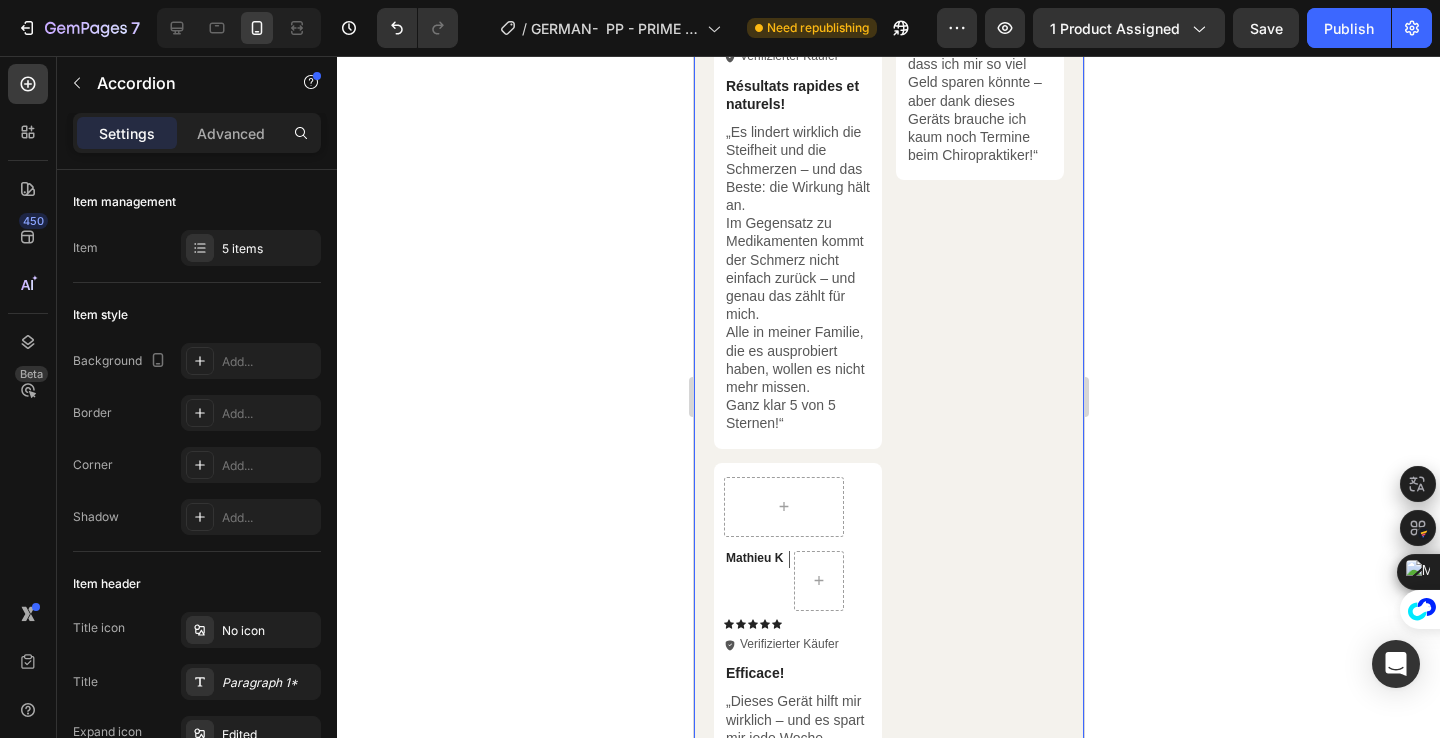 scroll, scrollTop: 11428, scrollLeft: 0, axis: vertical 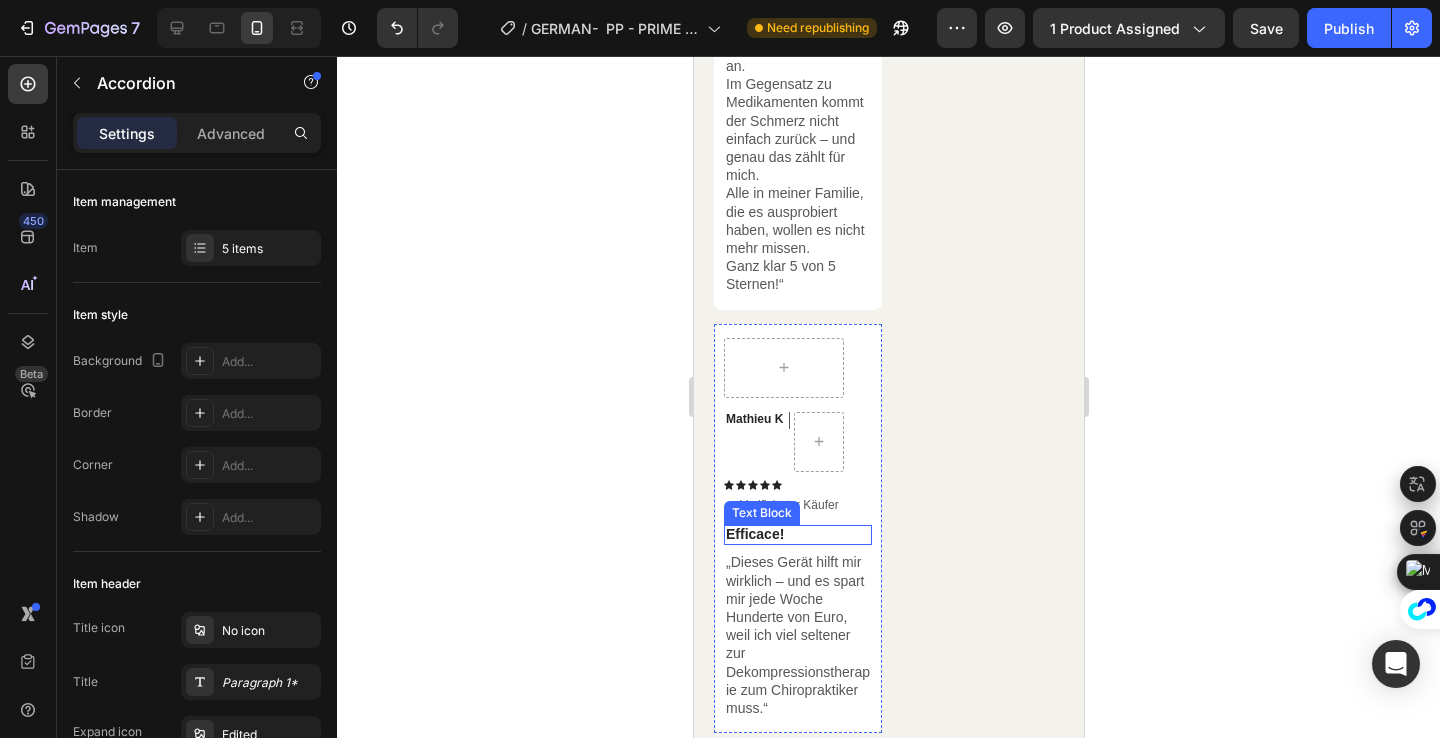click on "Efficace!" at bounding box center [797, 534] 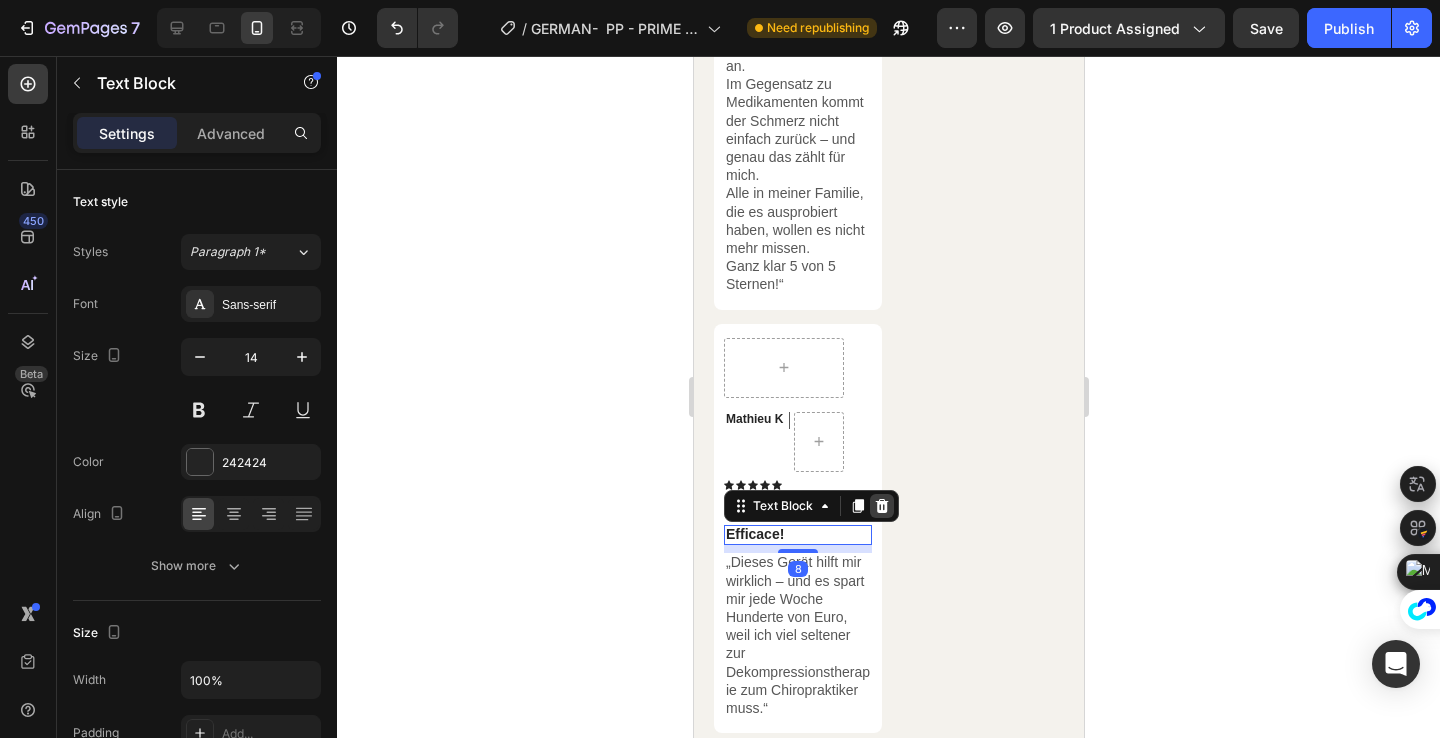 click 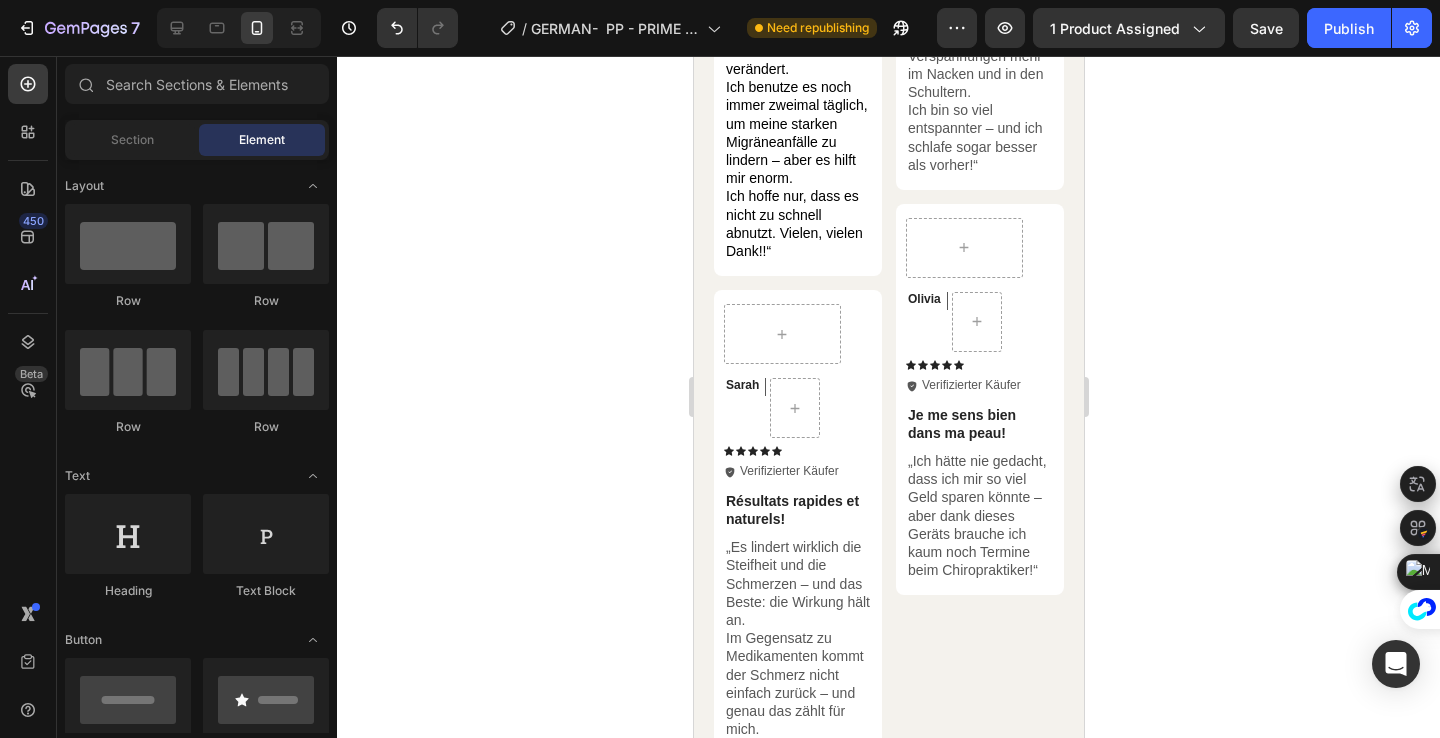 scroll, scrollTop: 10869, scrollLeft: 0, axis: vertical 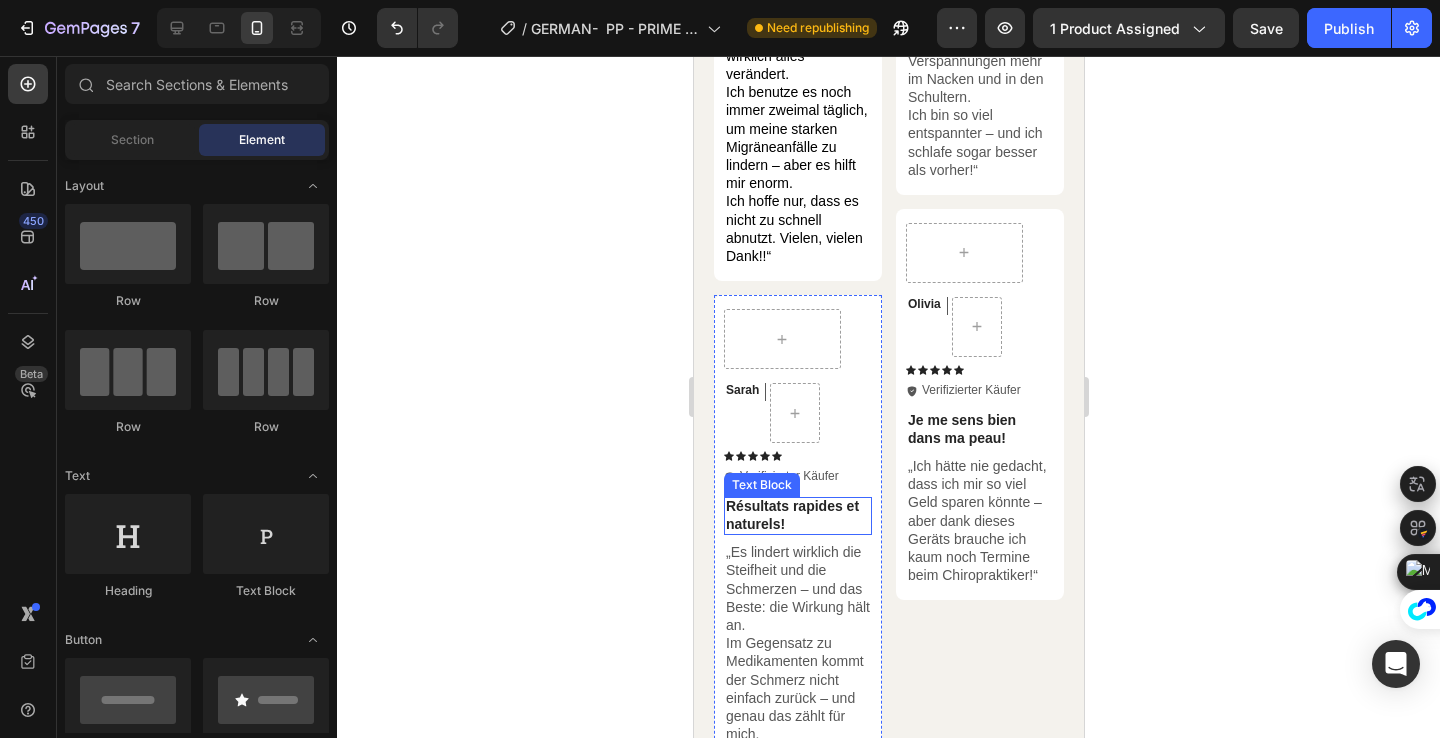 click on "Résultats rapides et naturels!" at bounding box center (797, 515) 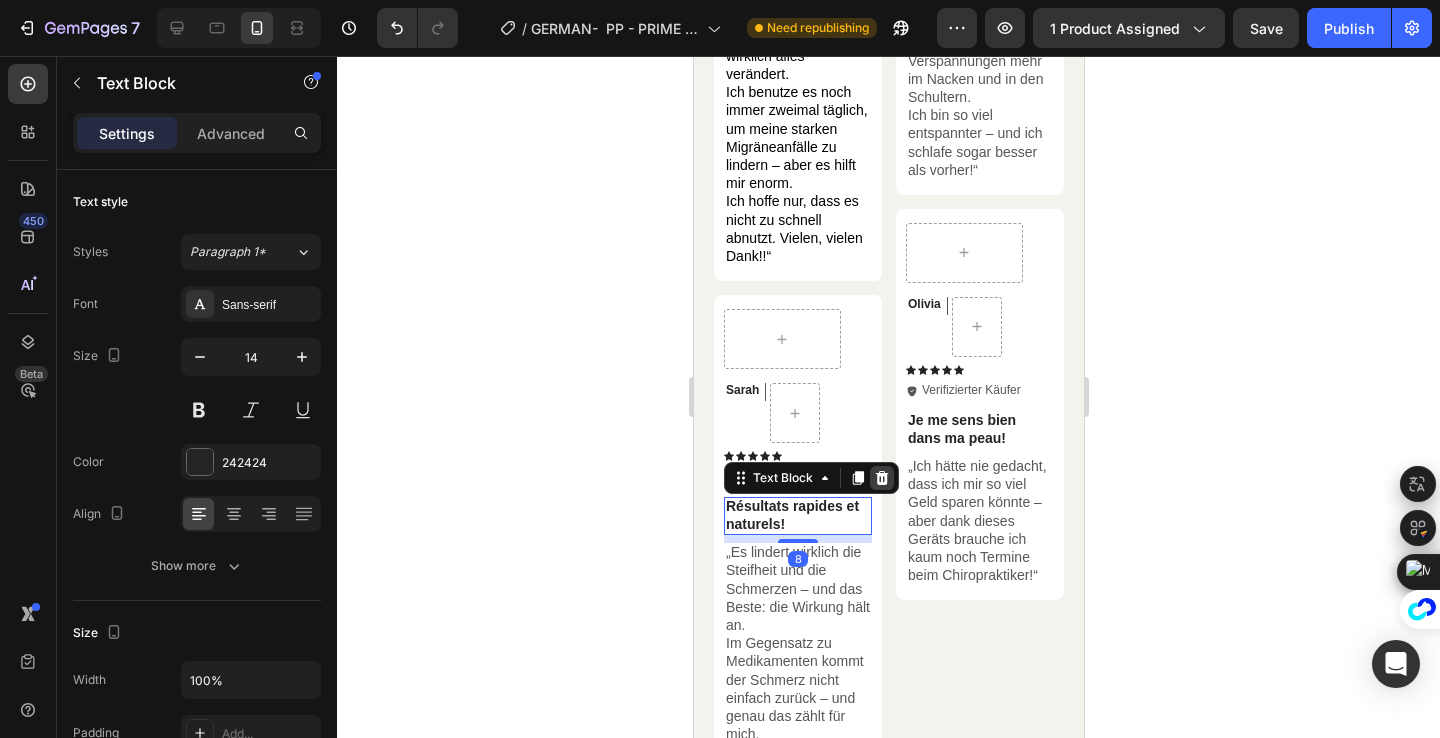 click at bounding box center (881, 478) 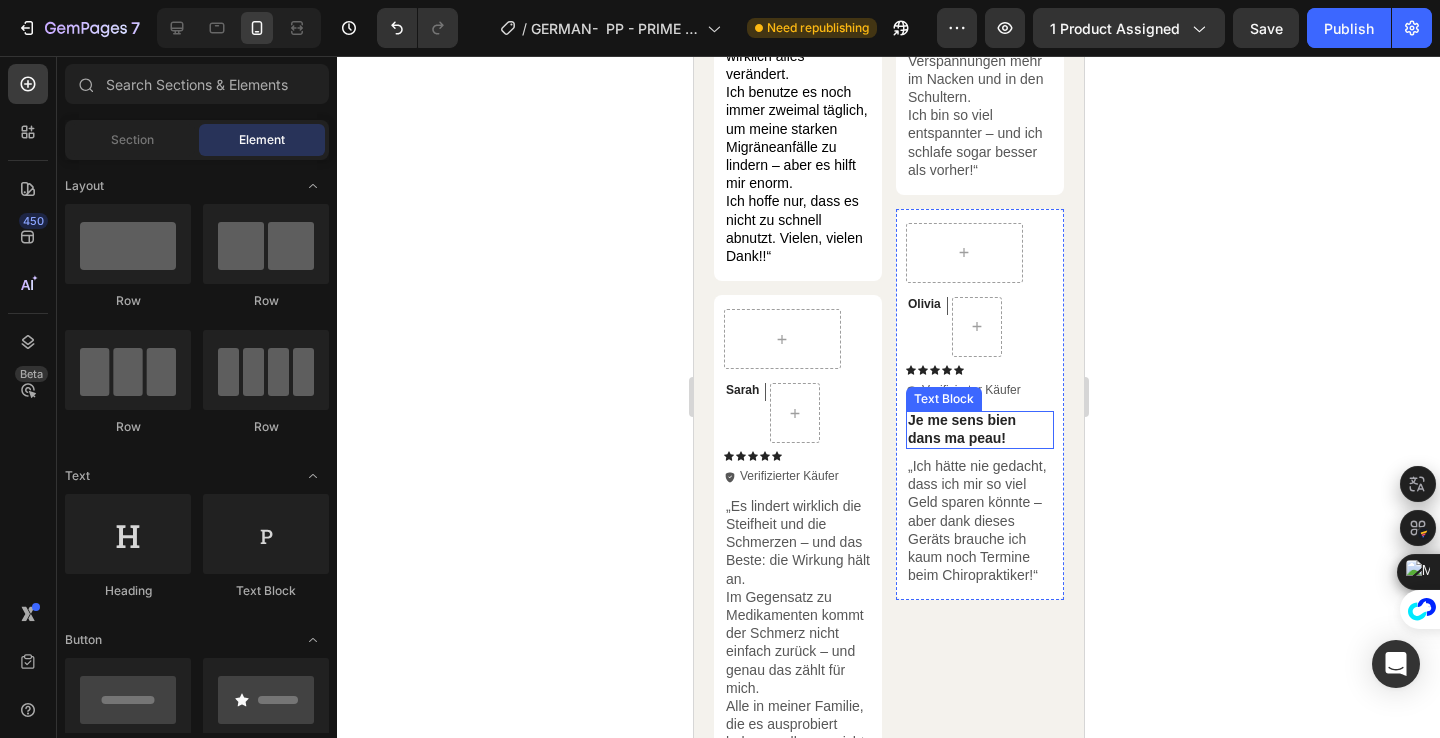click on "Je me sens bien dans ma peau!" at bounding box center (979, 429) 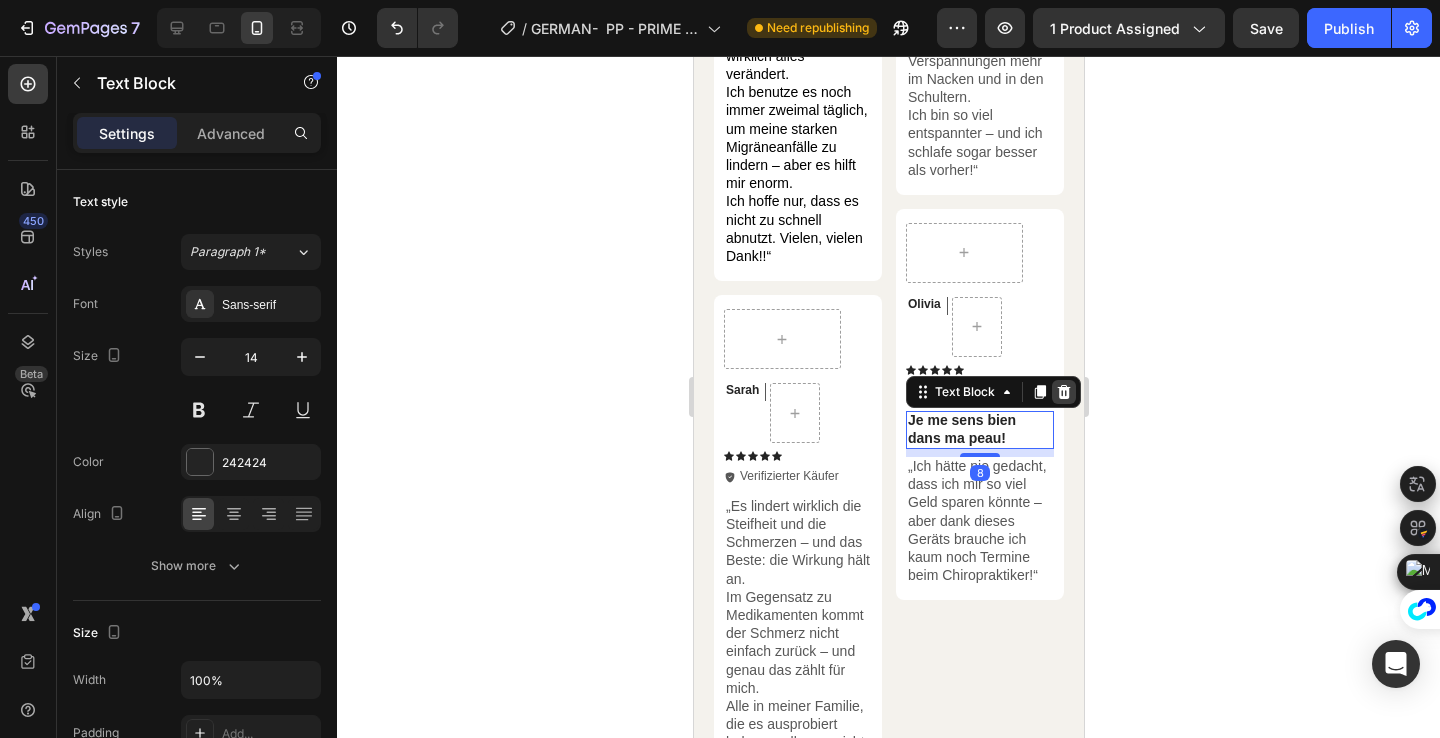click 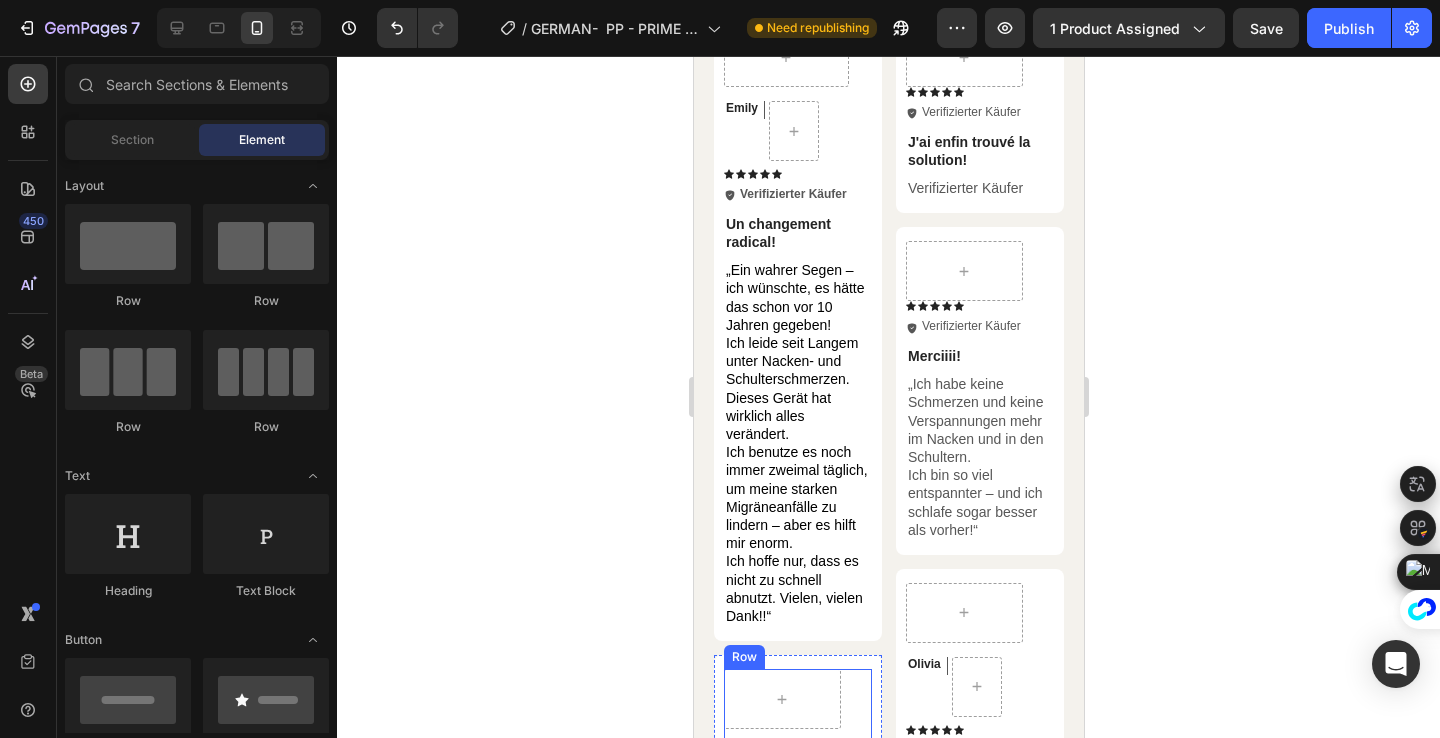 scroll, scrollTop: 10487, scrollLeft: 0, axis: vertical 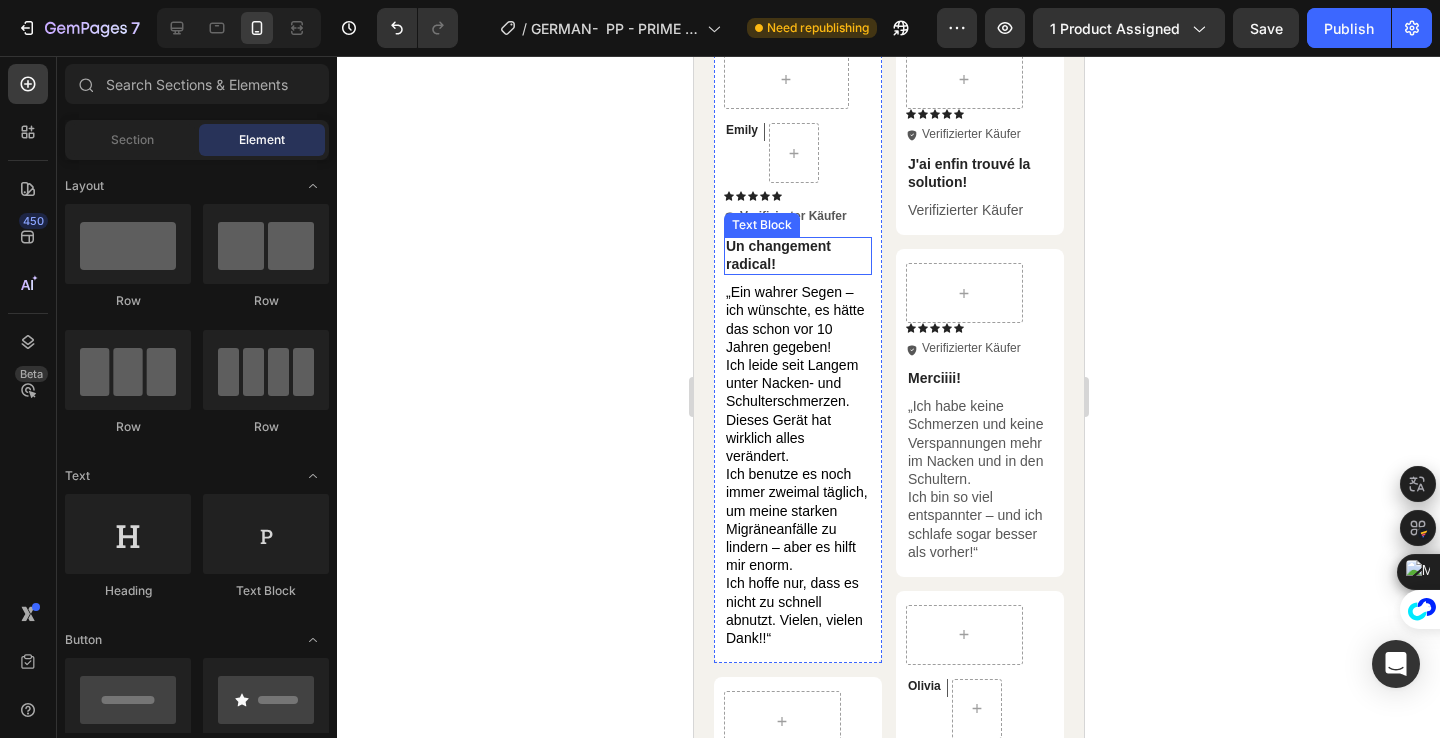 click on "Un changement radical!" at bounding box center (797, 255) 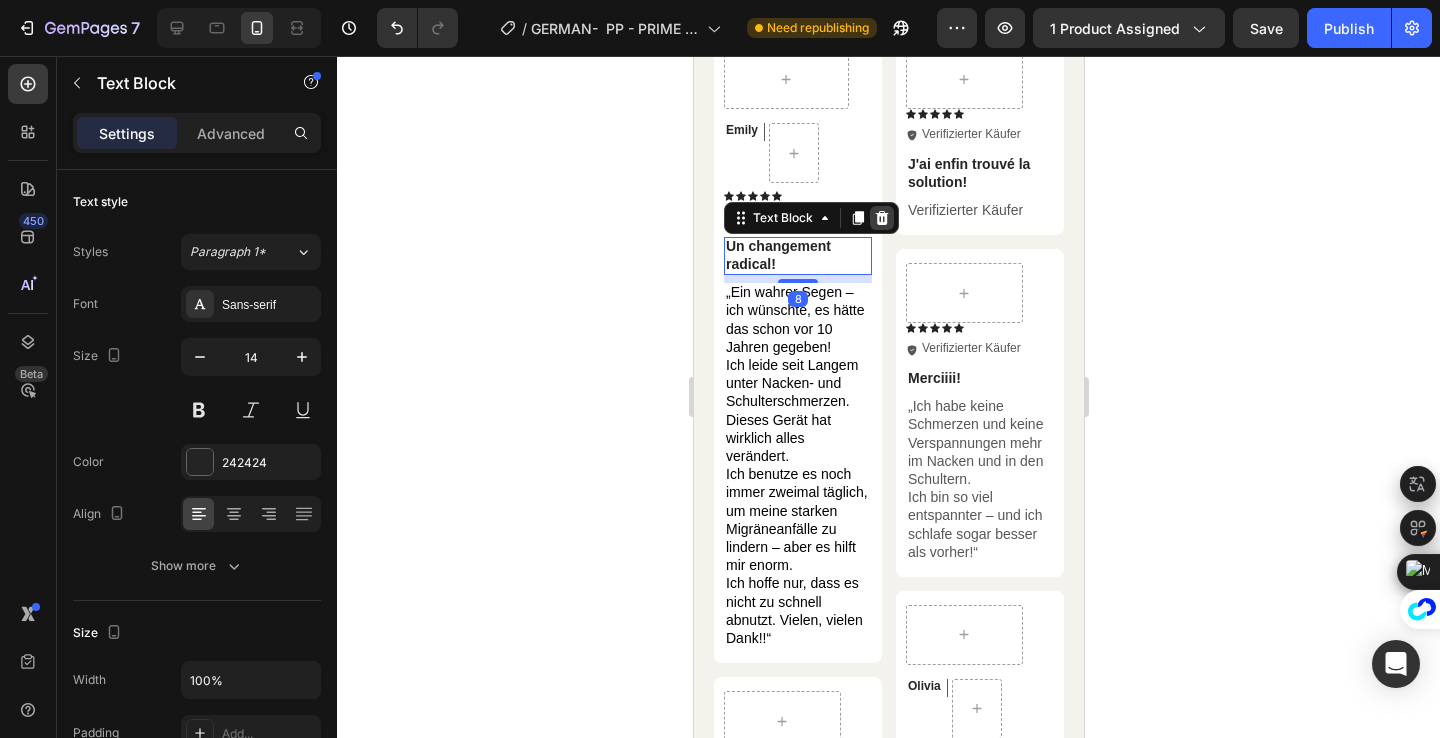 click 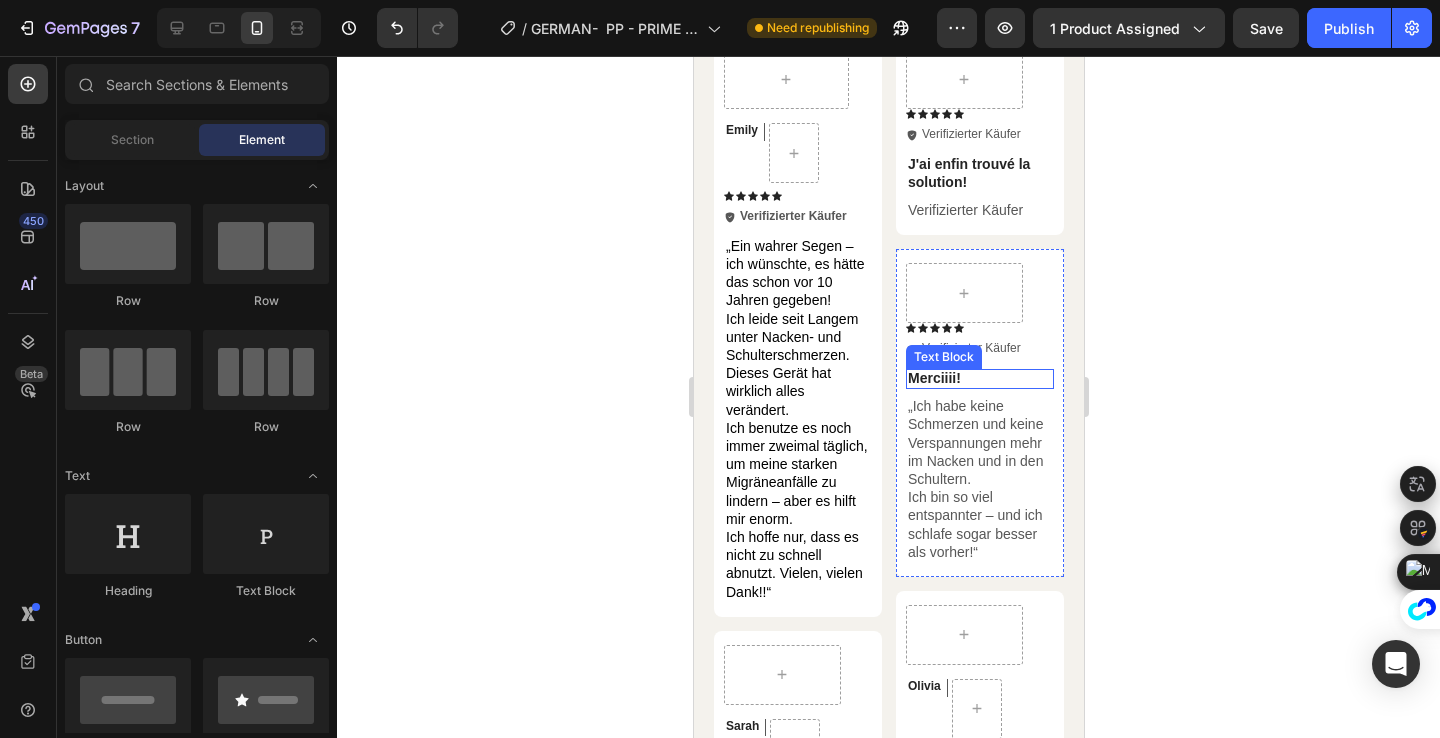 click on "Merciiii!" at bounding box center (979, 378) 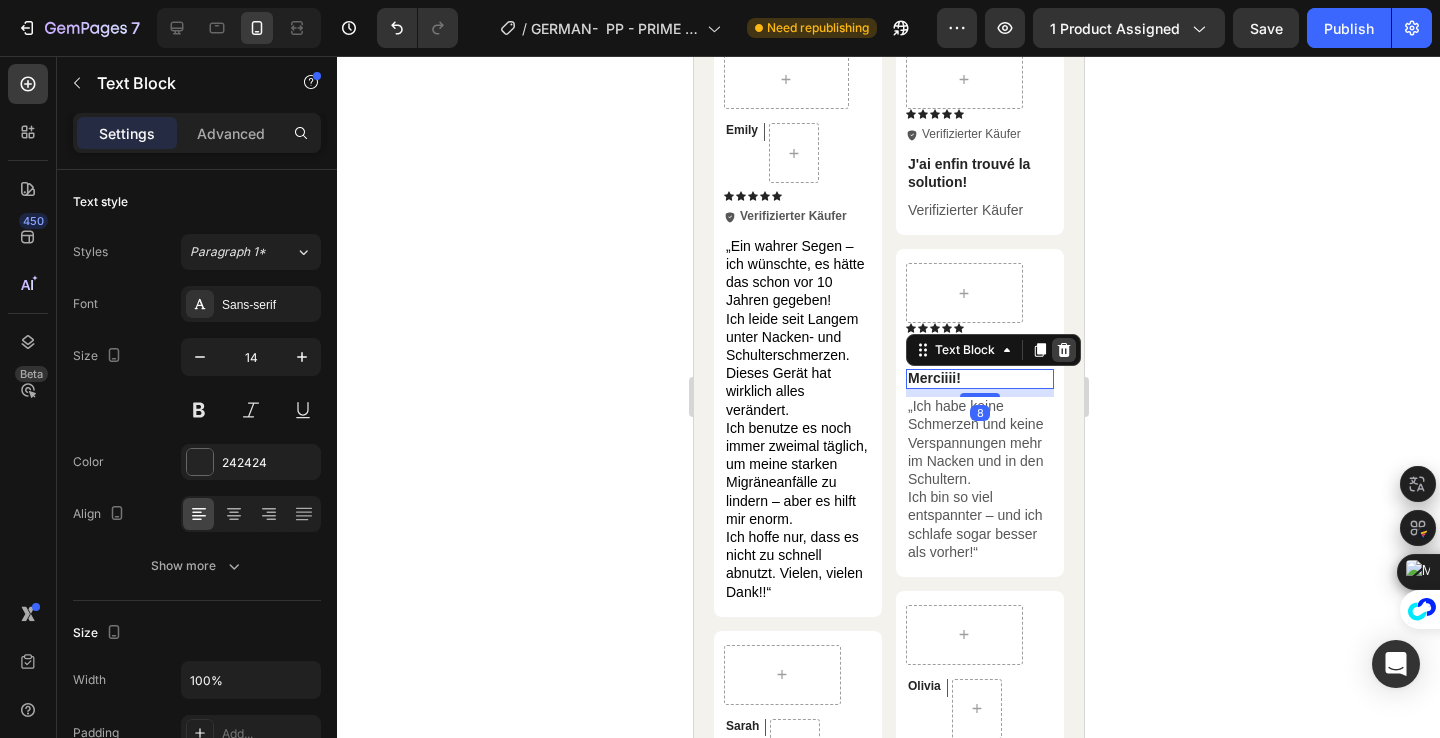 click 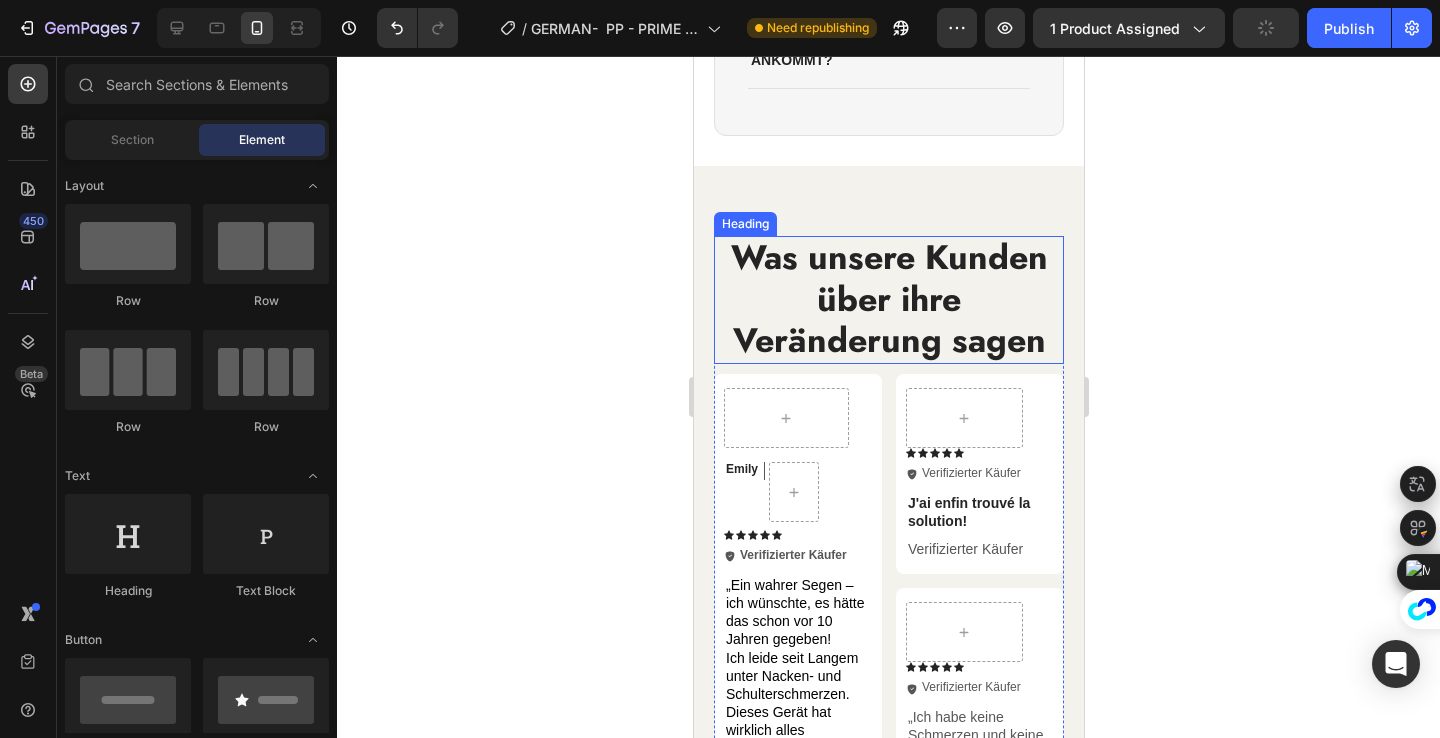 scroll, scrollTop: 10117, scrollLeft: 0, axis: vertical 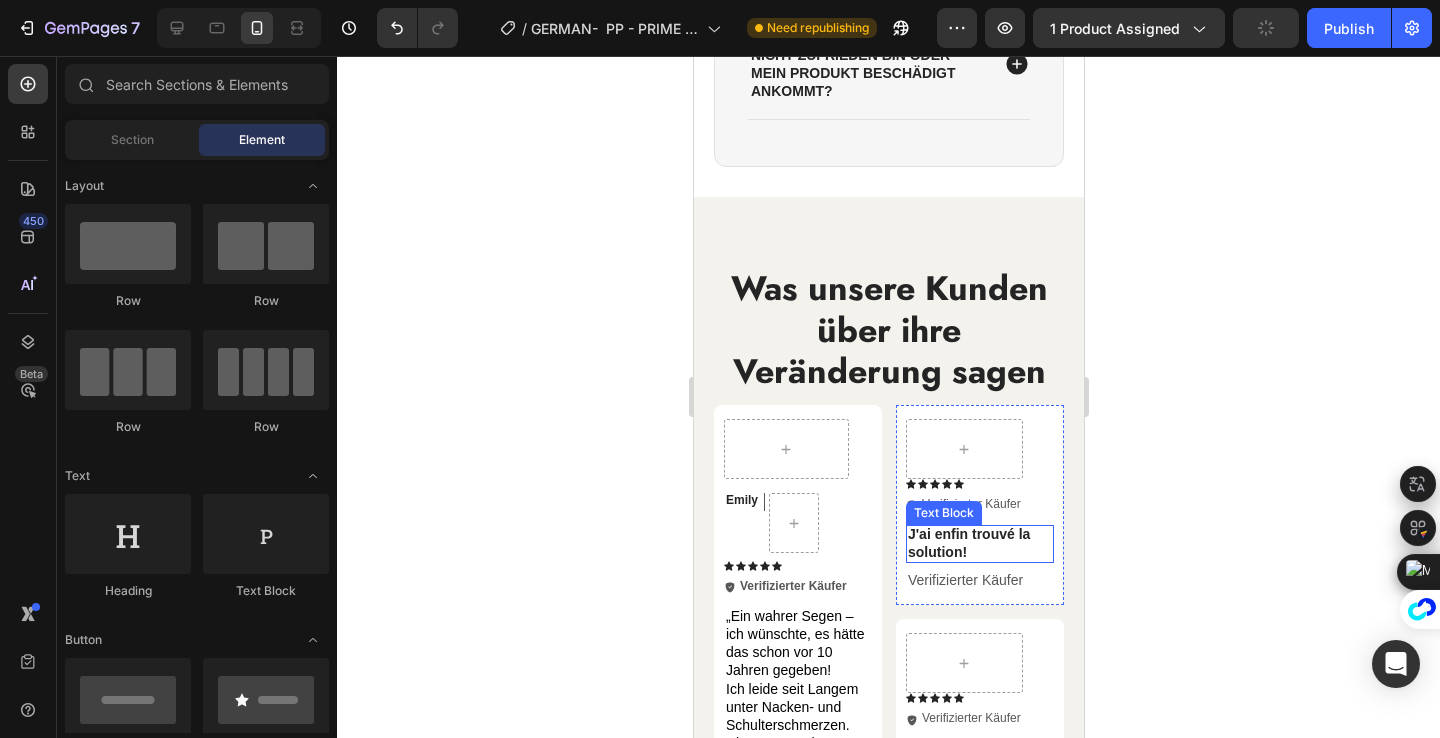 click on "J'ai enfin trouvé la solution!" at bounding box center (979, 543) 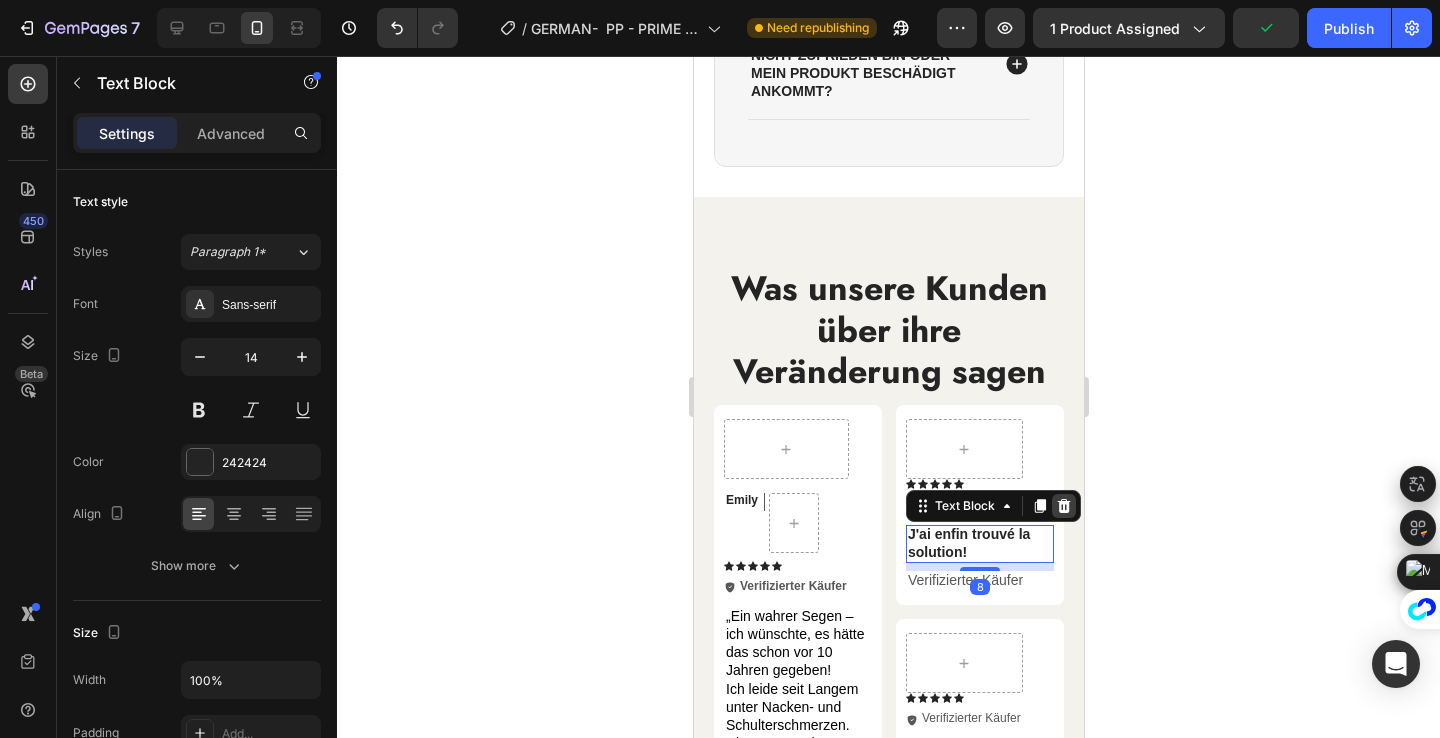 click 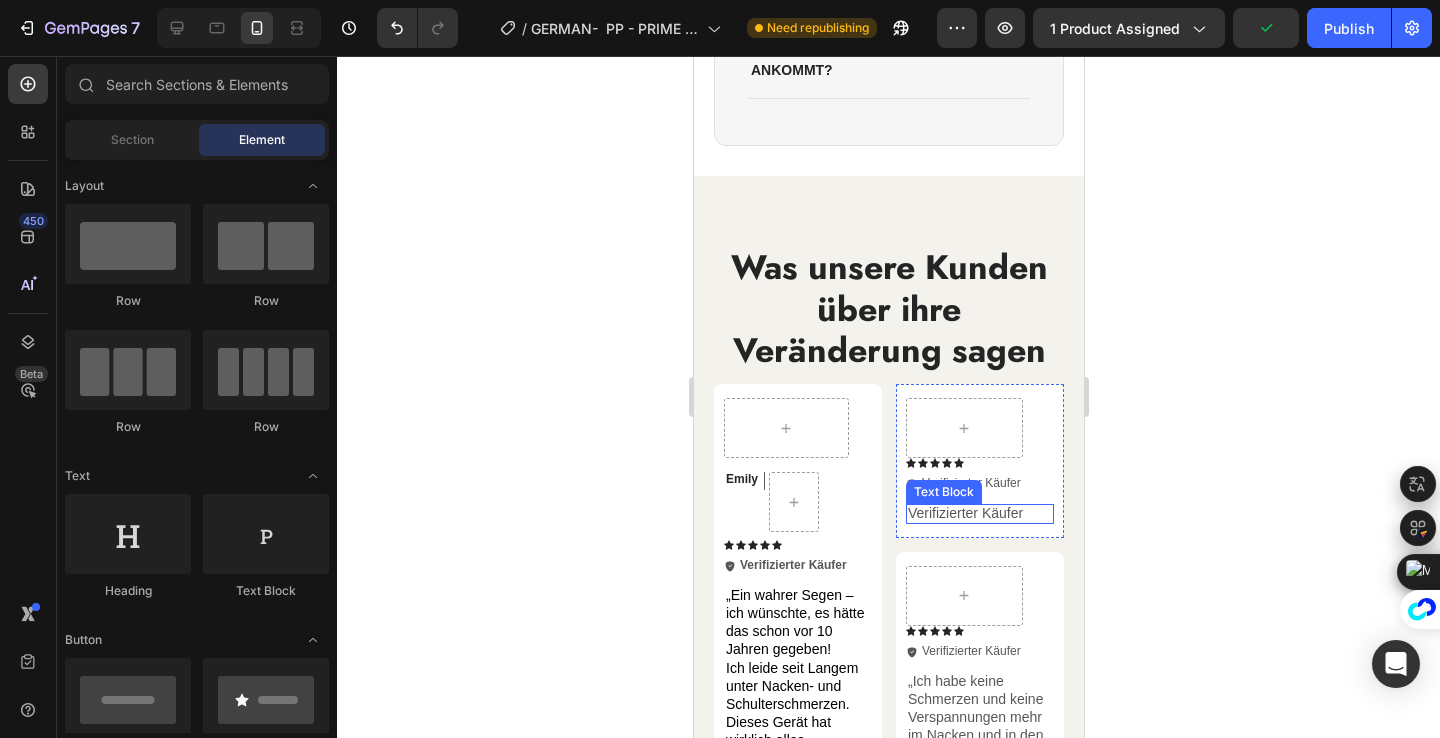 scroll, scrollTop: 10148, scrollLeft: 0, axis: vertical 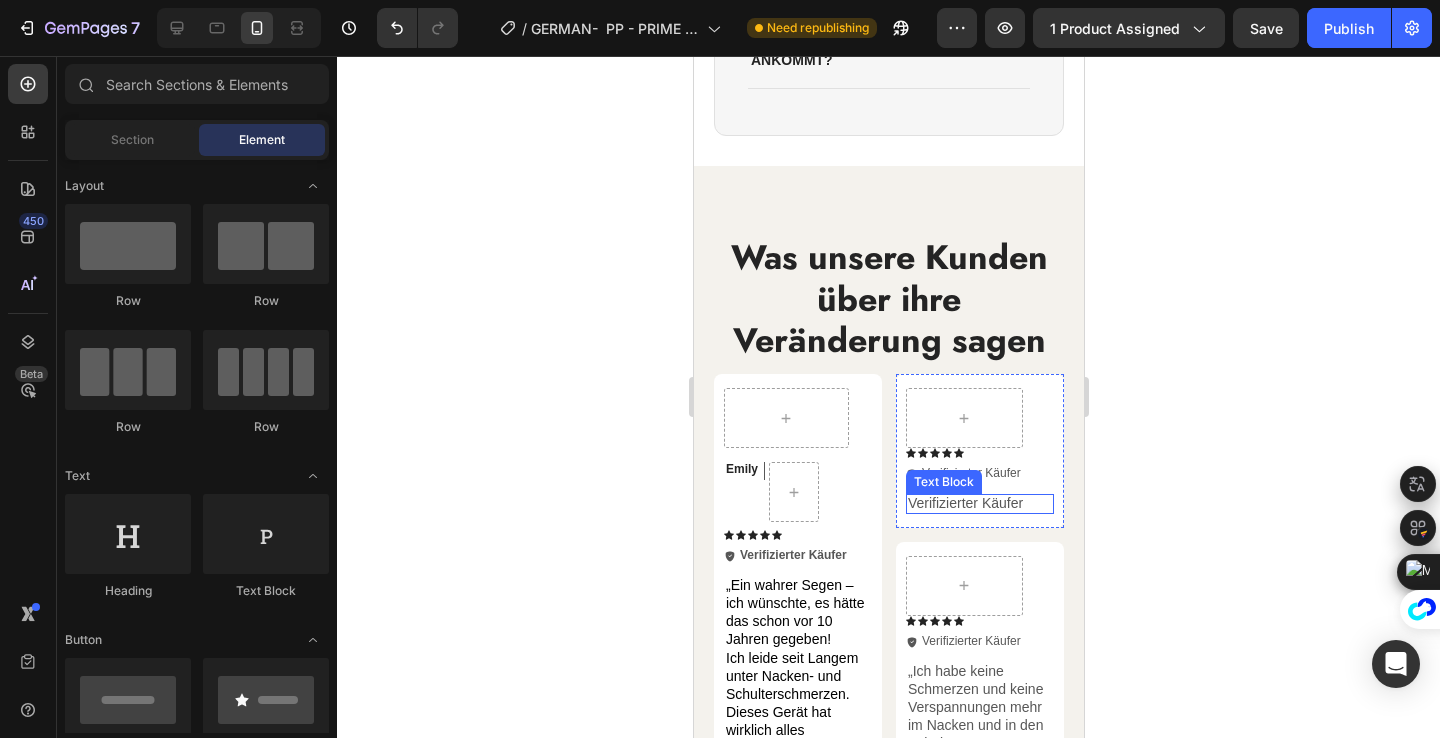 click on "Verifizierter Käufer" at bounding box center [979, 503] 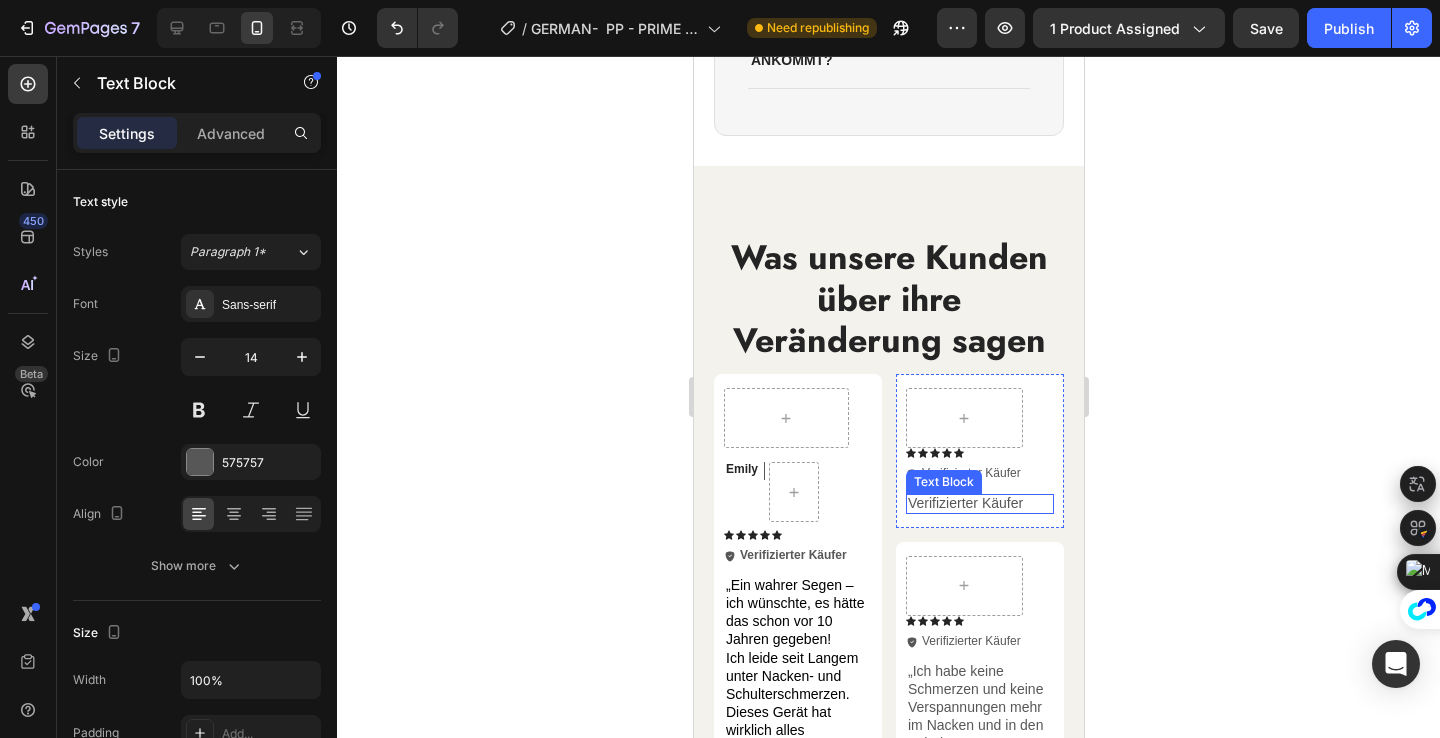 click on "Verifizierter Käufer" at bounding box center (979, 503) 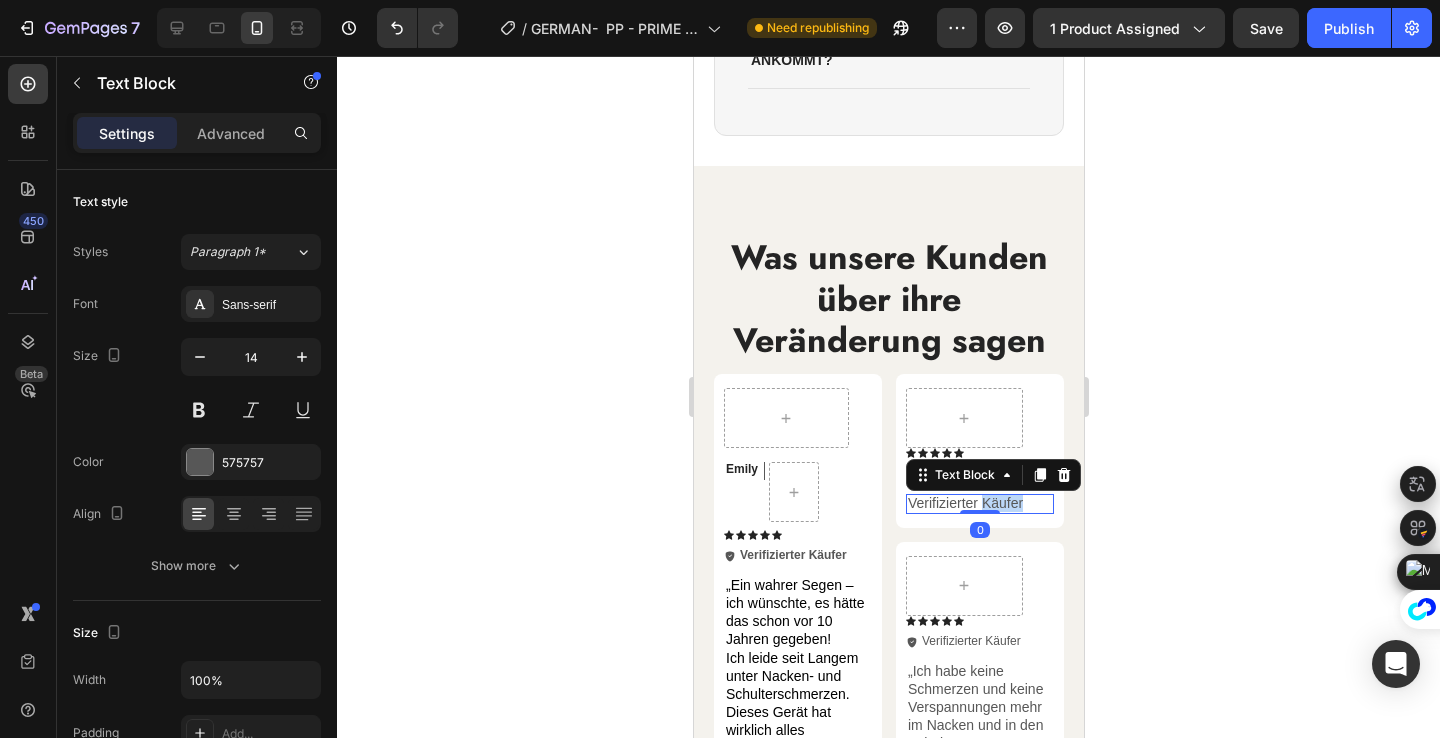 click on "Verifizierter Käufer" at bounding box center [979, 503] 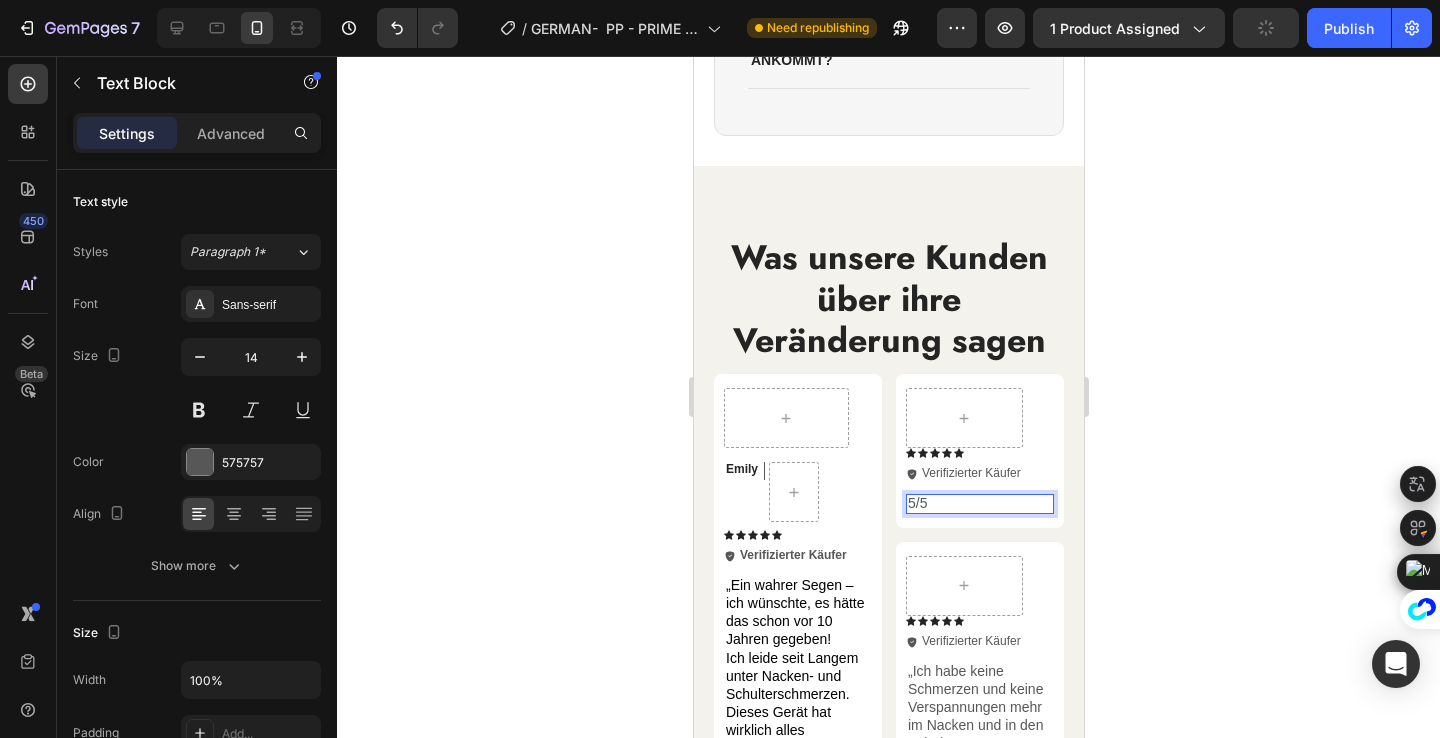 click 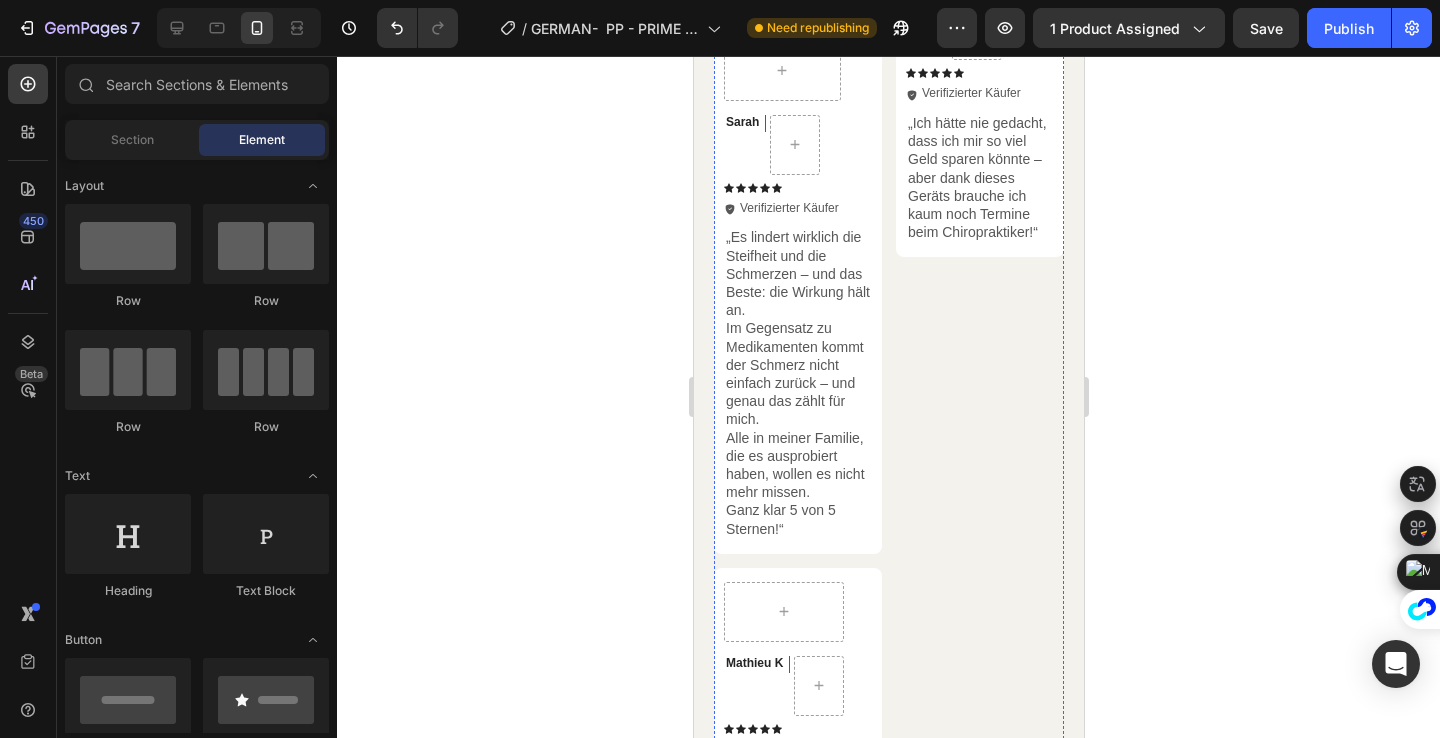 scroll, scrollTop: 10867, scrollLeft: 0, axis: vertical 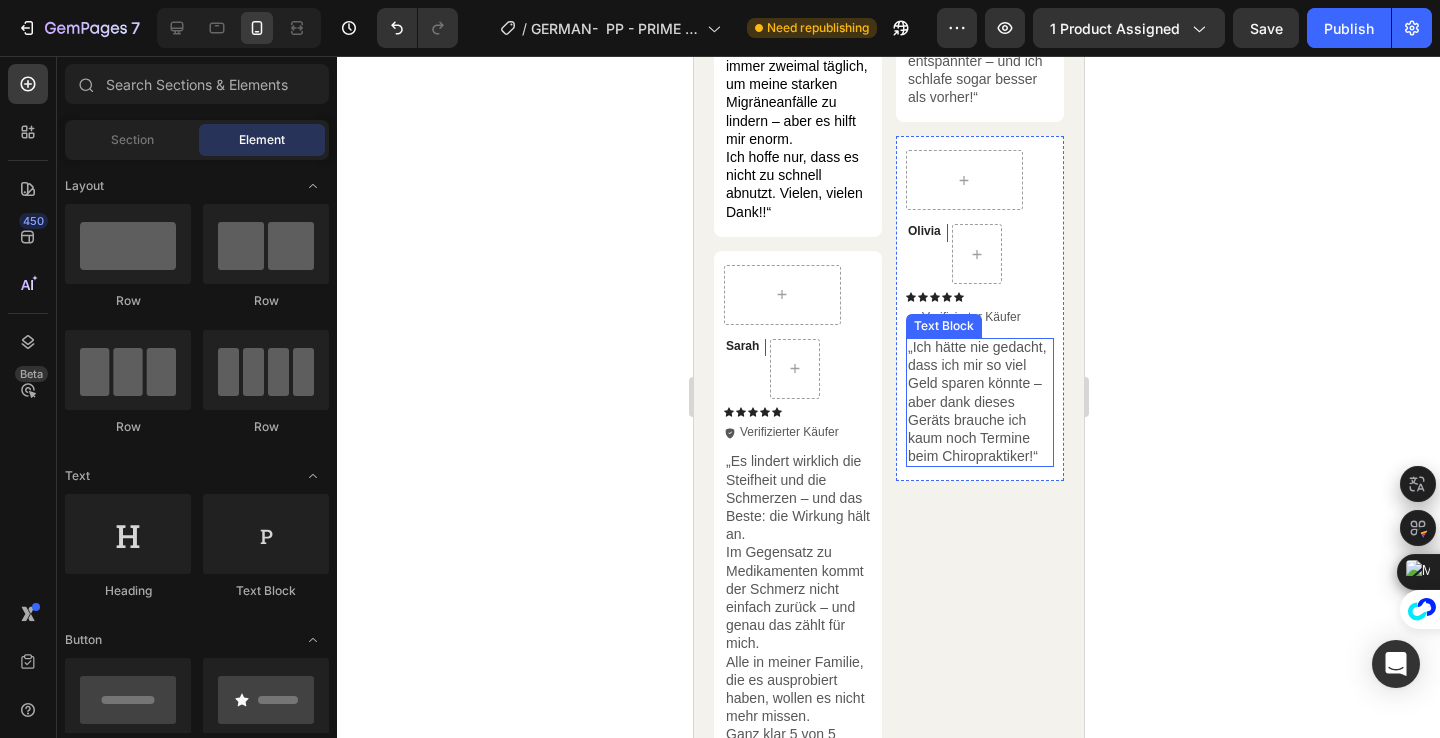click on "„Ich hätte nie gedacht, dass ich mir so viel Geld sparen könnte – aber dank dieses Geräts brauche ich kaum noch Termine beim Chiropraktiker!“" at bounding box center [979, 401] 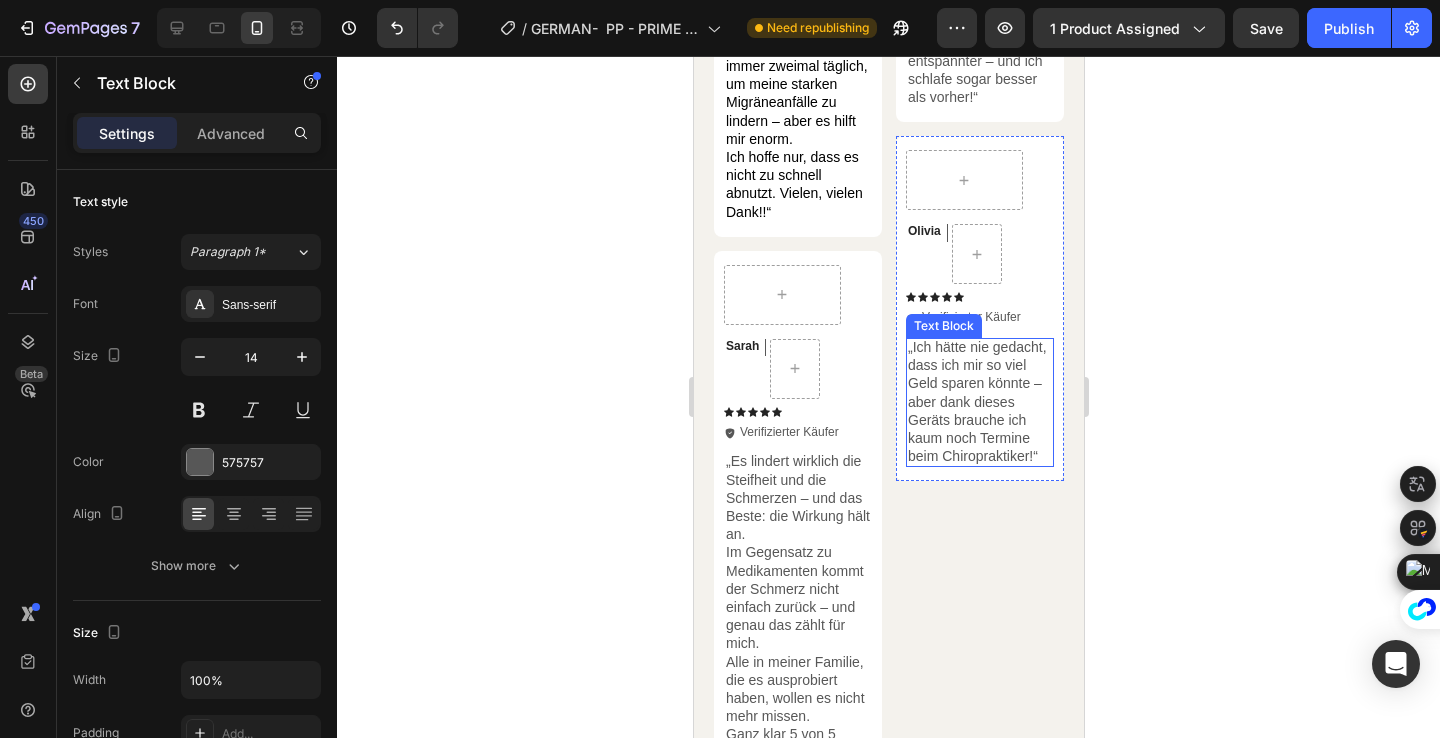 click on "„Ich hätte nie gedacht, dass ich mir so viel Geld sparen könnte – aber dank dieses Geräts brauche ich kaum noch Termine beim Chiropraktiker!“" at bounding box center [979, 401] 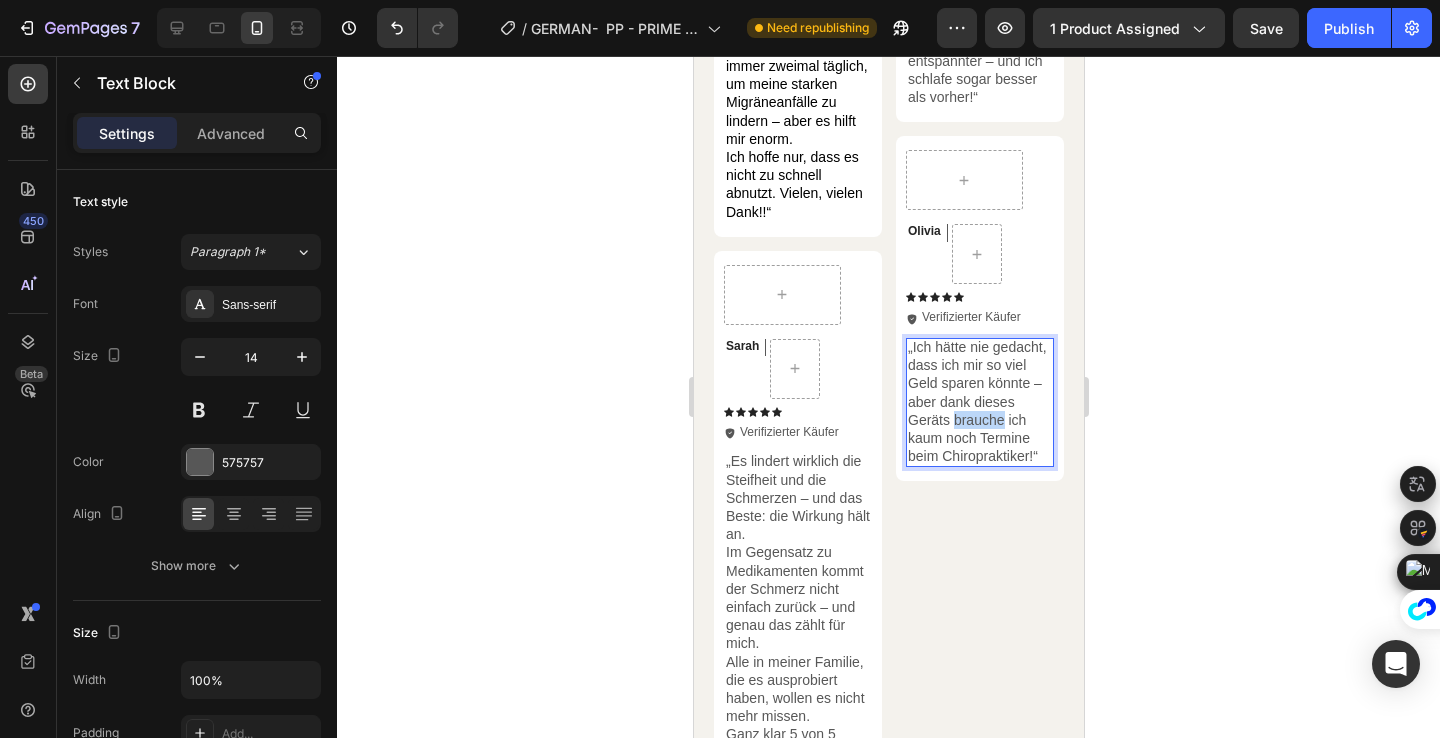 click on "„Ich hätte nie gedacht, dass ich mir so viel Geld sparen könnte – aber dank dieses Geräts brauche ich kaum noch Termine beim Chiropraktiker!“" at bounding box center (979, 401) 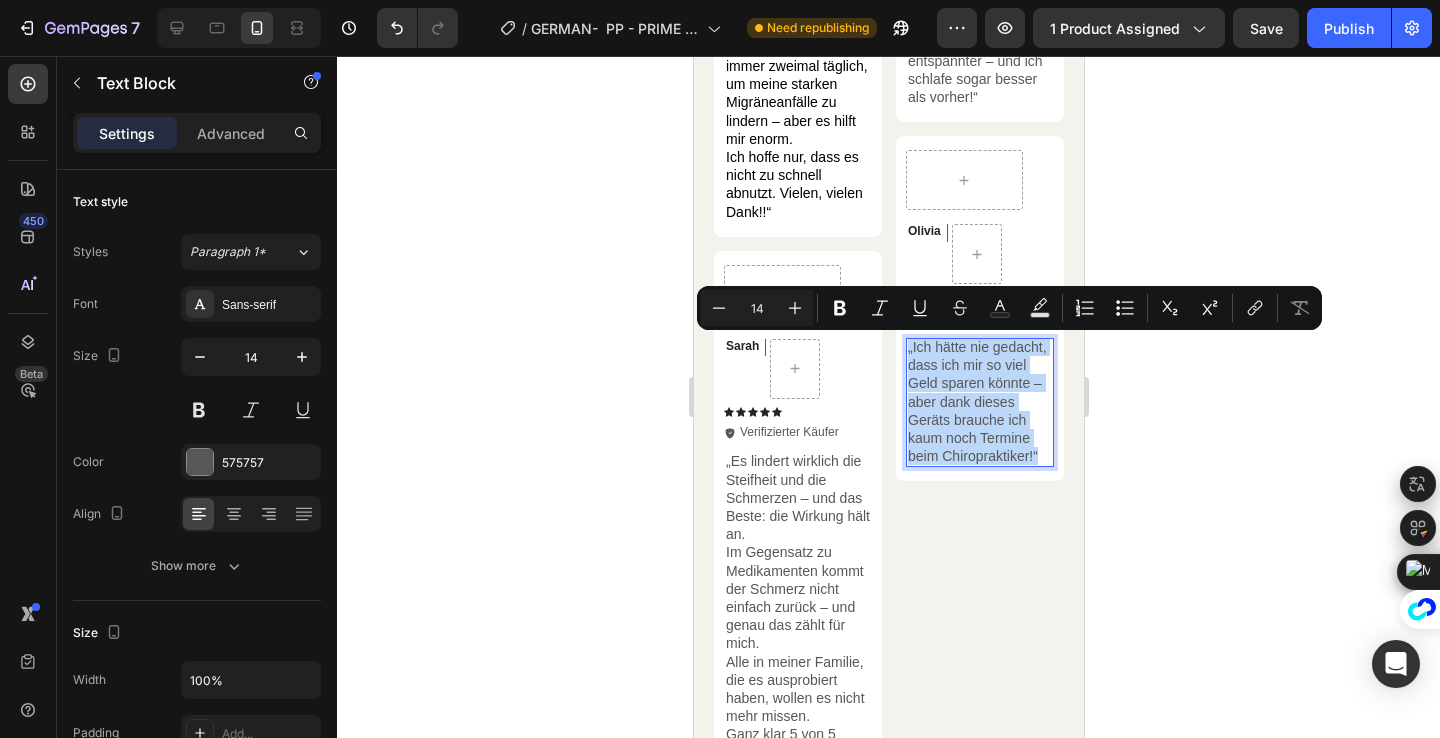 copy on "„Ich hätte nie gedacht, dass ich mir so viel Geld sparen könnte – aber dank dieses Geräts brauche ich kaum noch Termine beim Chiropraktiker!“" 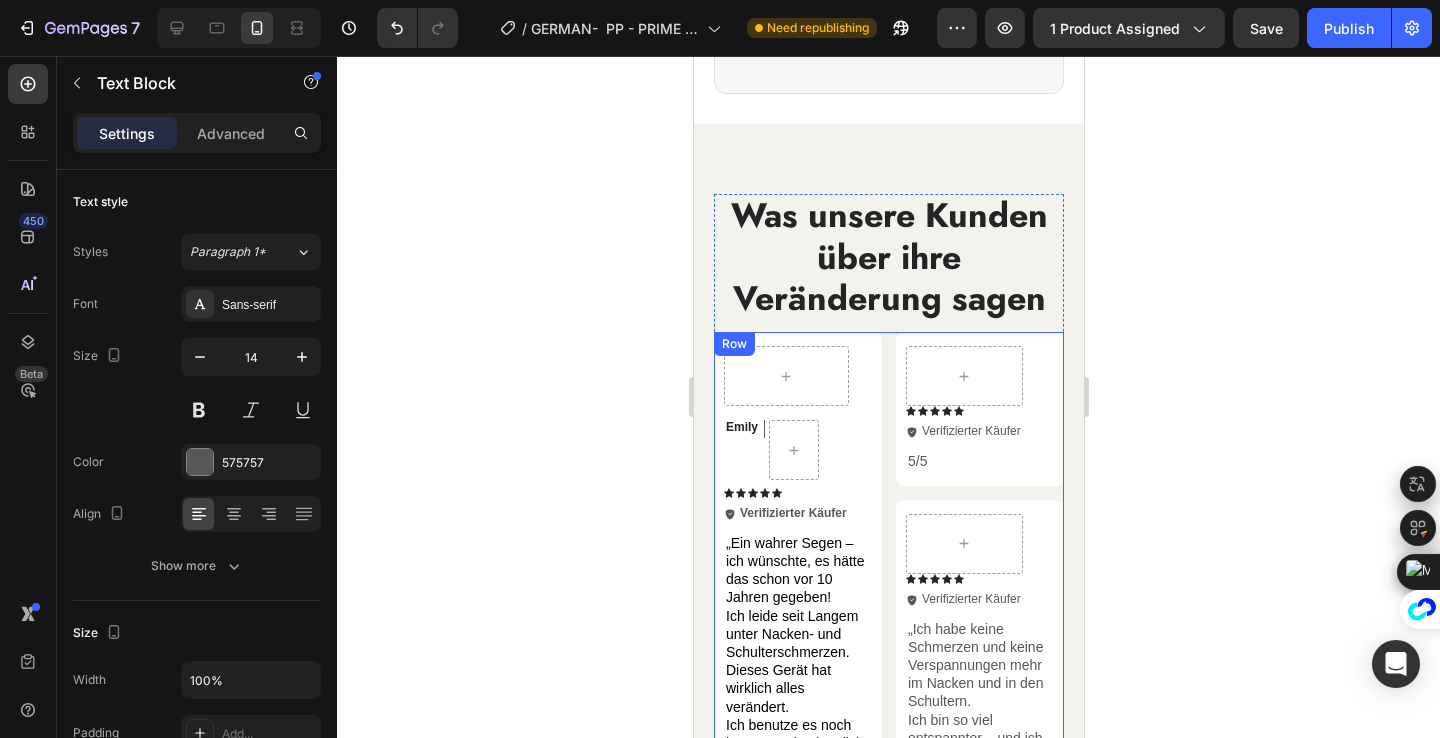 scroll, scrollTop: 10141, scrollLeft: 0, axis: vertical 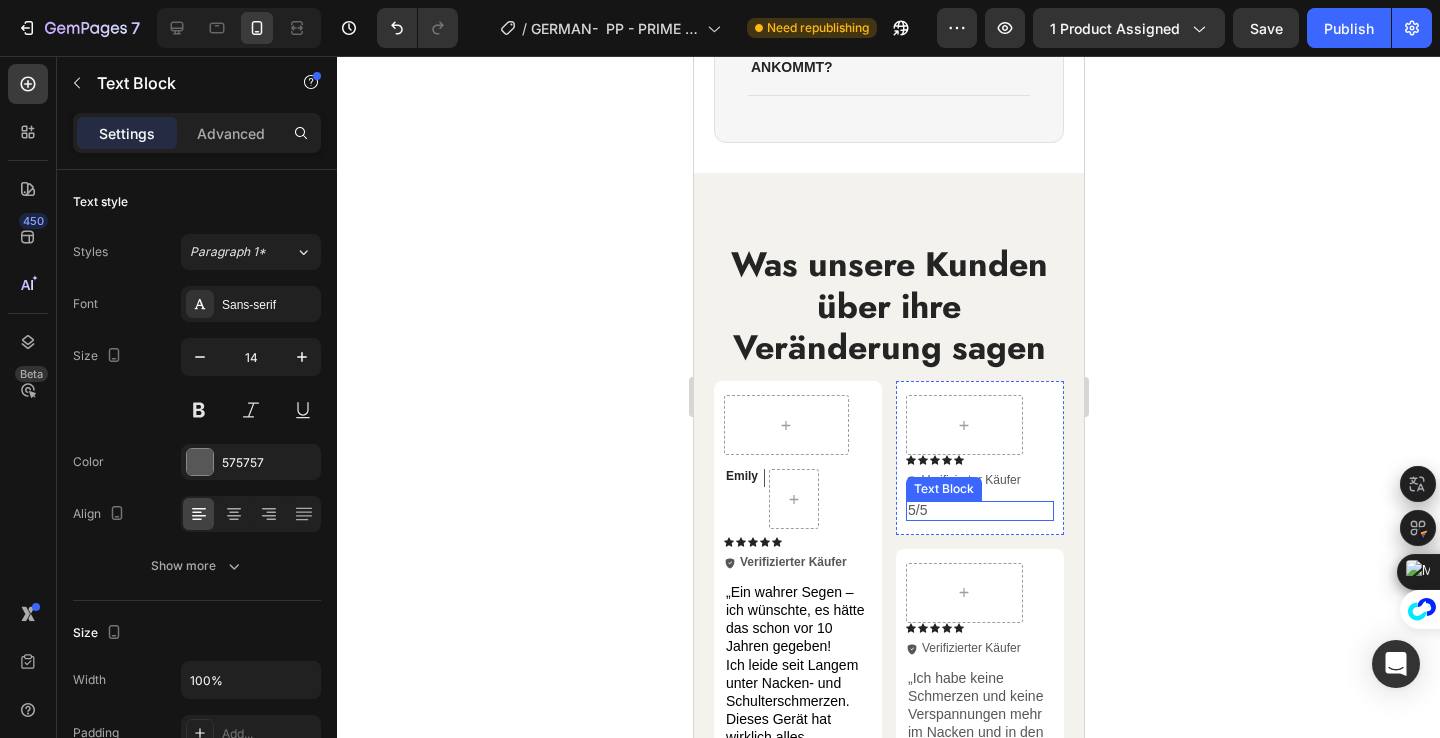 click on "5/5" at bounding box center (979, 510) 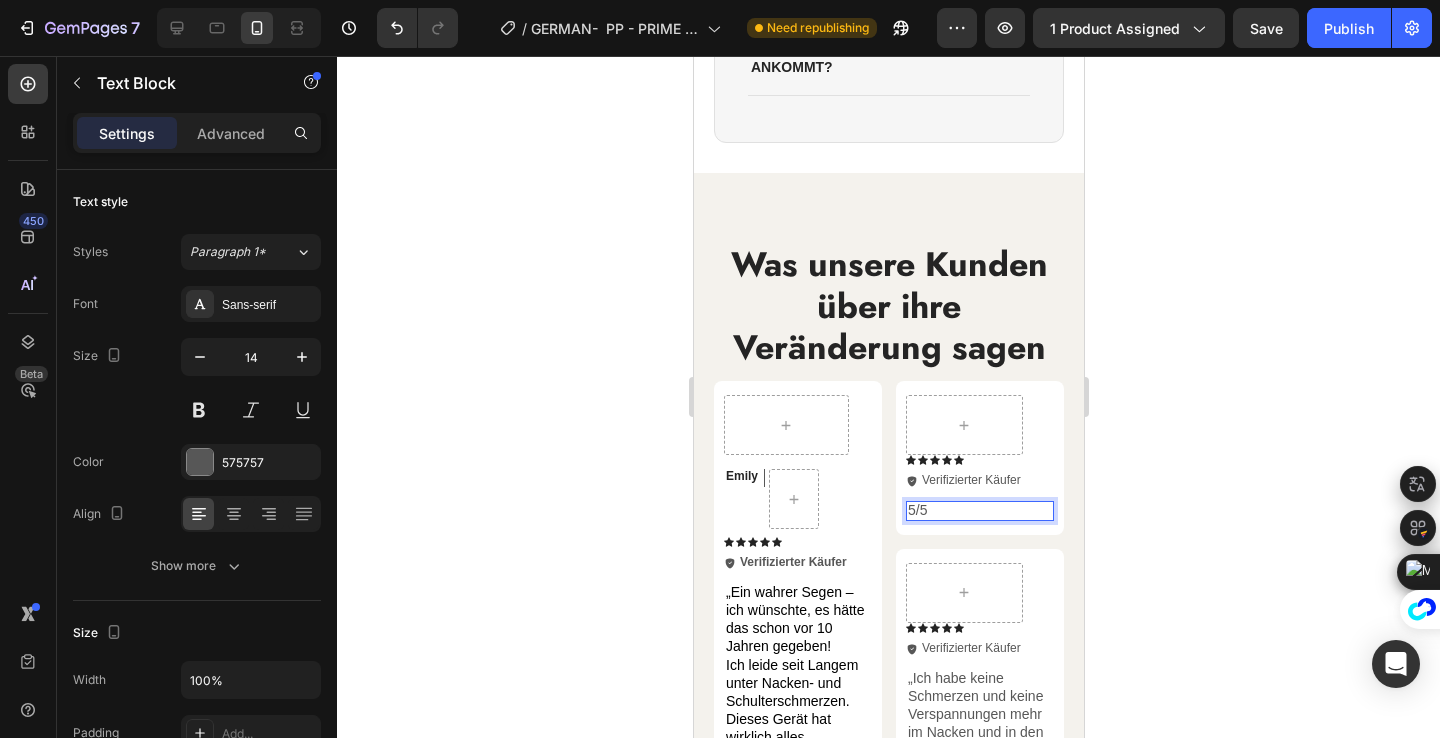 click on "5/5" at bounding box center (979, 510) 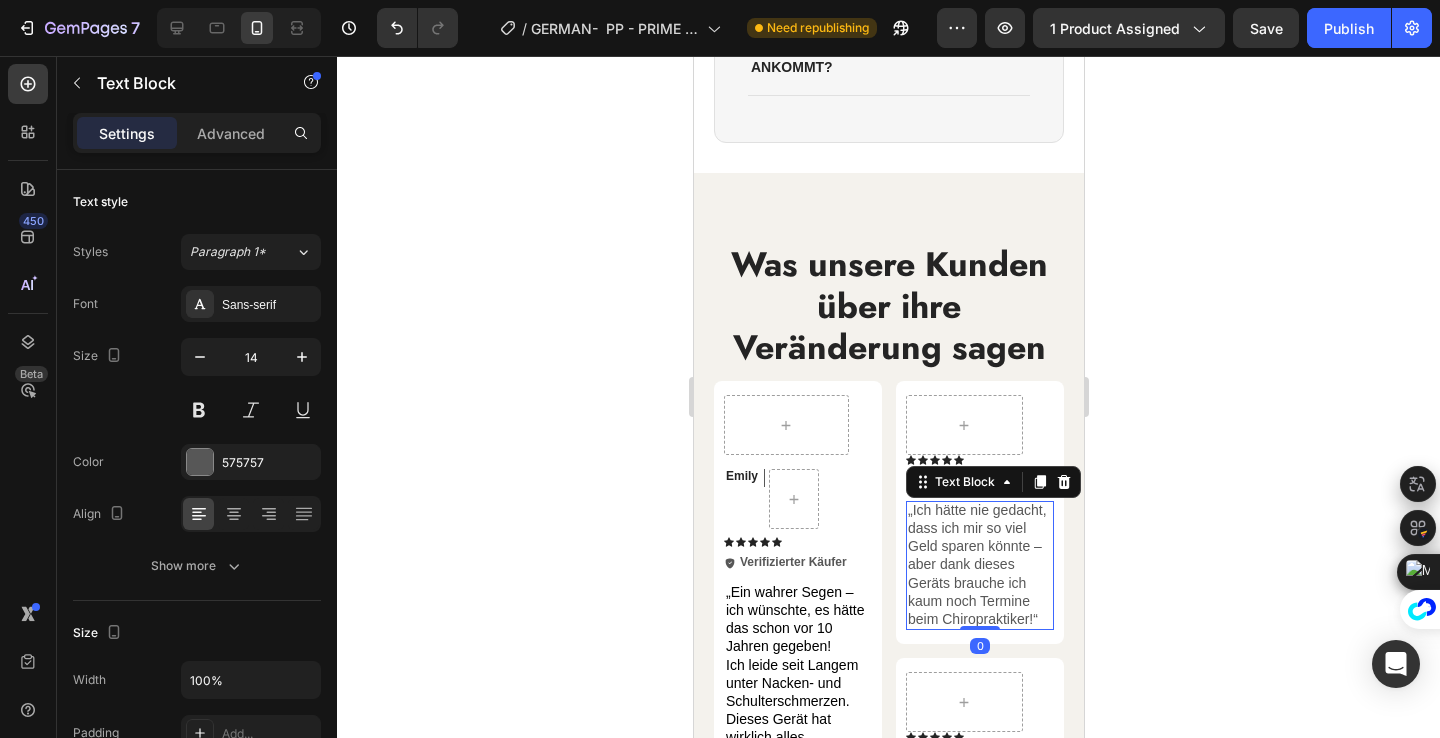 click 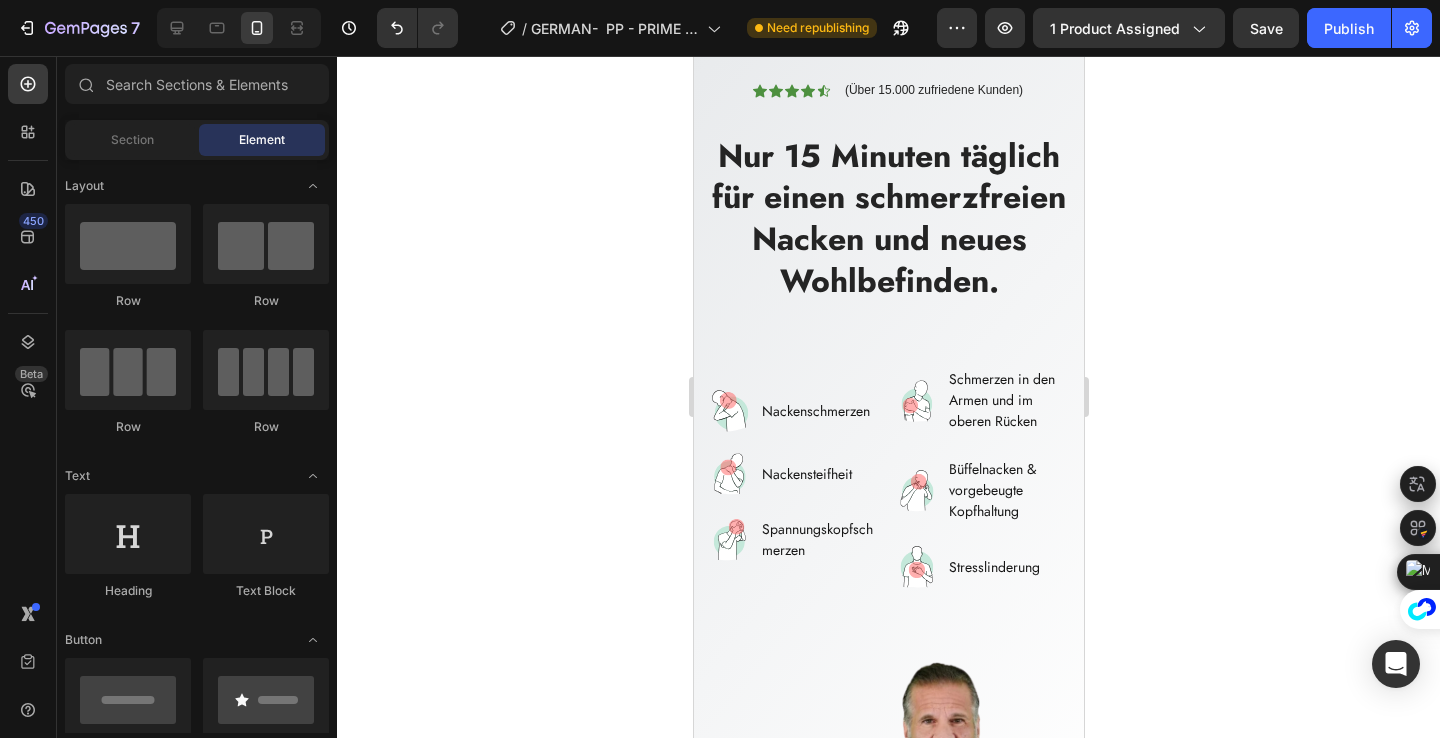 scroll, scrollTop: 0, scrollLeft: 0, axis: both 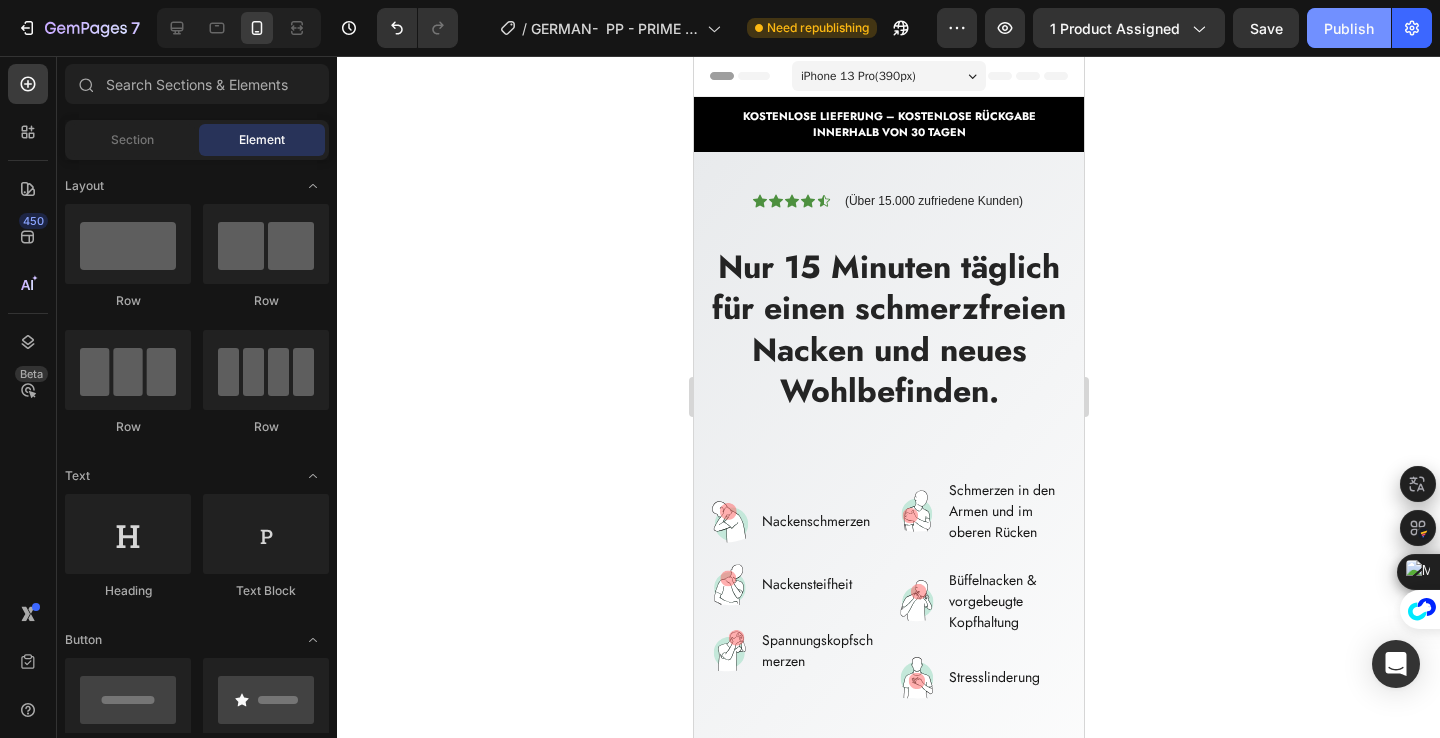 click on "Publish" at bounding box center (1349, 28) 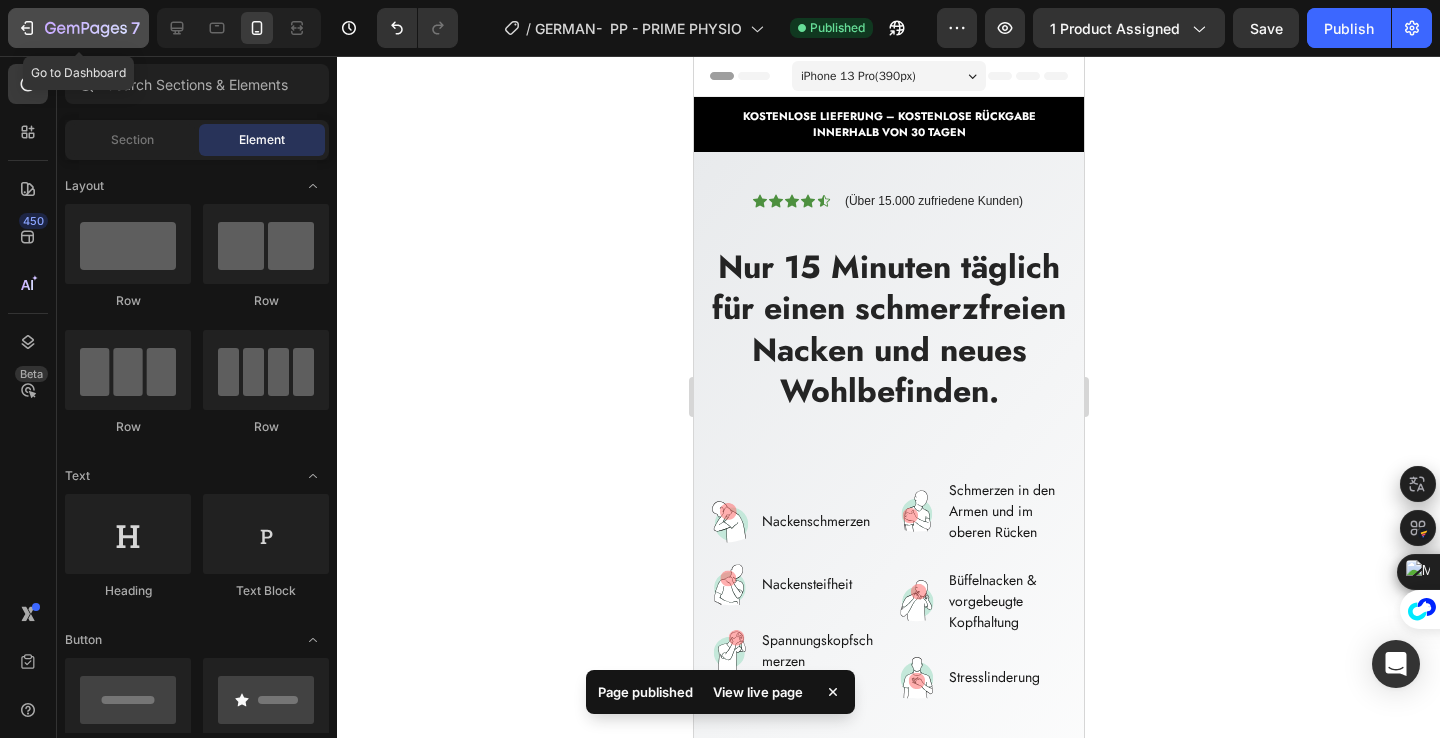 click 